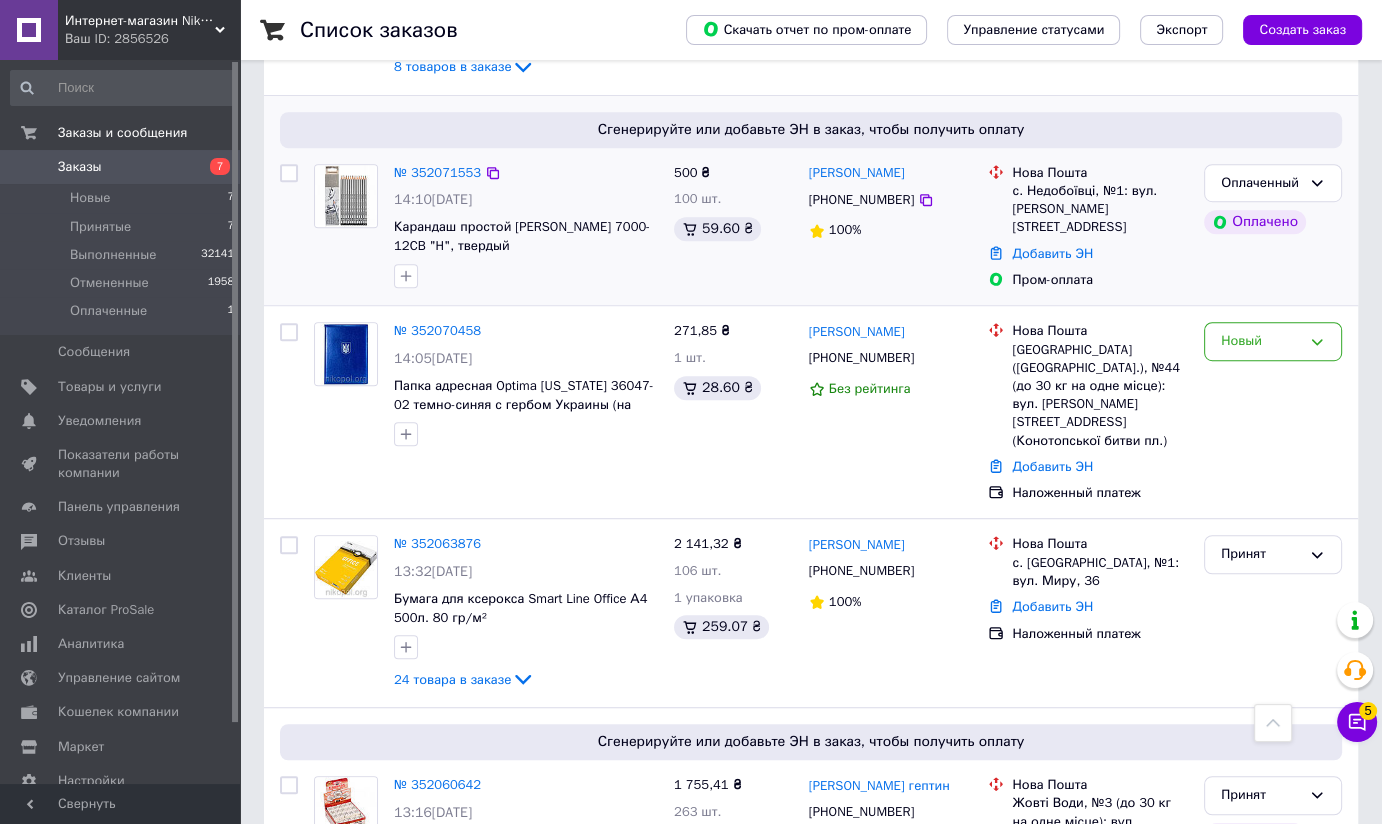scroll, scrollTop: 1272, scrollLeft: 0, axis: vertical 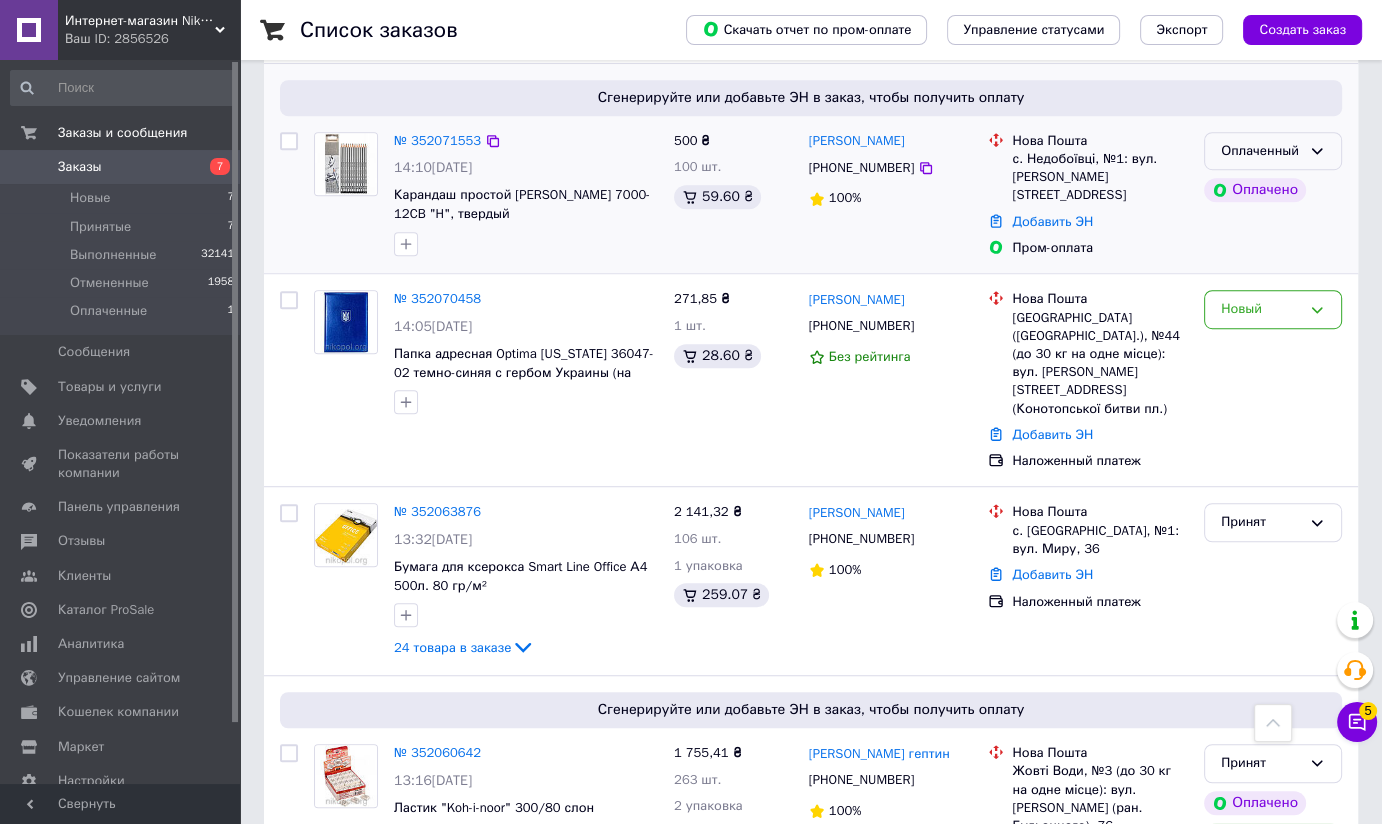 click on "Оплаченный" at bounding box center [1261, 151] 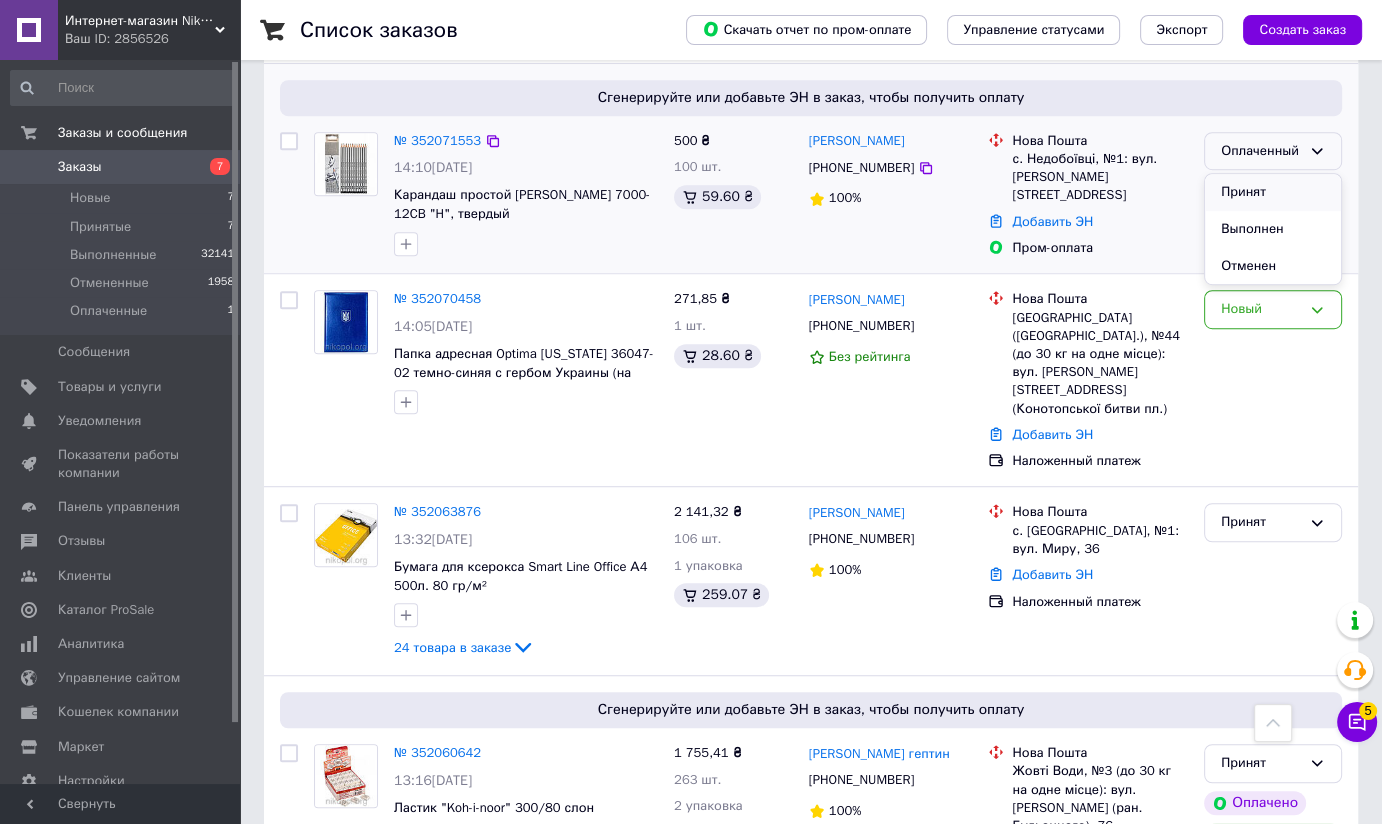 click on "Принят" at bounding box center (1273, 192) 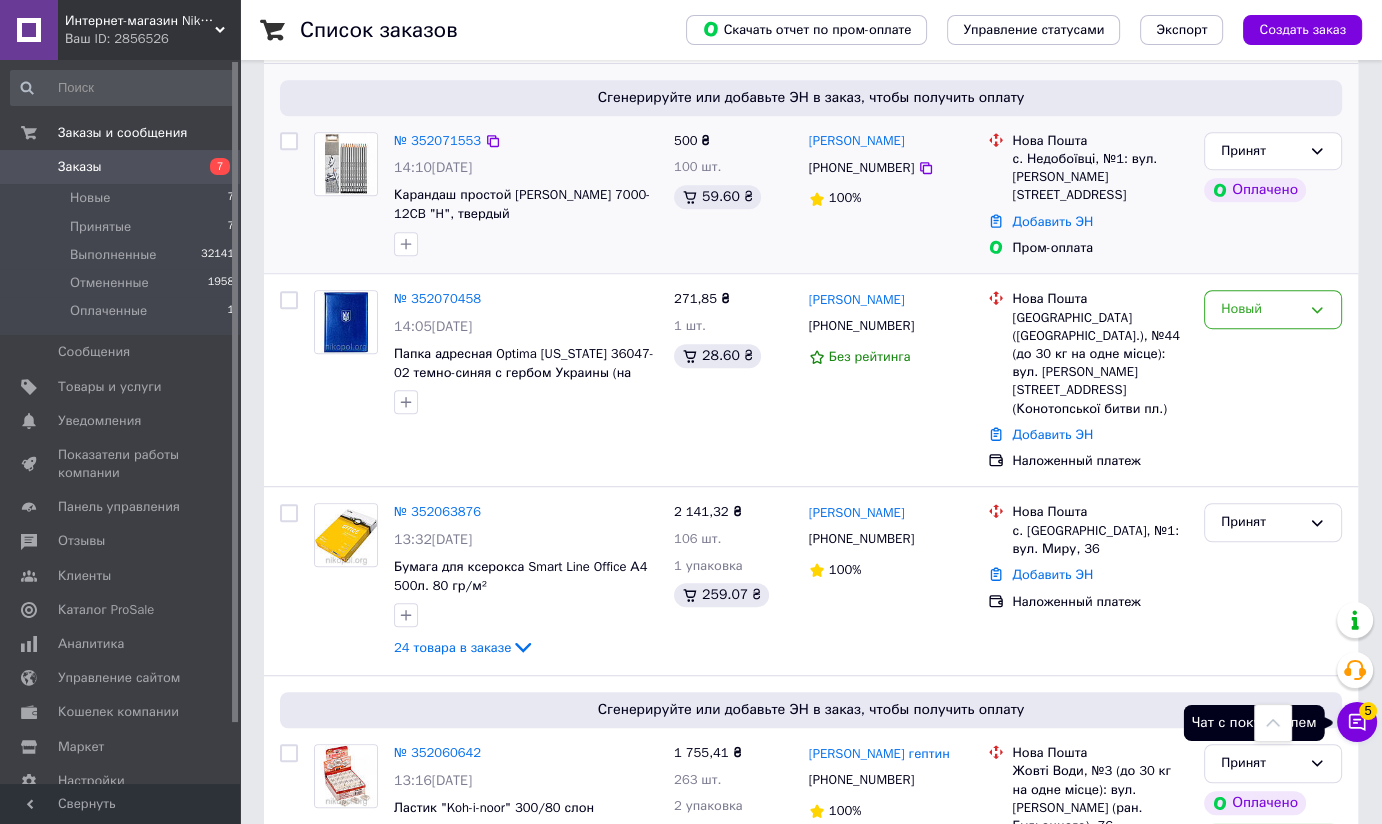 click 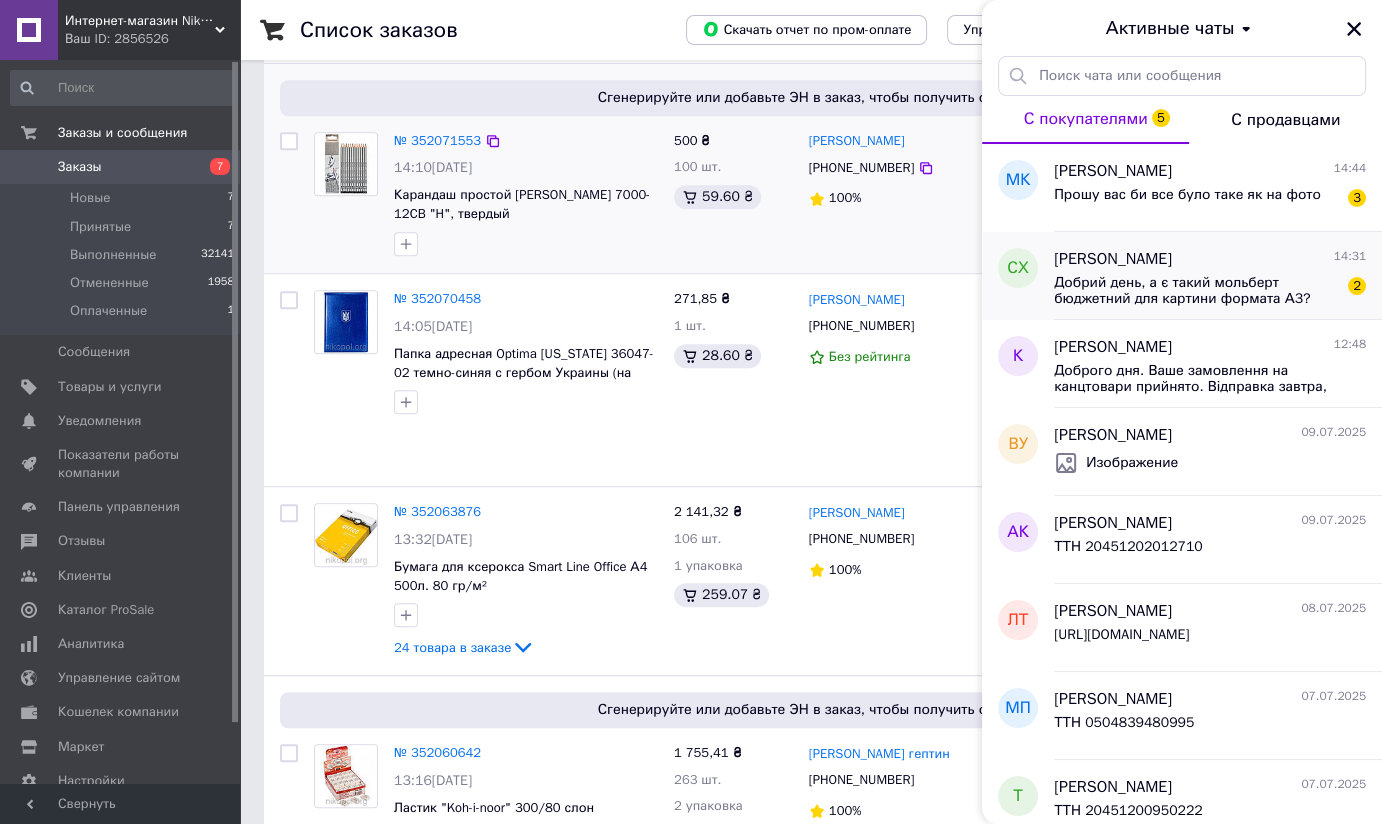 click on "Добрий день, а є такий мольберт бюджетний для картини формата А3?" at bounding box center [1196, 291] 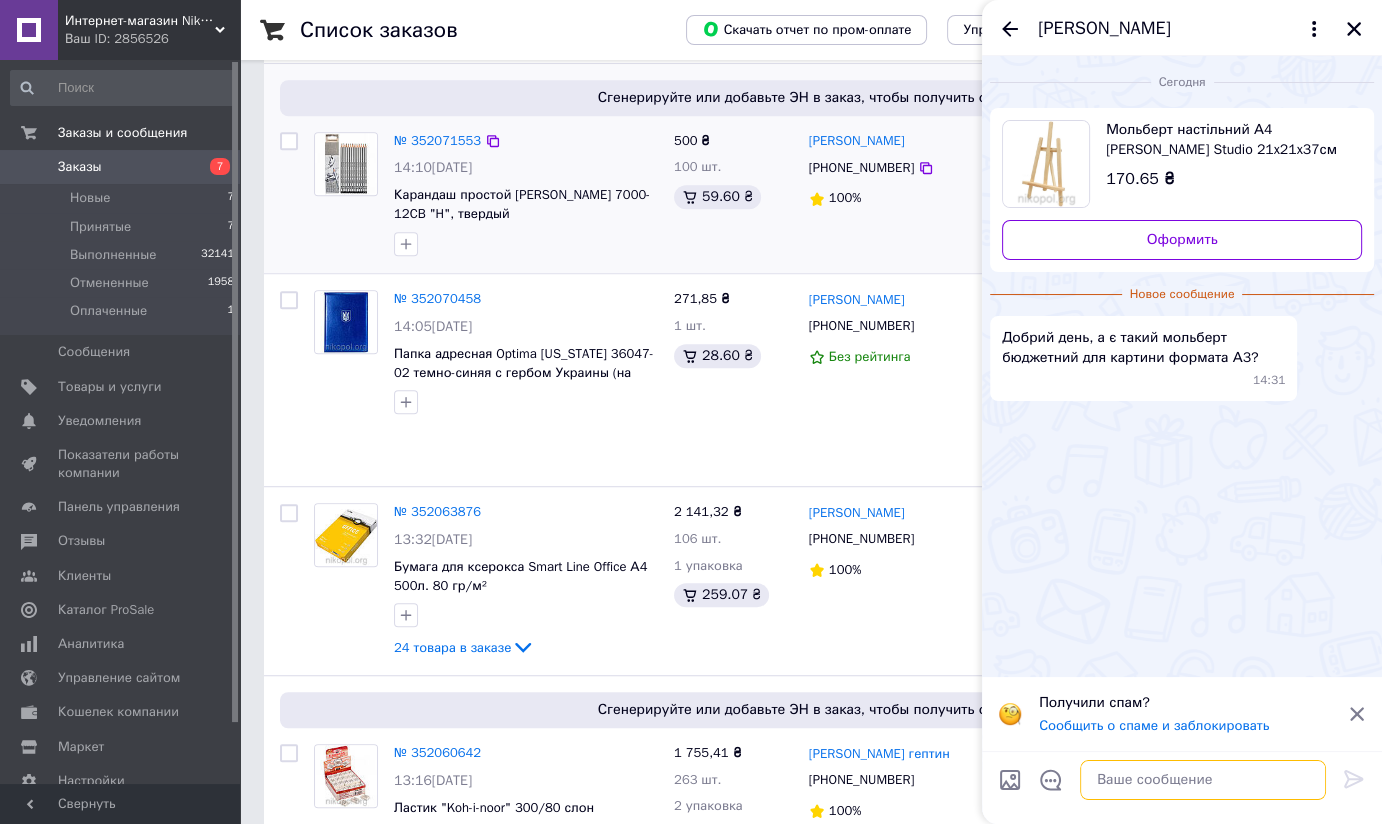 click at bounding box center [1203, 780] 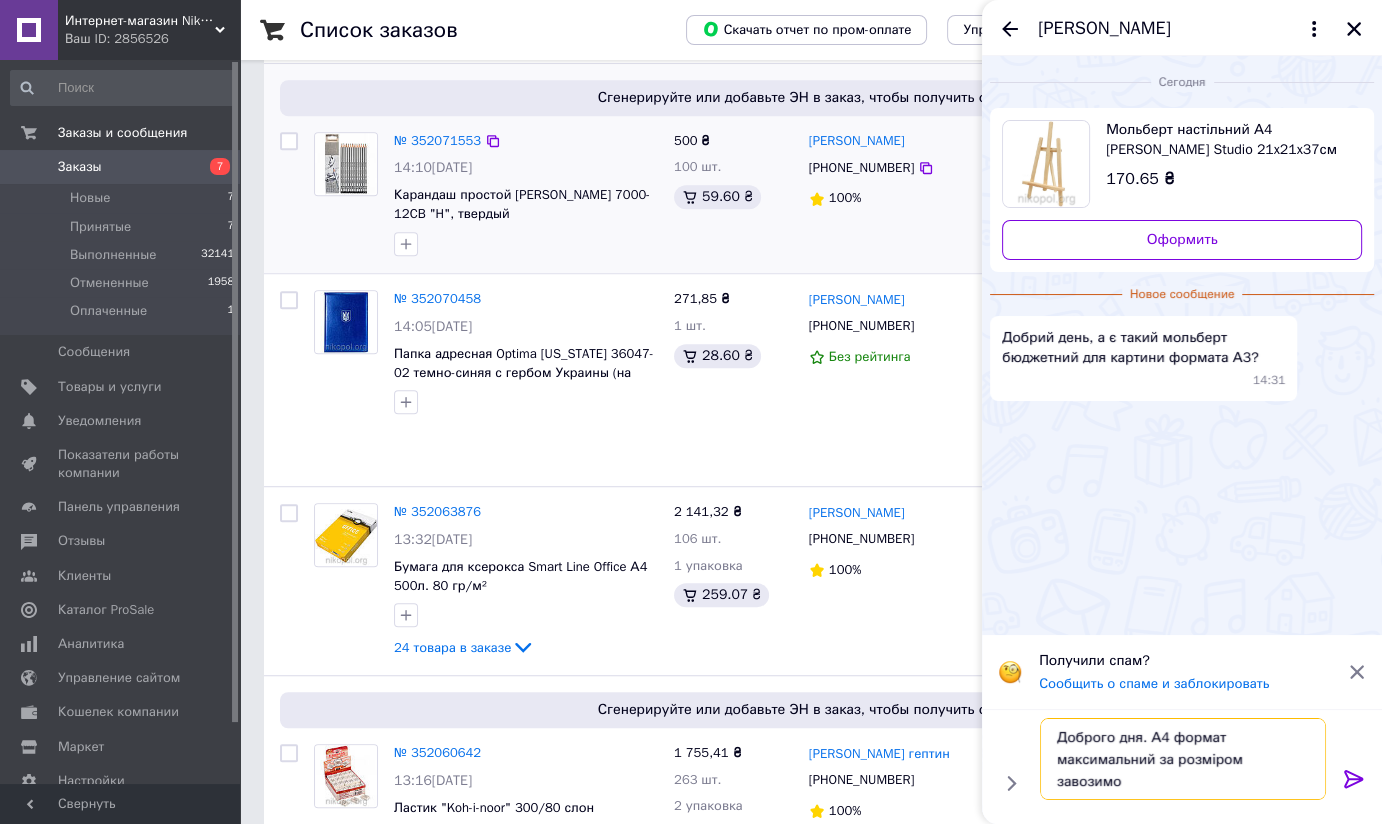 type 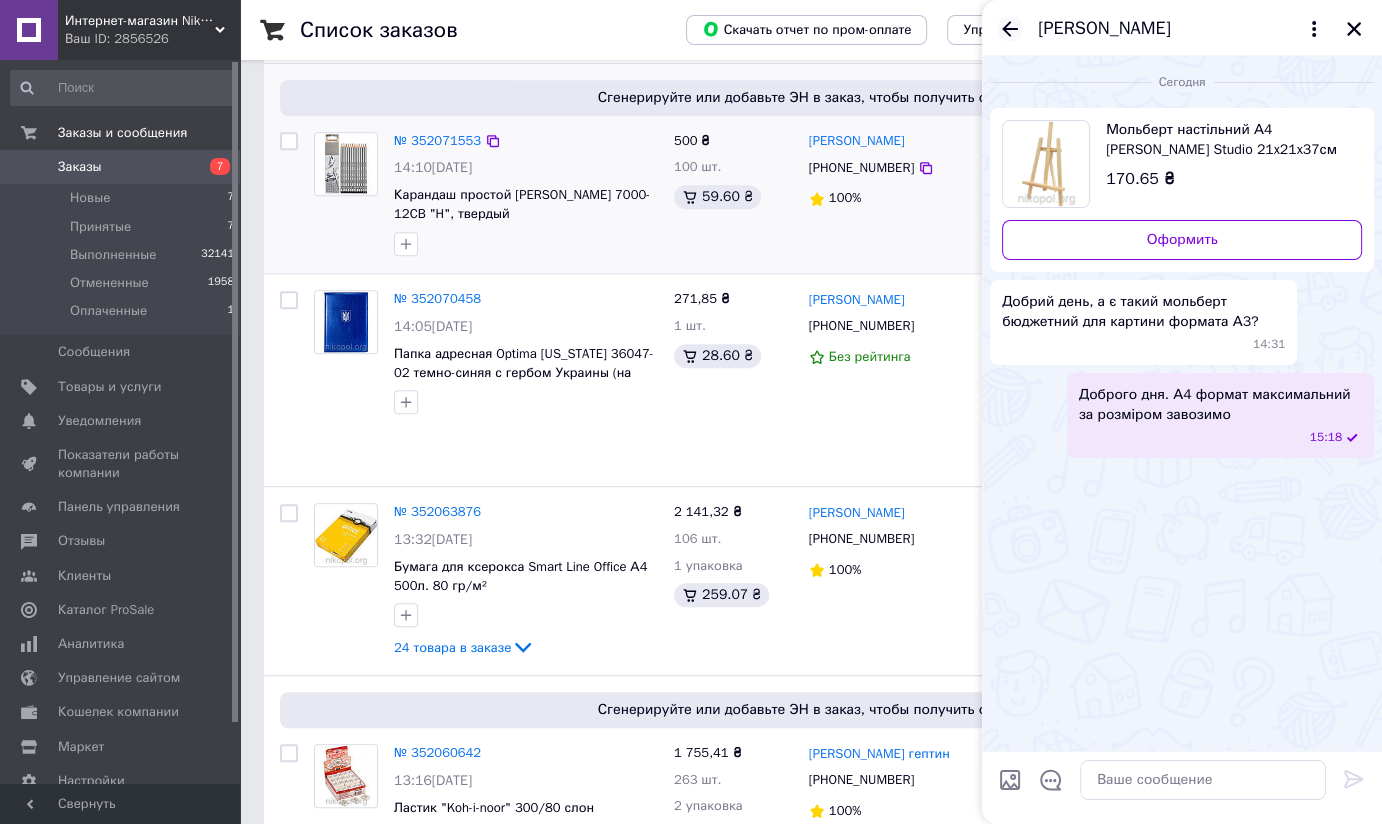click 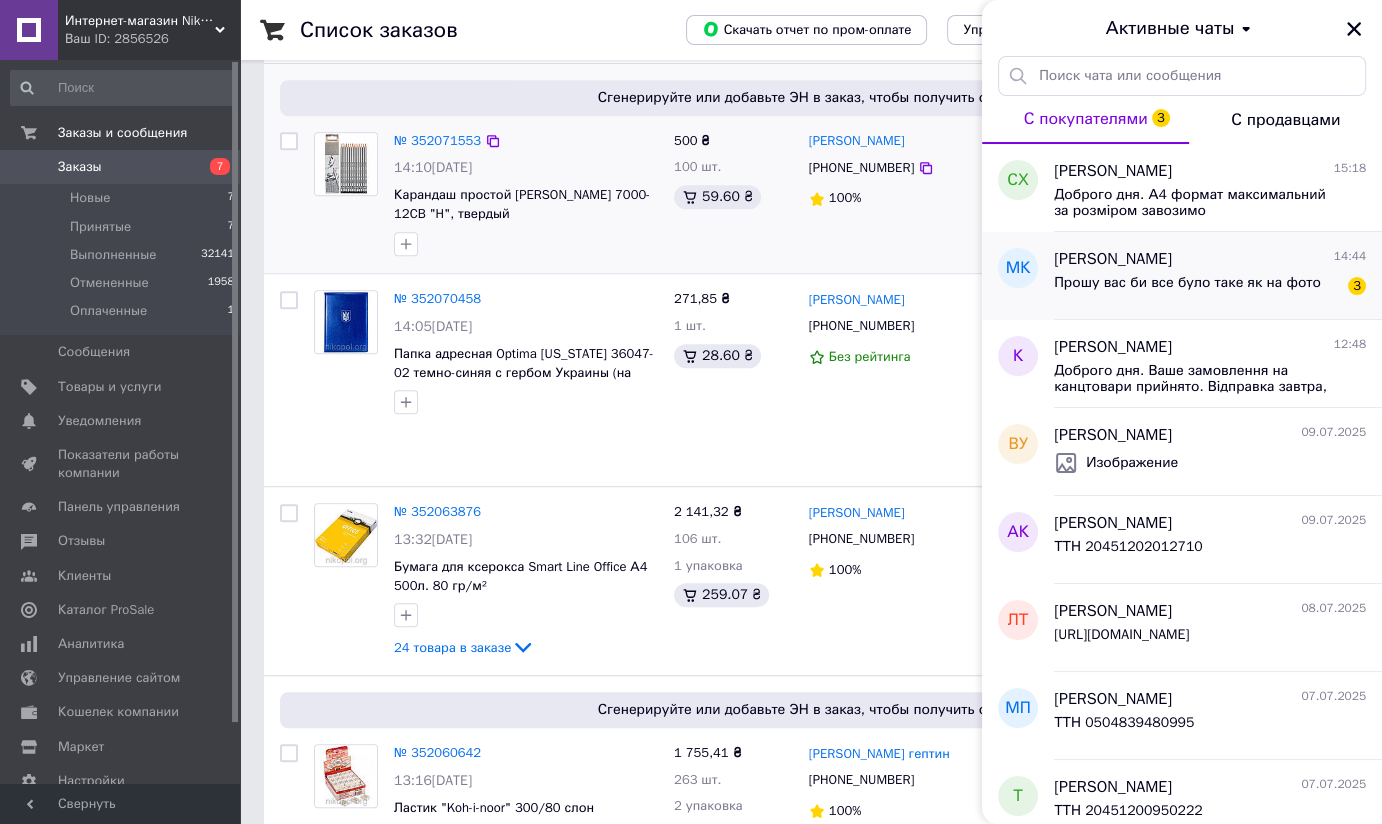 click on "Прошу вас би все було таке як на фото" at bounding box center [1187, 289] 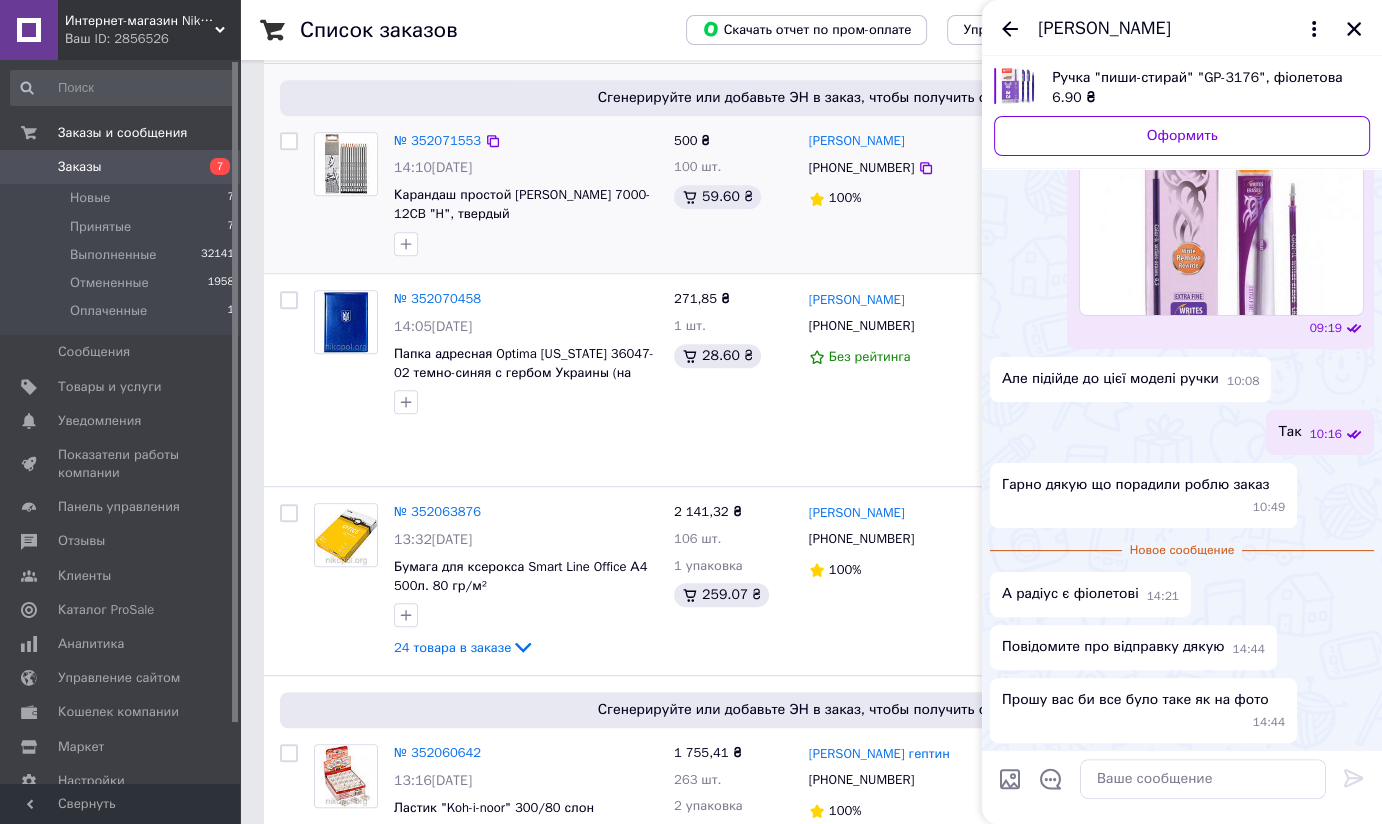 scroll, scrollTop: 414, scrollLeft: 0, axis: vertical 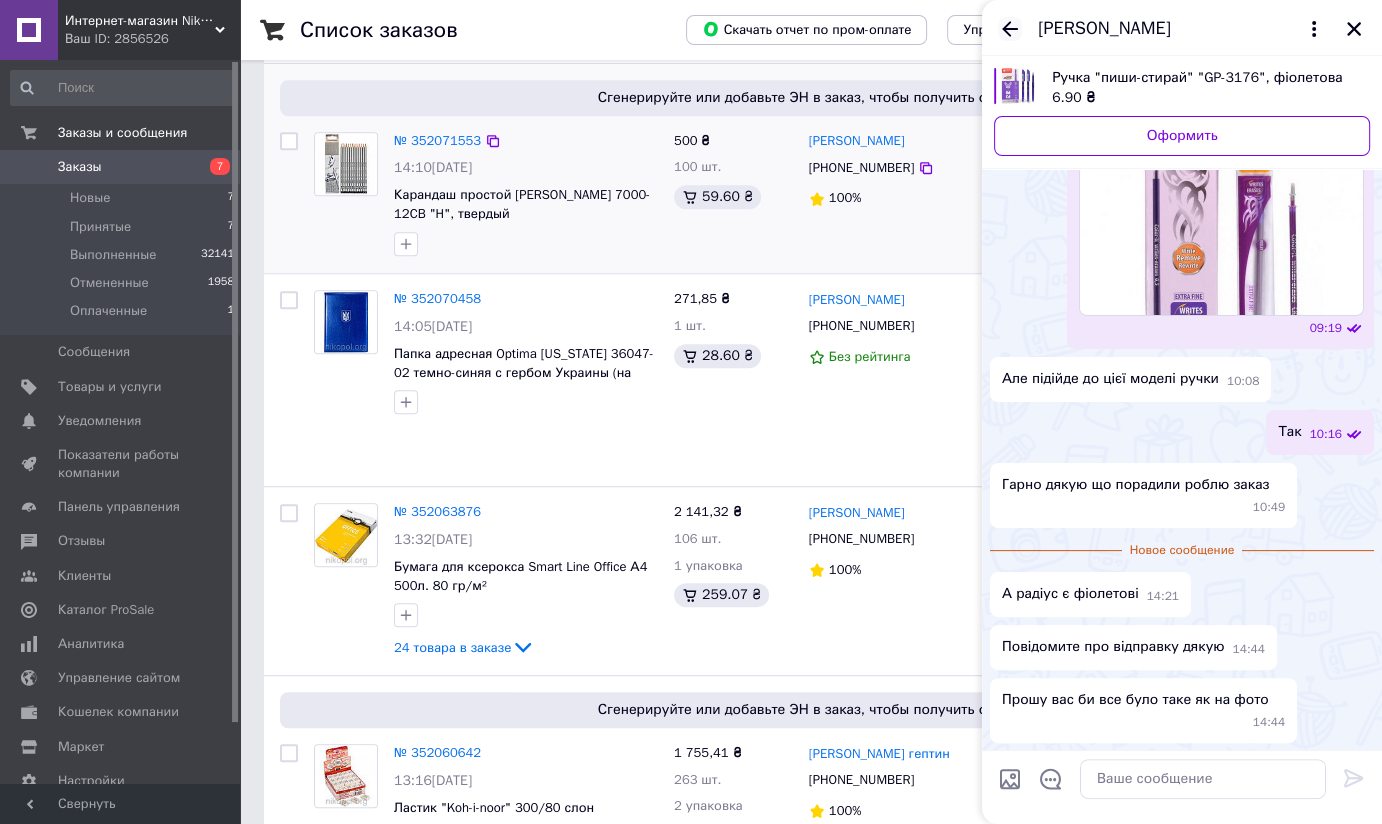 click 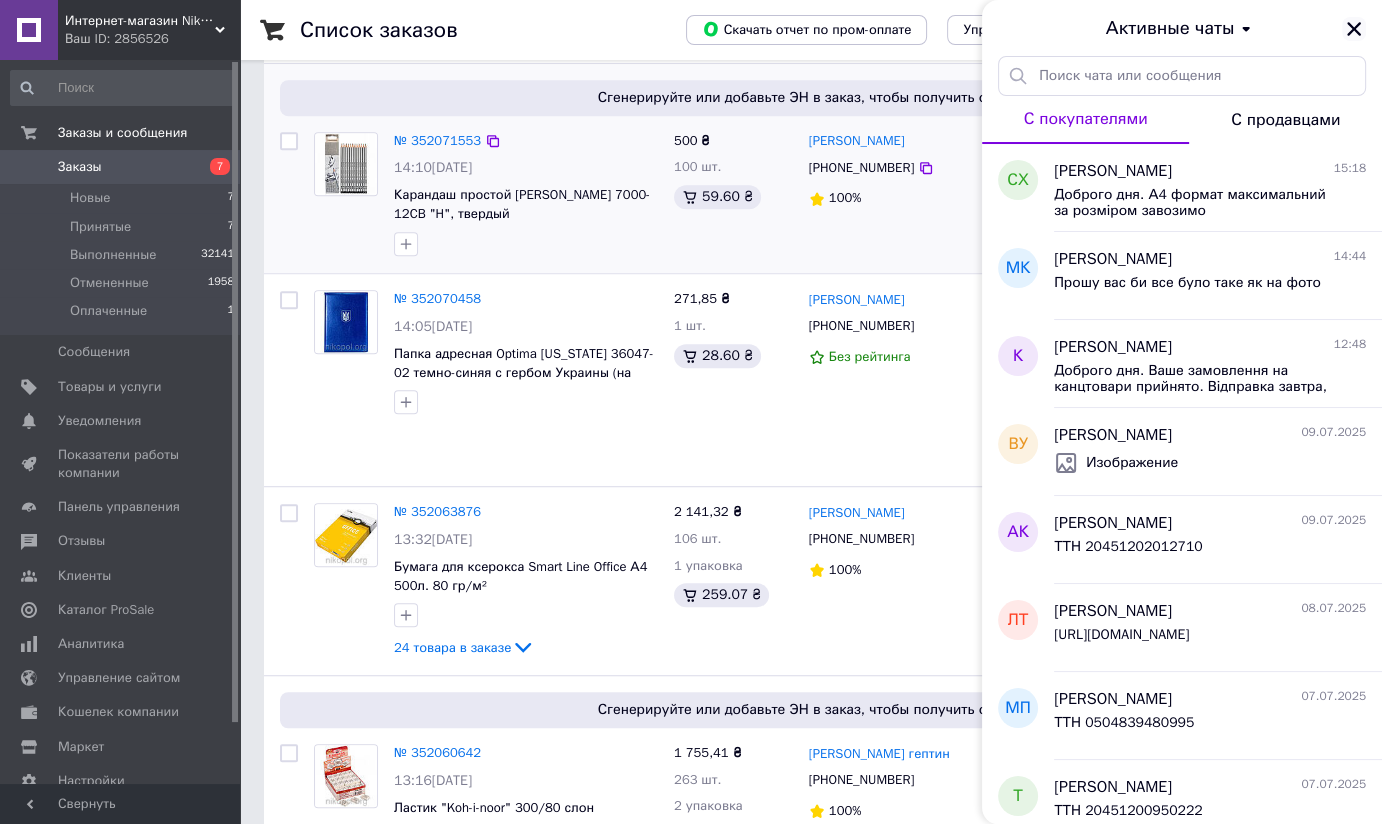 click 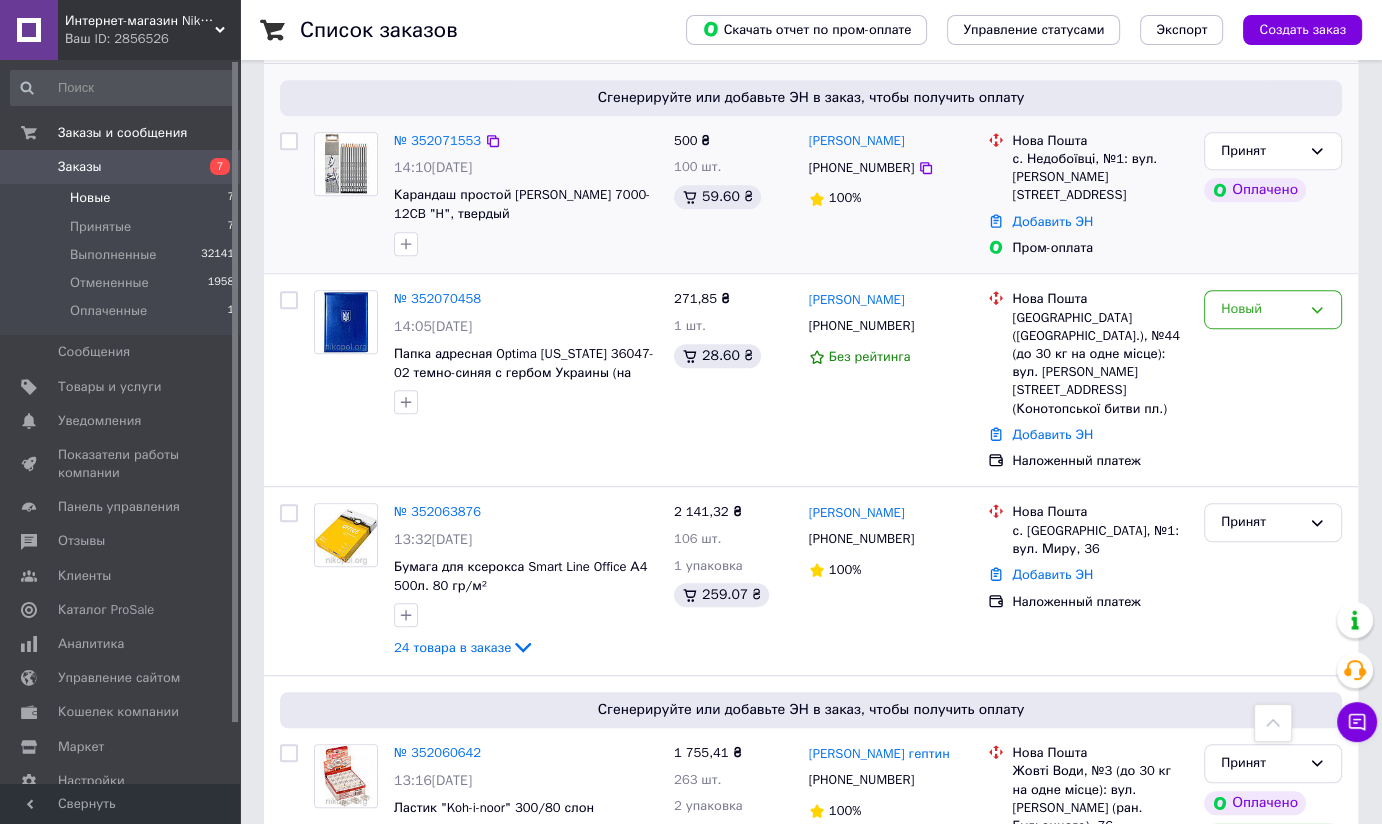 click on "Новые" at bounding box center (90, 198) 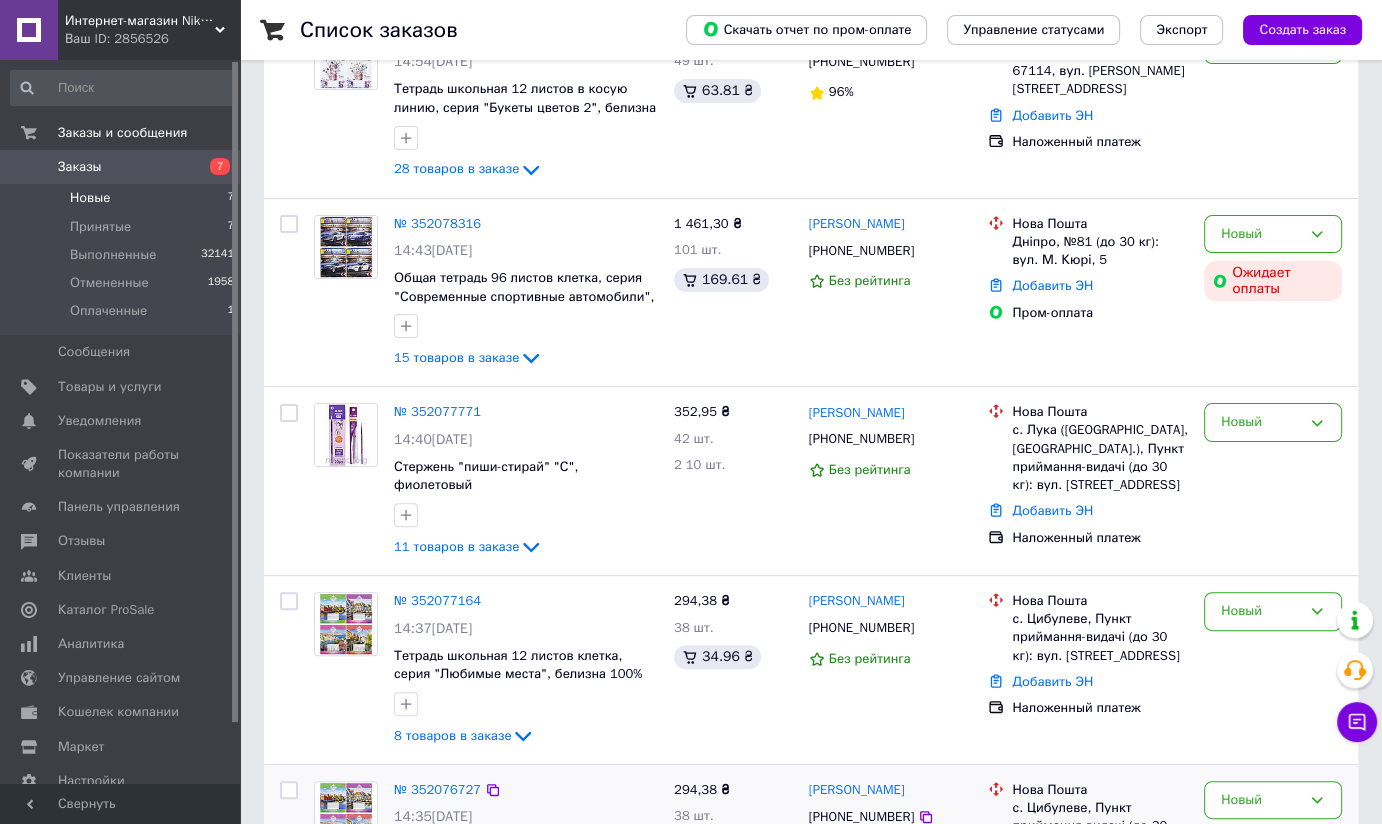 scroll, scrollTop: 749, scrollLeft: 0, axis: vertical 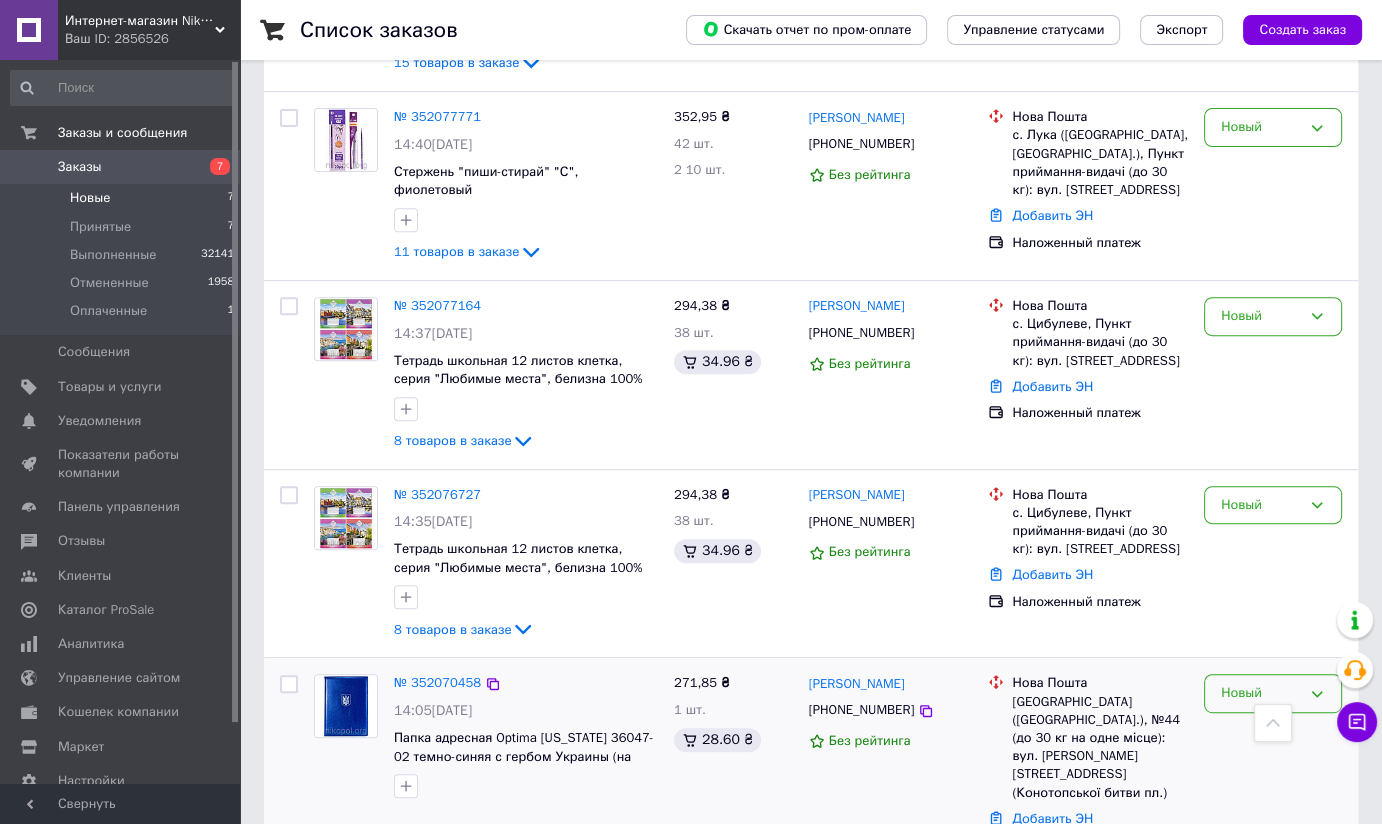 click on "Новый" at bounding box center [1261, 693] 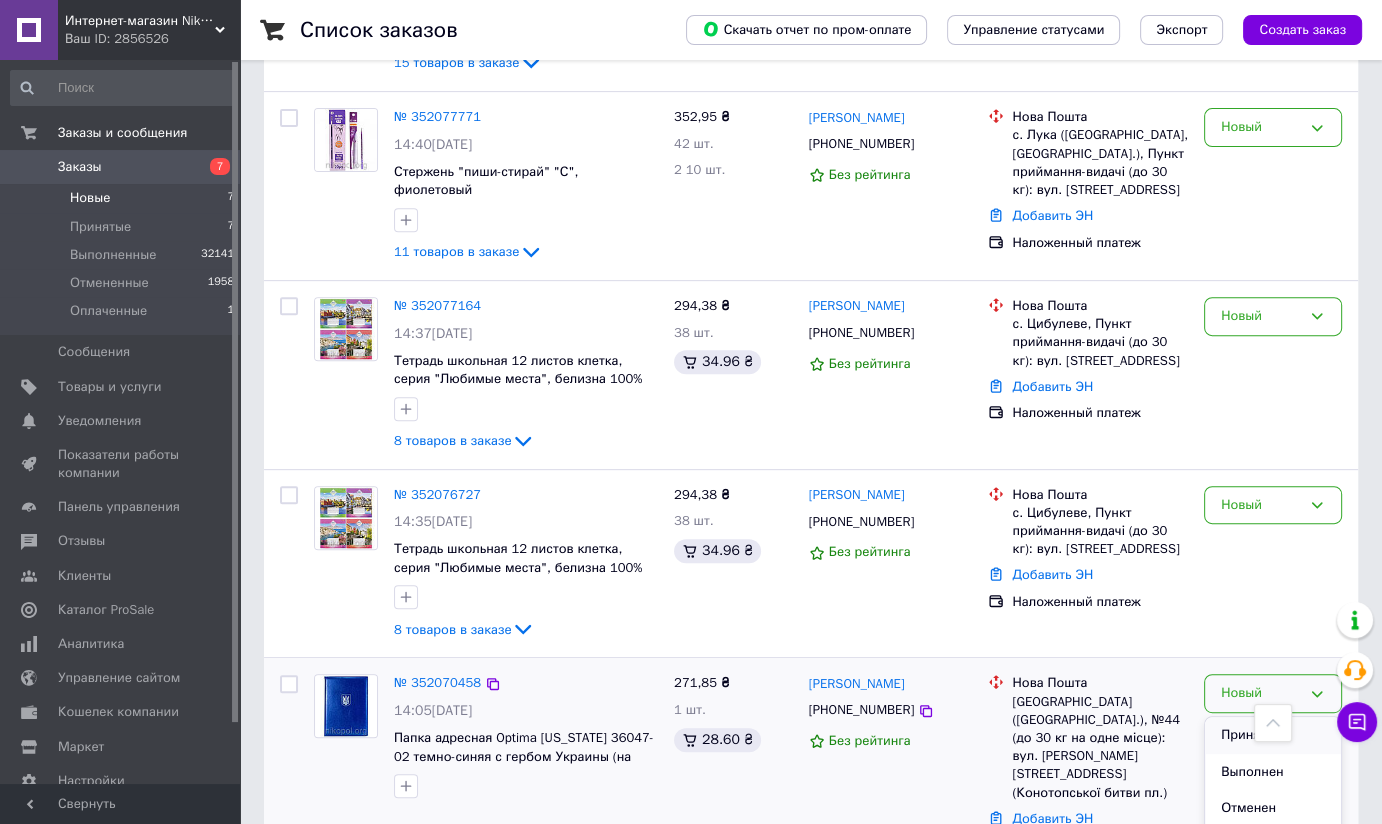click on "Принят" at bounding box center [1273, 735] 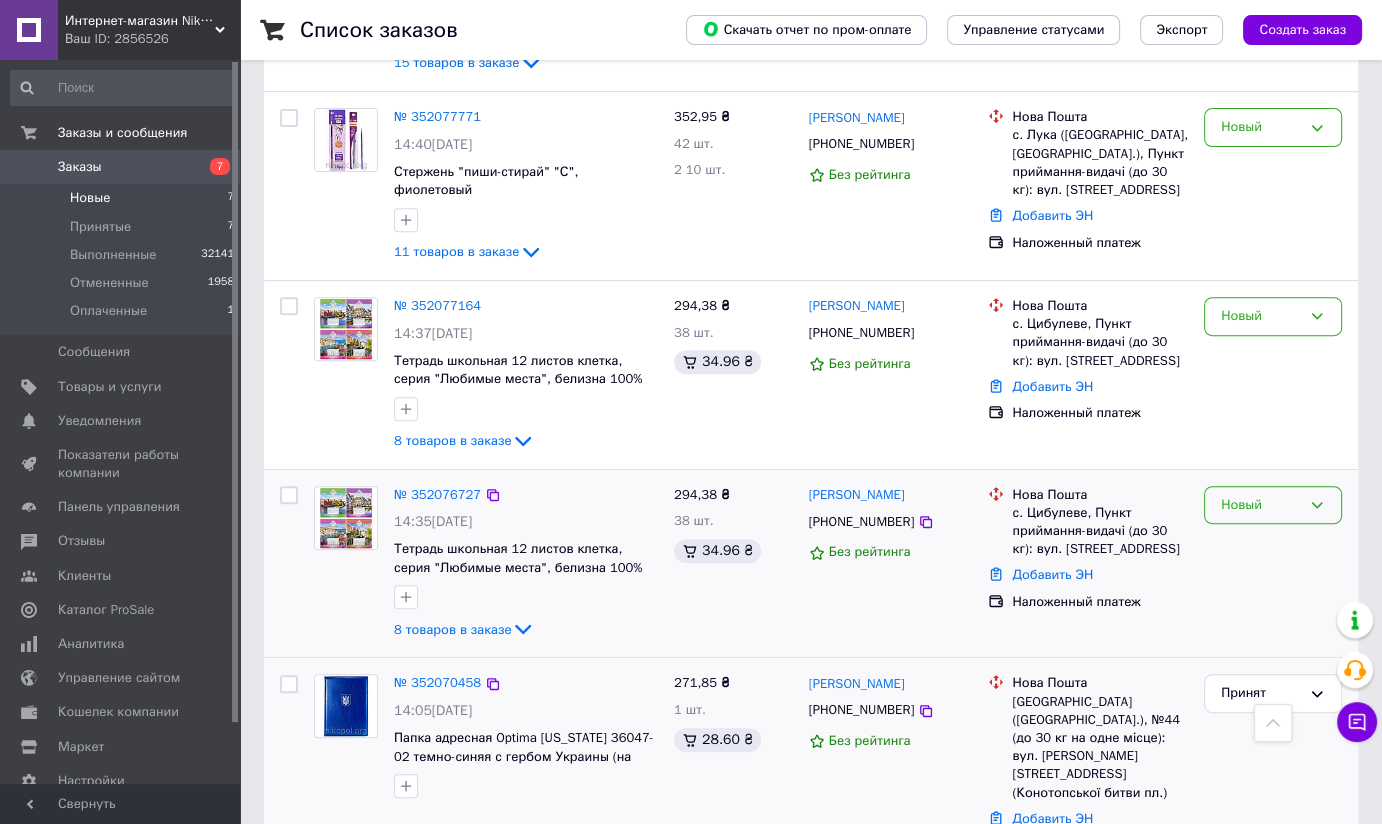 click on "Новый" at bounding box center [1261, 505] 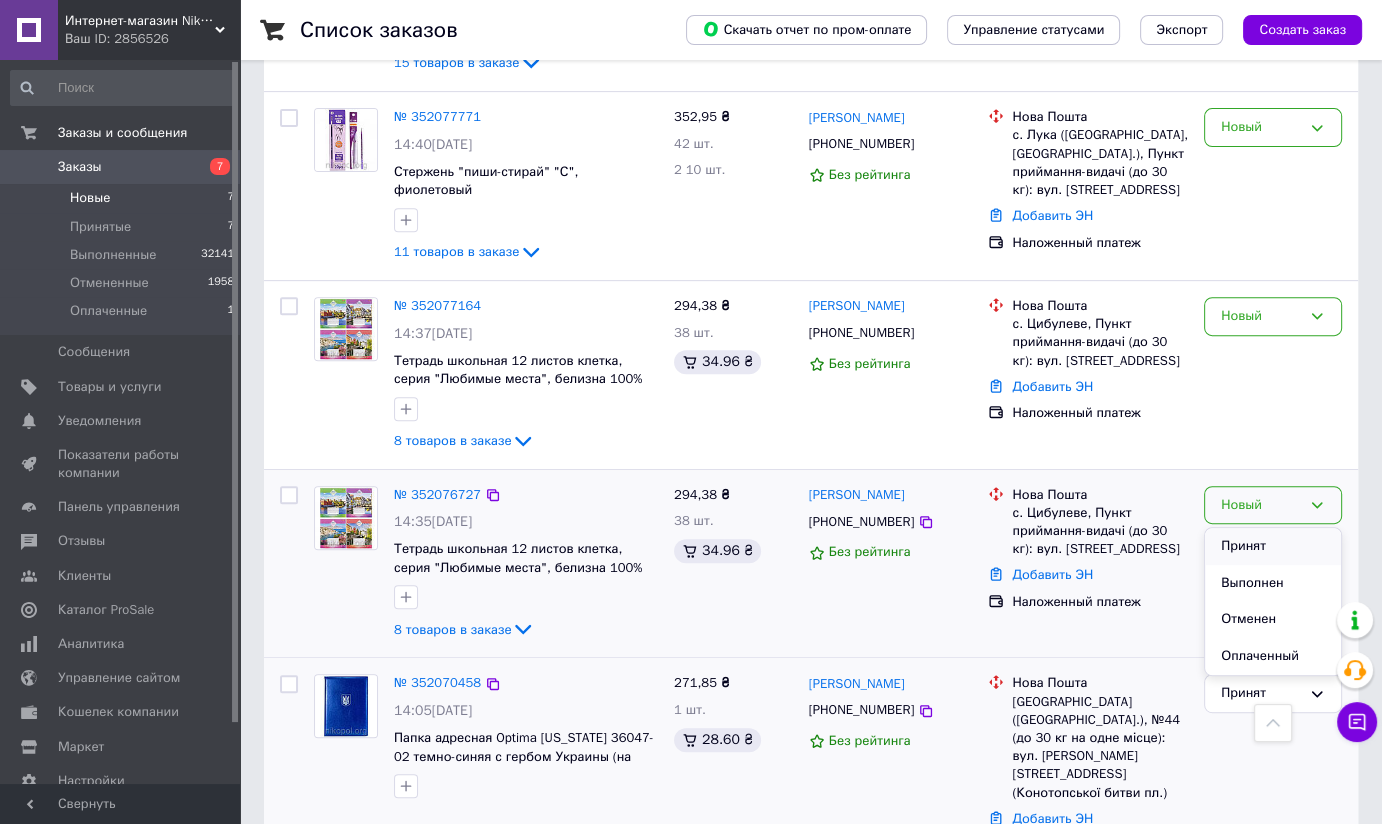 click on "Принят" at bounding box center (1273, 546) 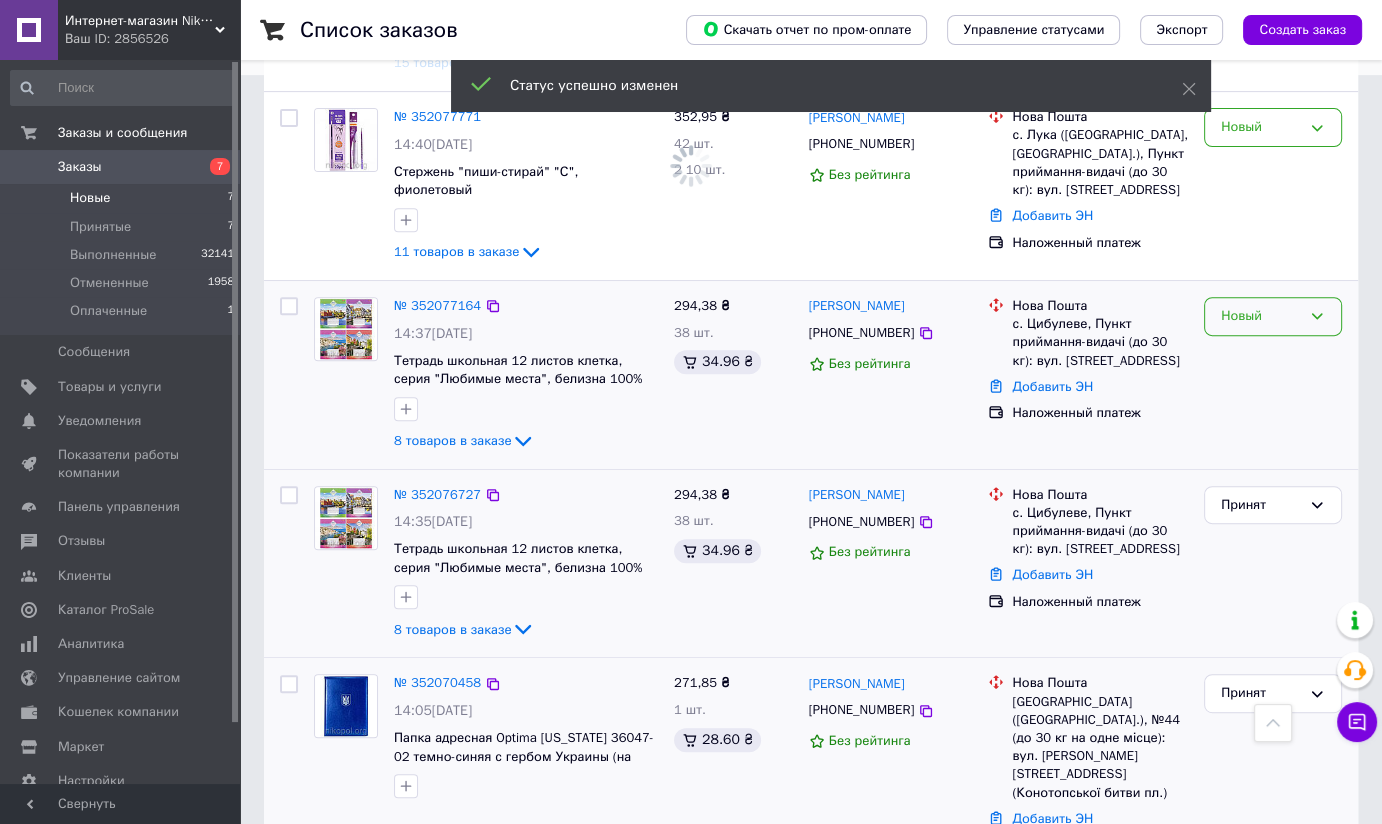 click on "Новый" at bounding box center [1261, 316] 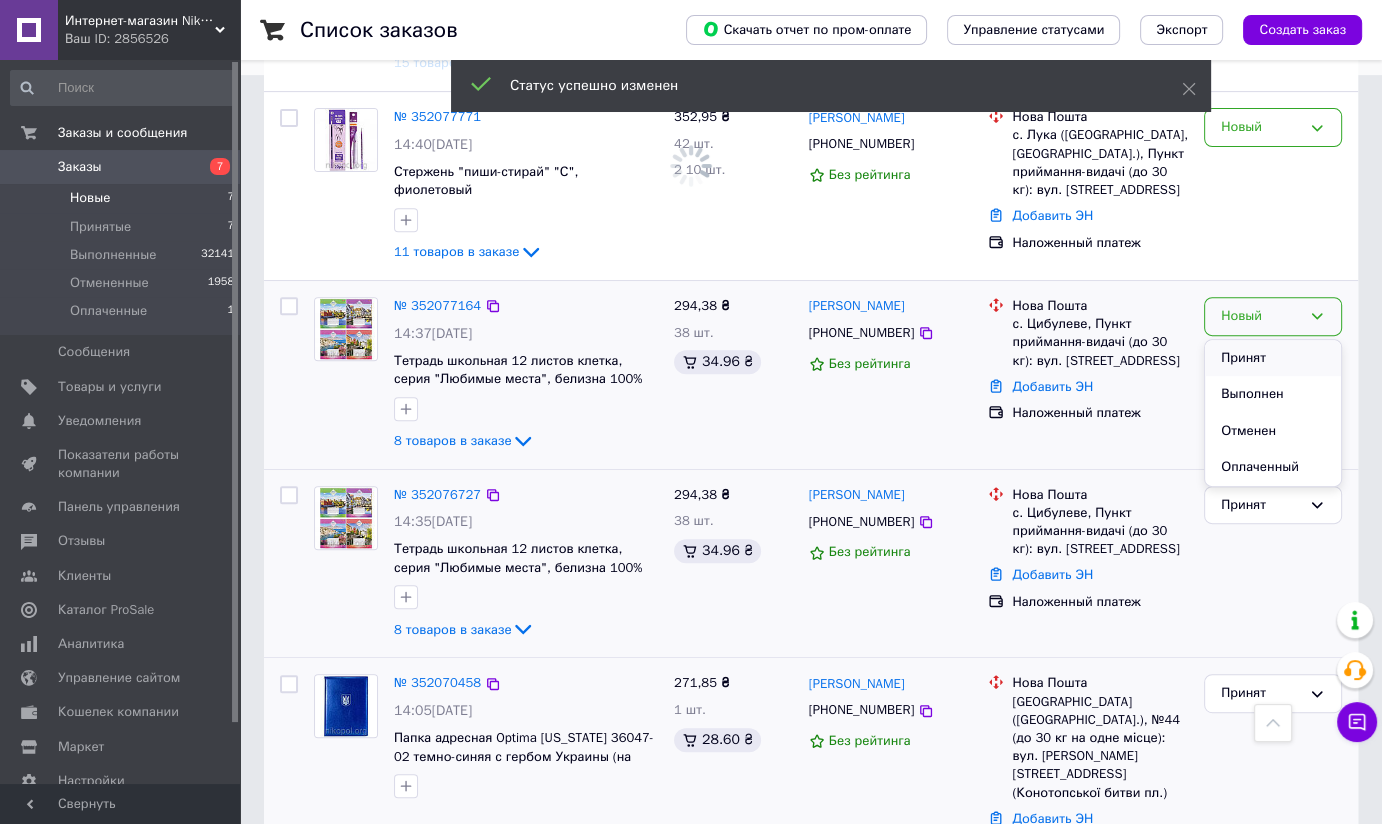 click on "Принят" at bounding box center (1273, 358) 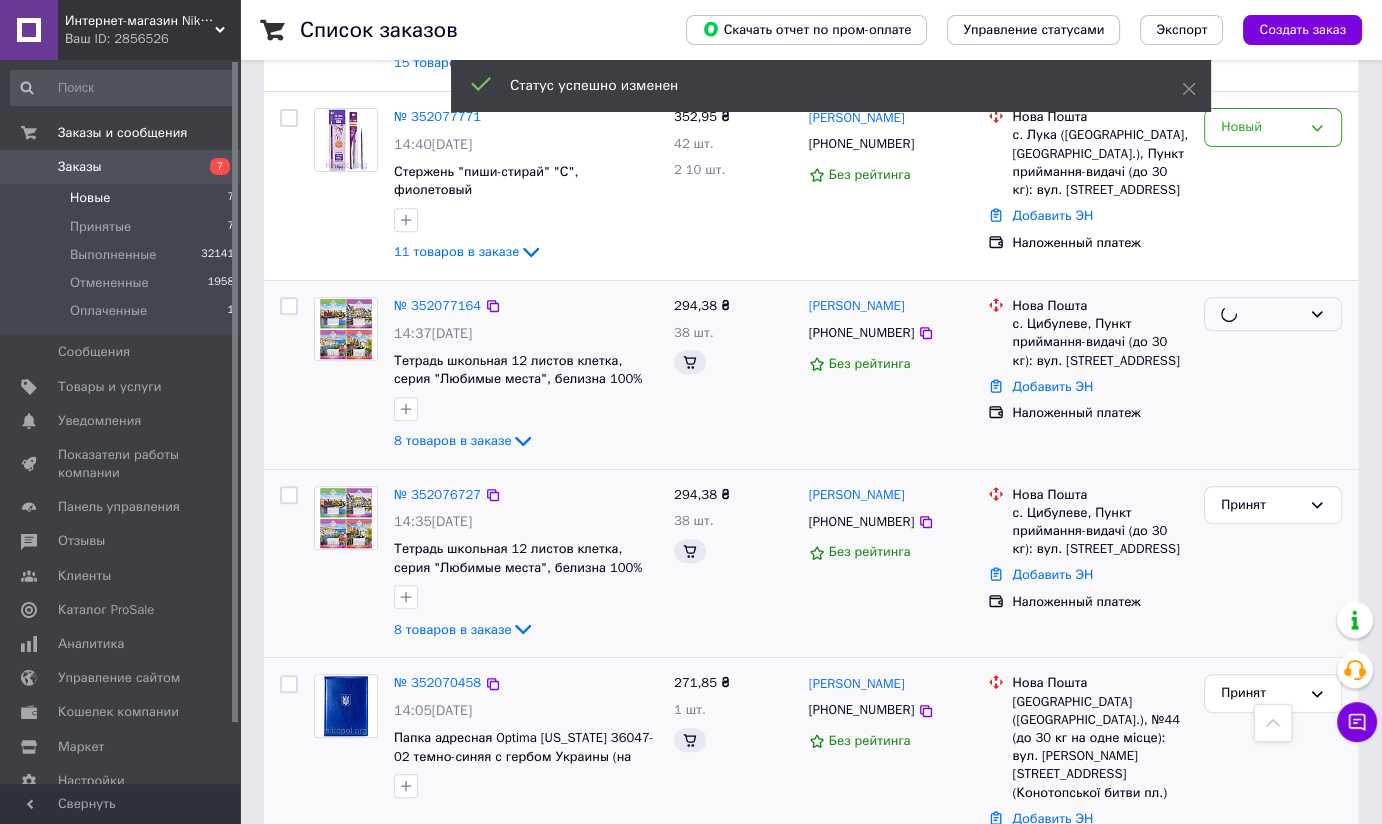 scroll, scrollTop: 477, scrollLeft: 0, axis: vertical 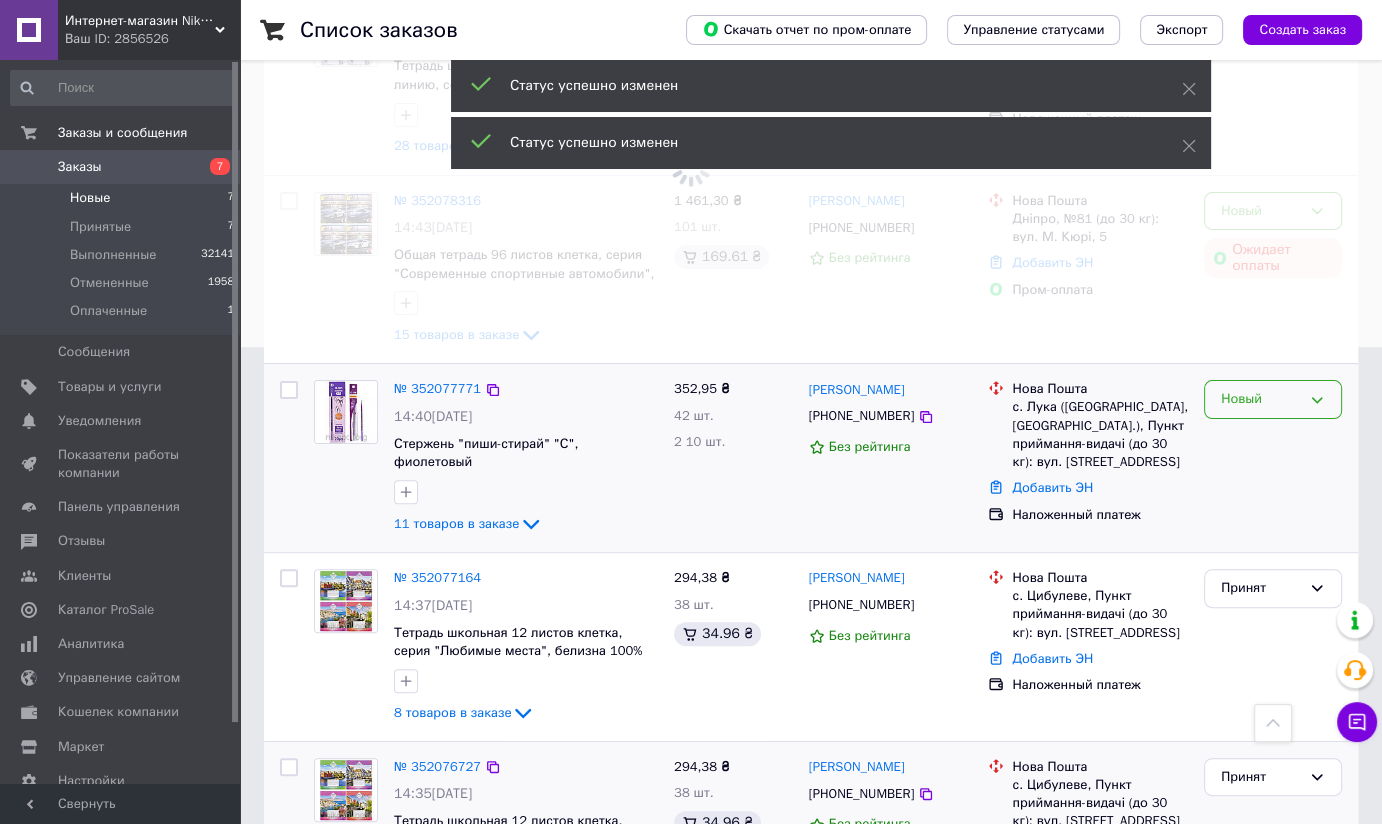 click on "Новый" at bounding box center [1261, 399] 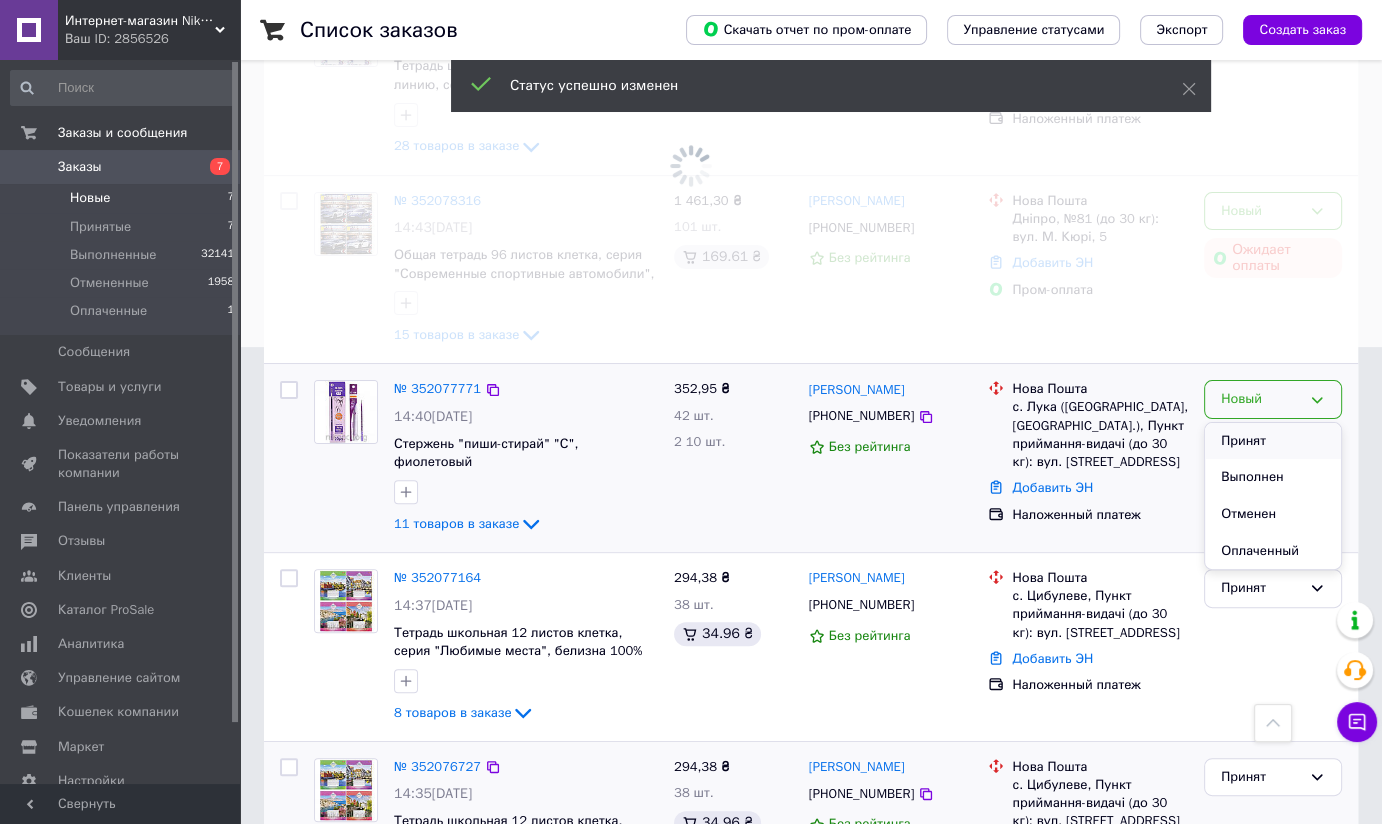 click on "Принят" at bounding box center (1273, 441) 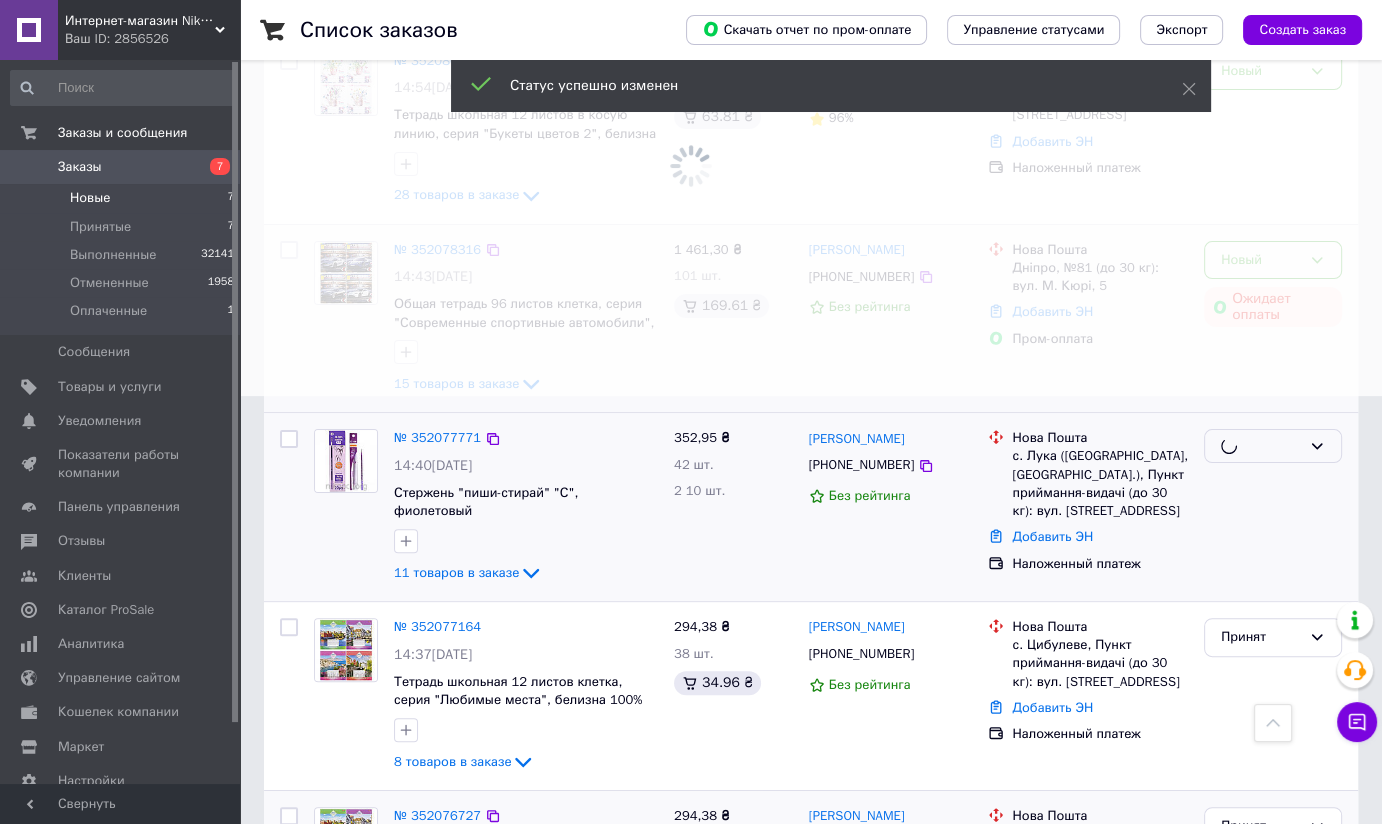 scroll, scrollTop: 204, scrollLeft: 0, axis: vertical 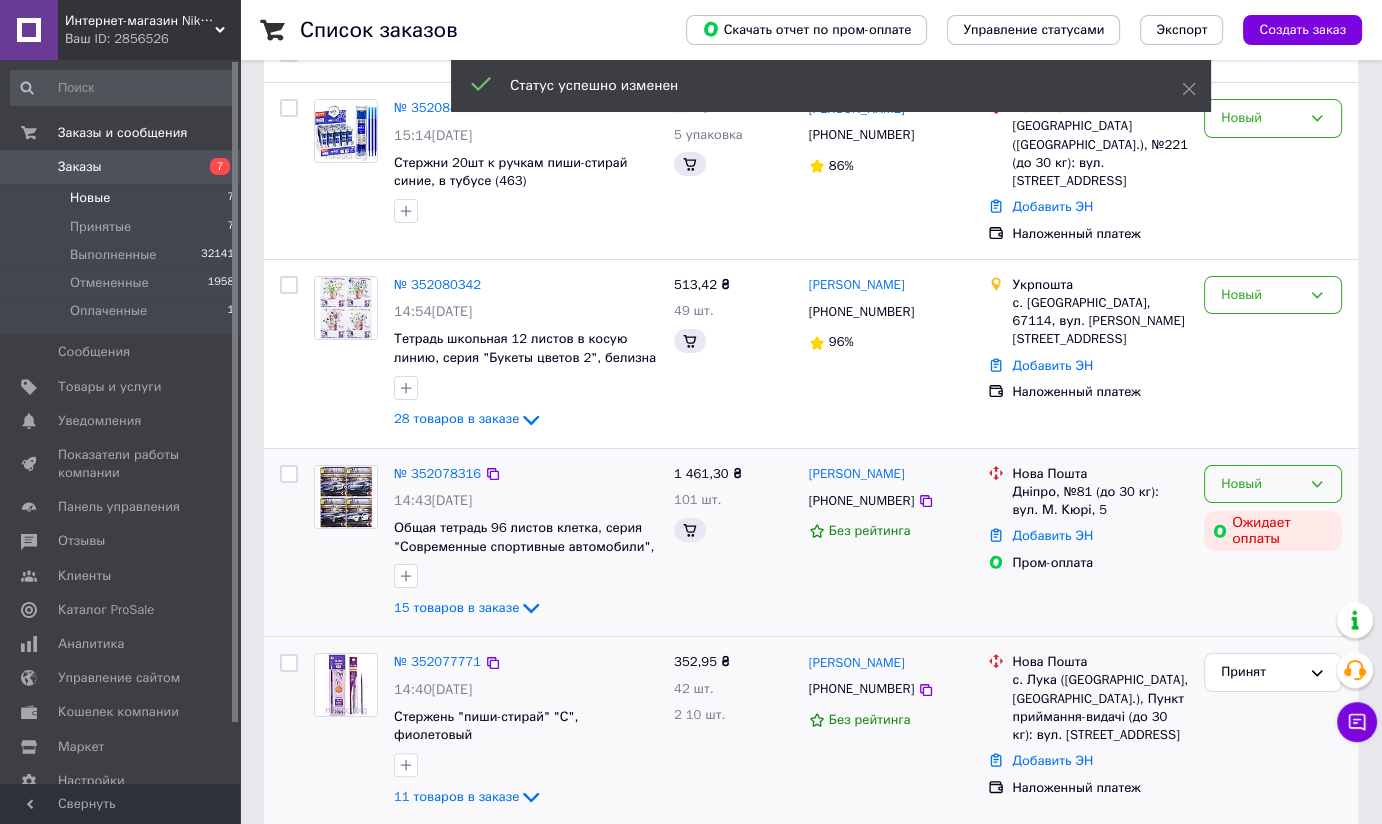 click on "Новый" at bounding box center (1261, 484) 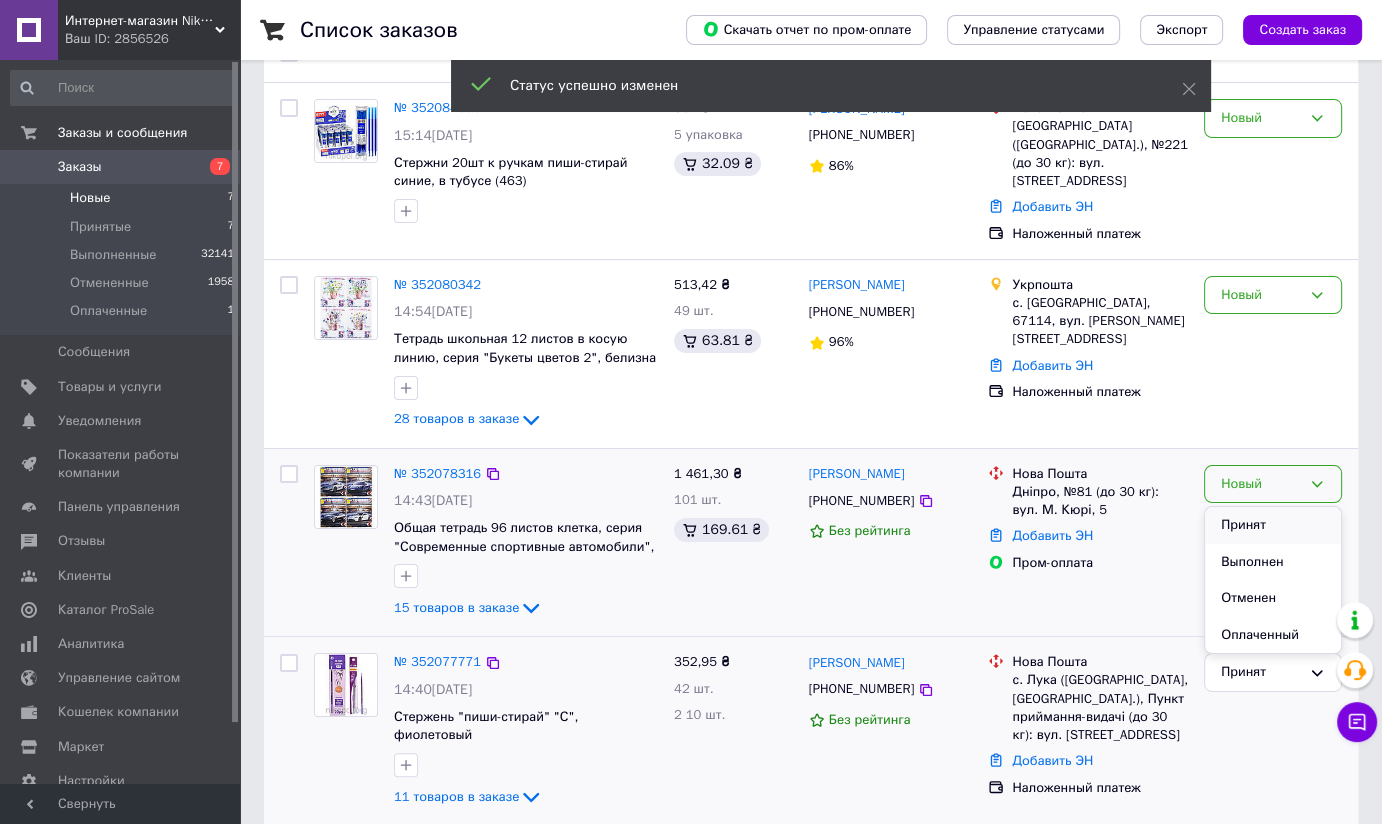 click on "Принят" at bounding box center [1273, 525] 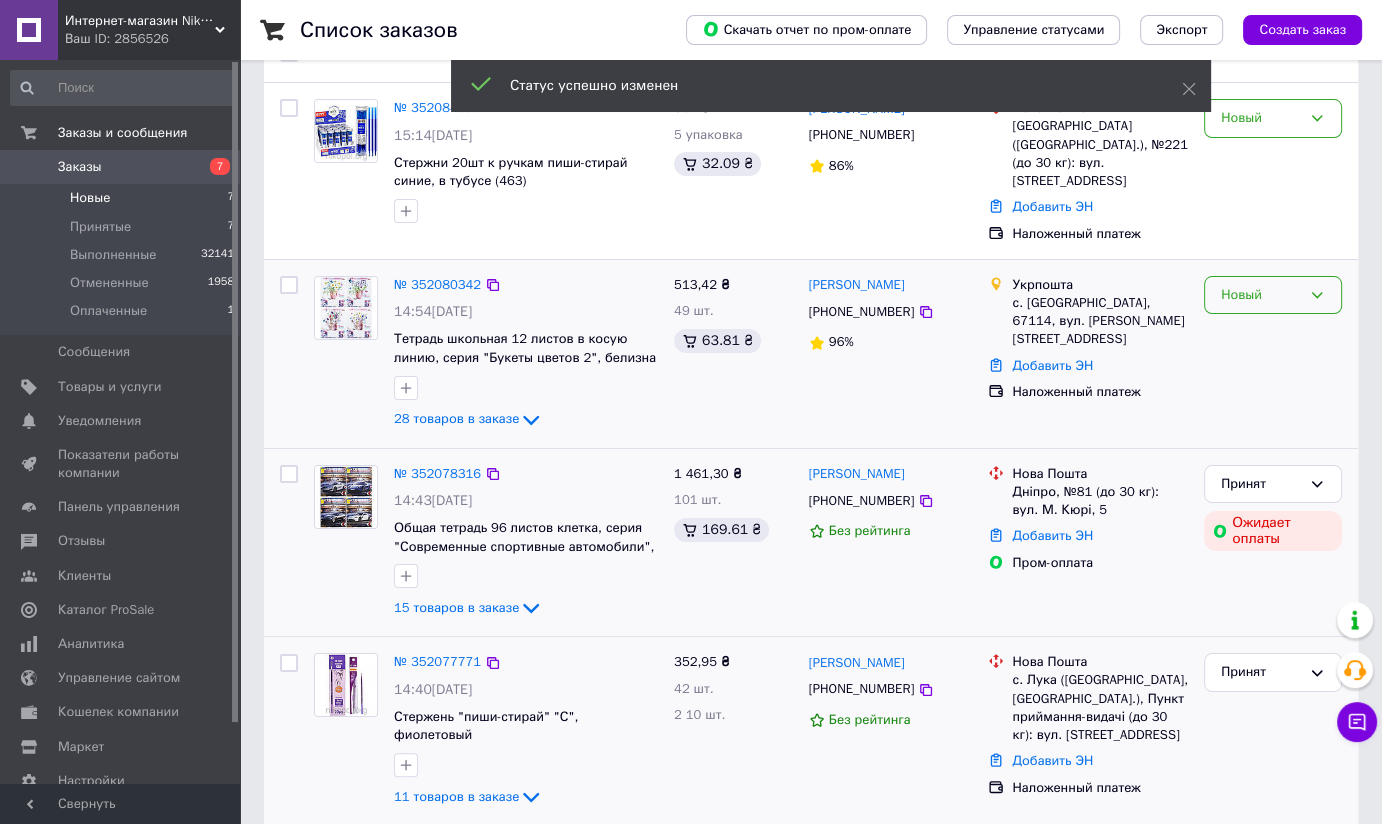click on "Новый" at bounding box center (1261, 295) 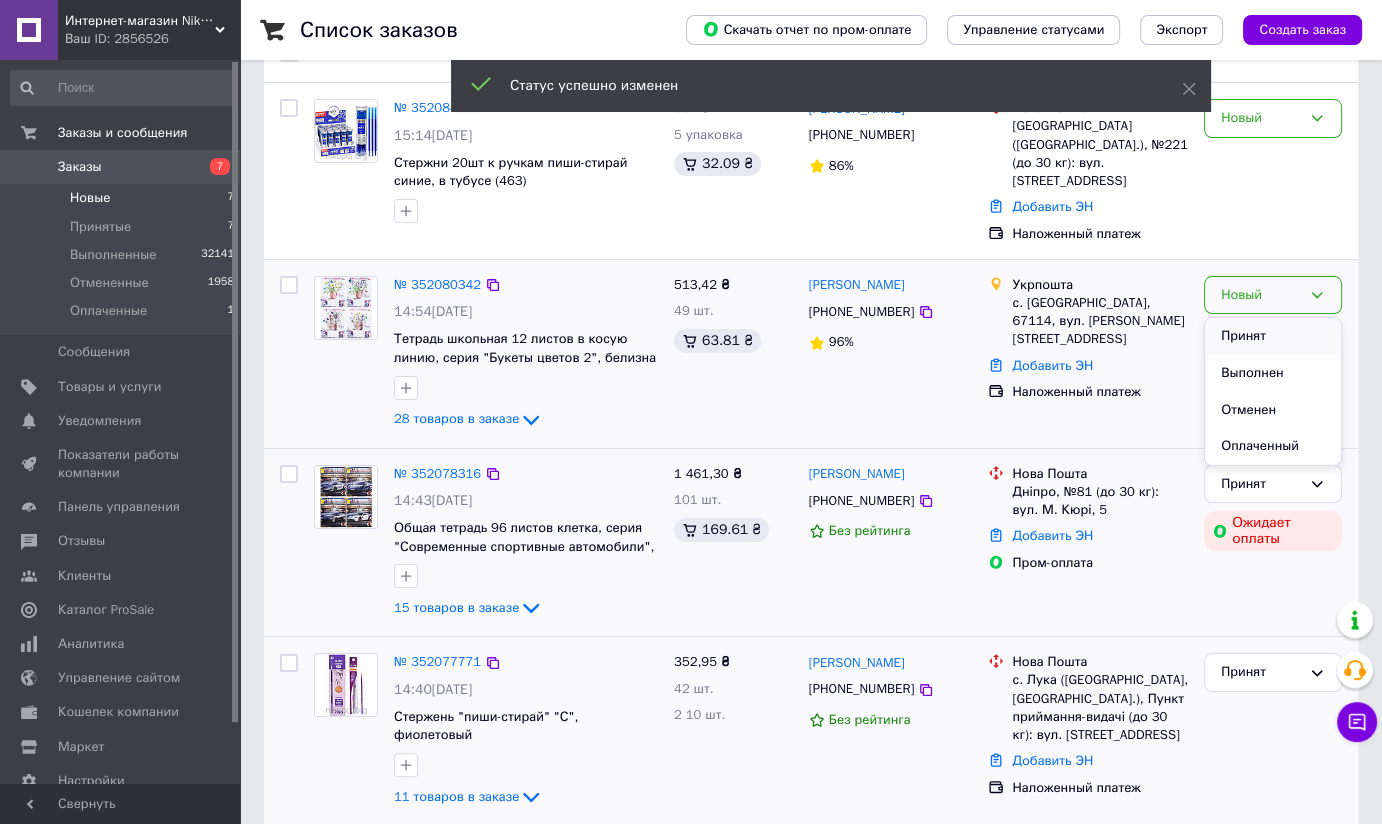 click on "Принят" at bounding box center [1273, 336] 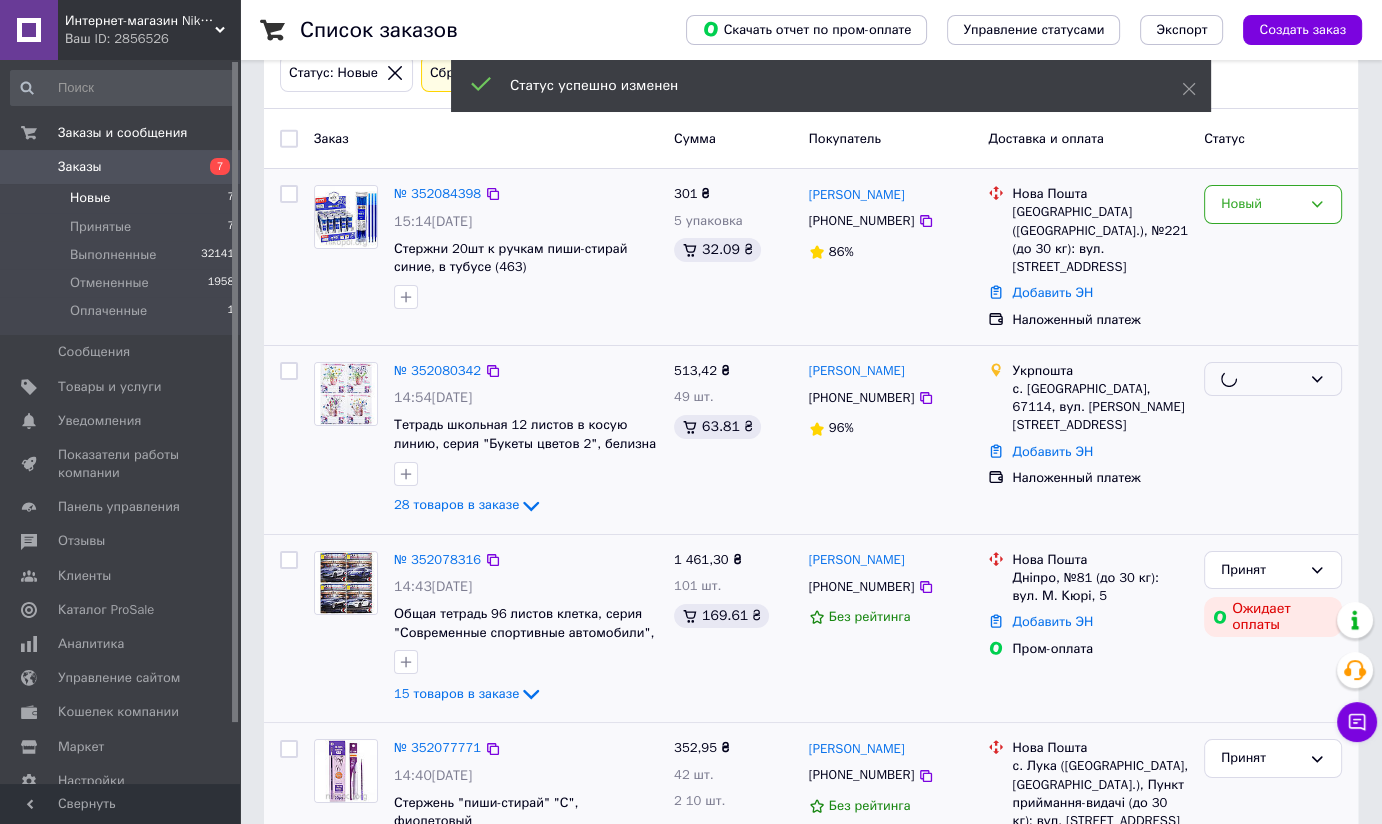 scroll, scrollTop: 0, scrollLeft: 0, axis: both 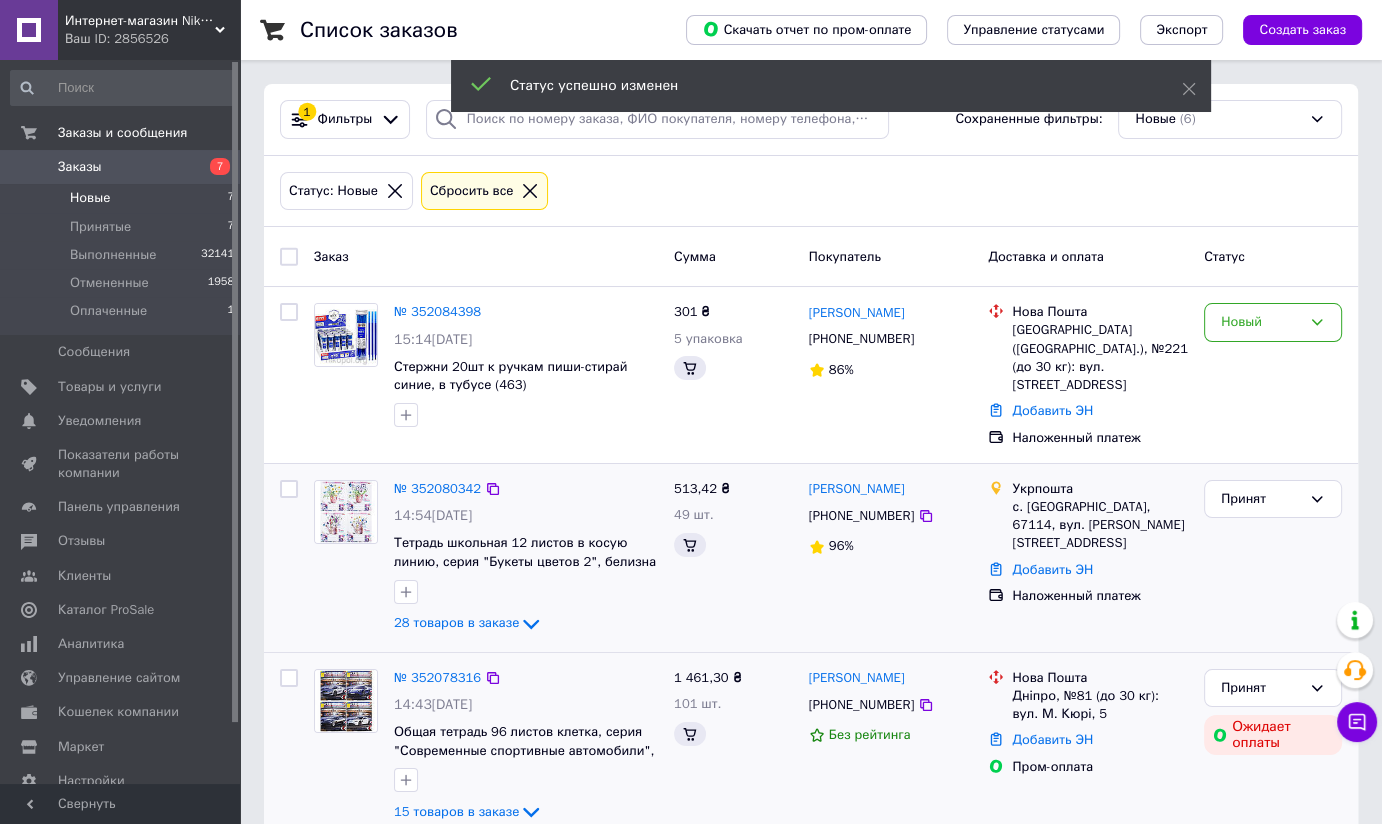 click on "Новый" at bounding box center (1261, 322) 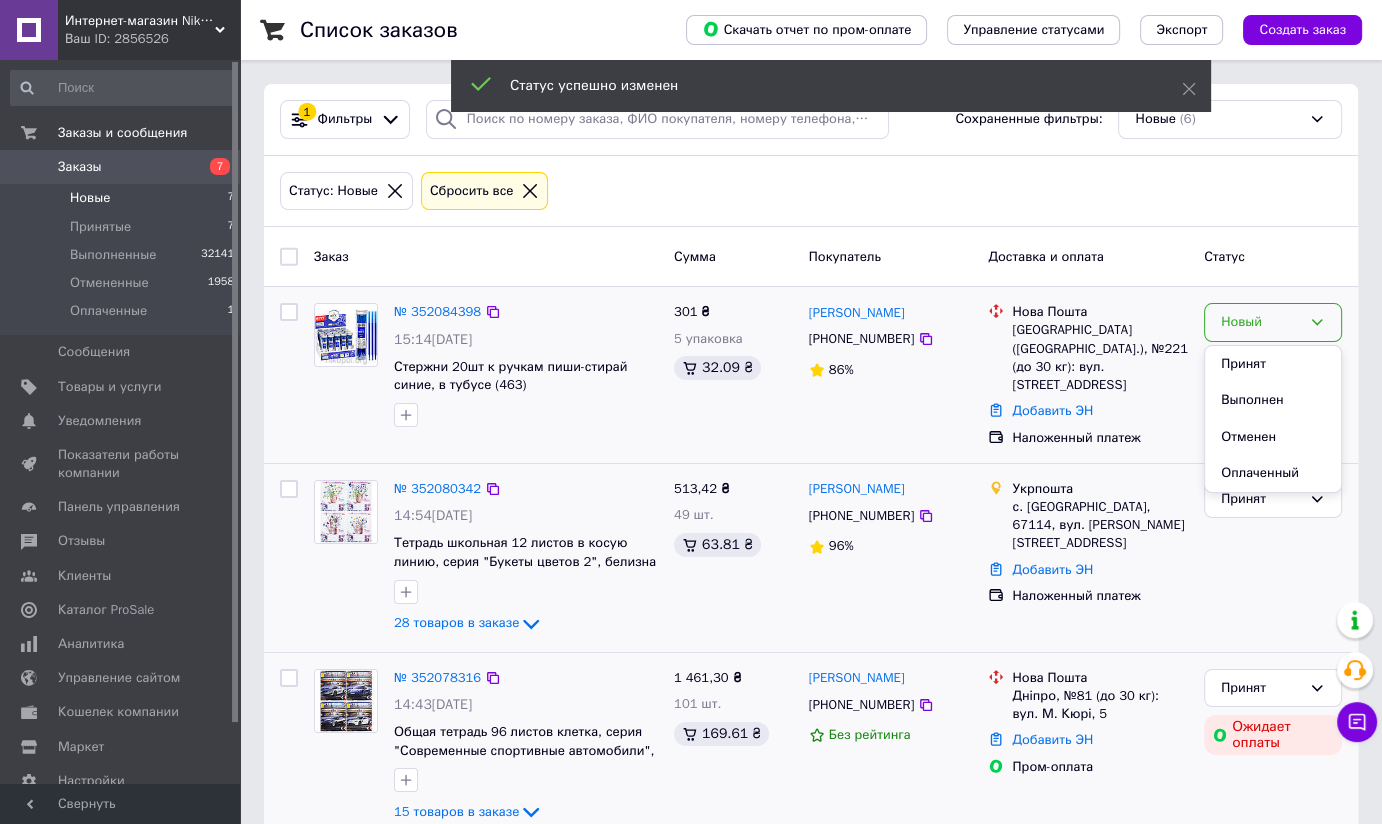 click on "Принят" at bounding box center (1273, 364) 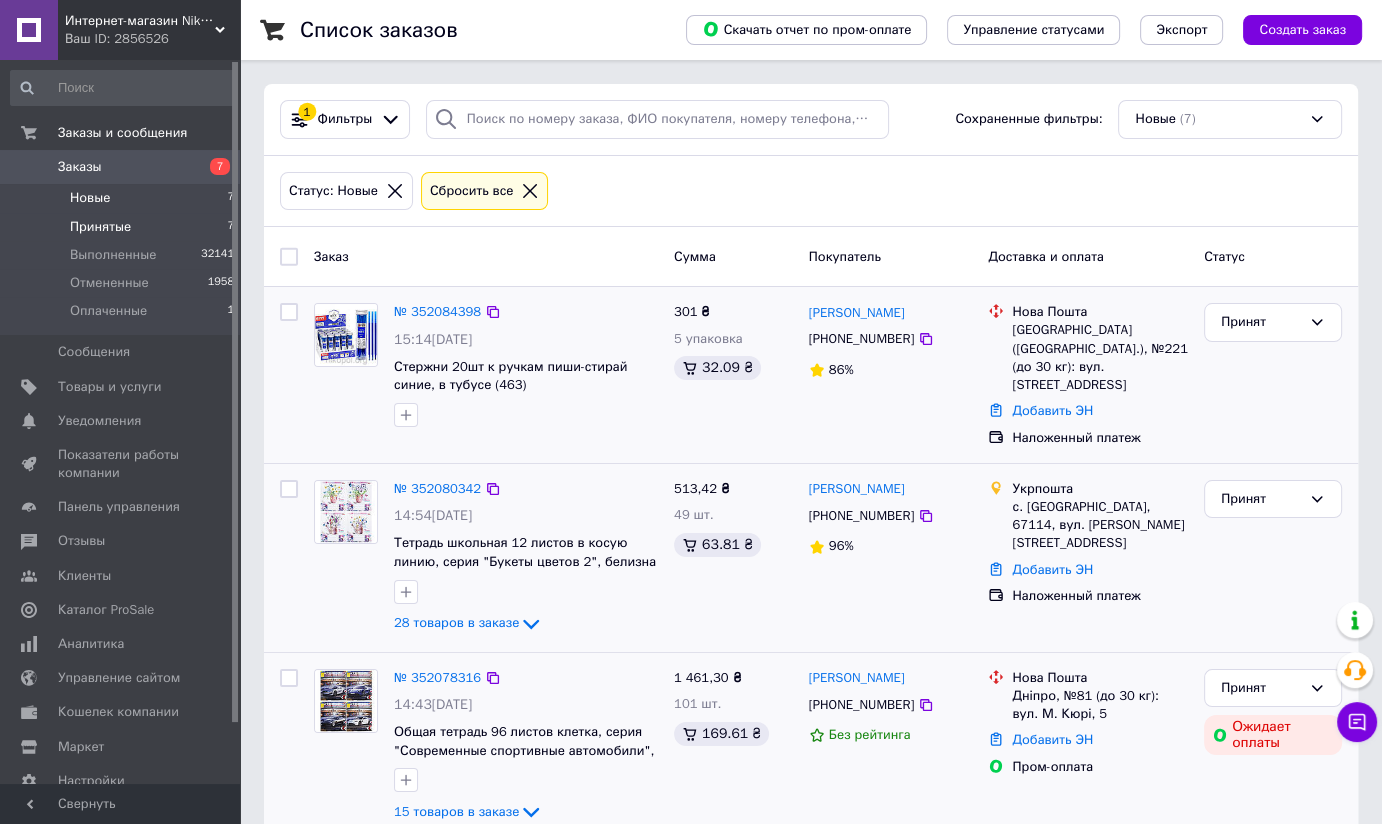 click on "Принятые" at bounding box center (100, 227) 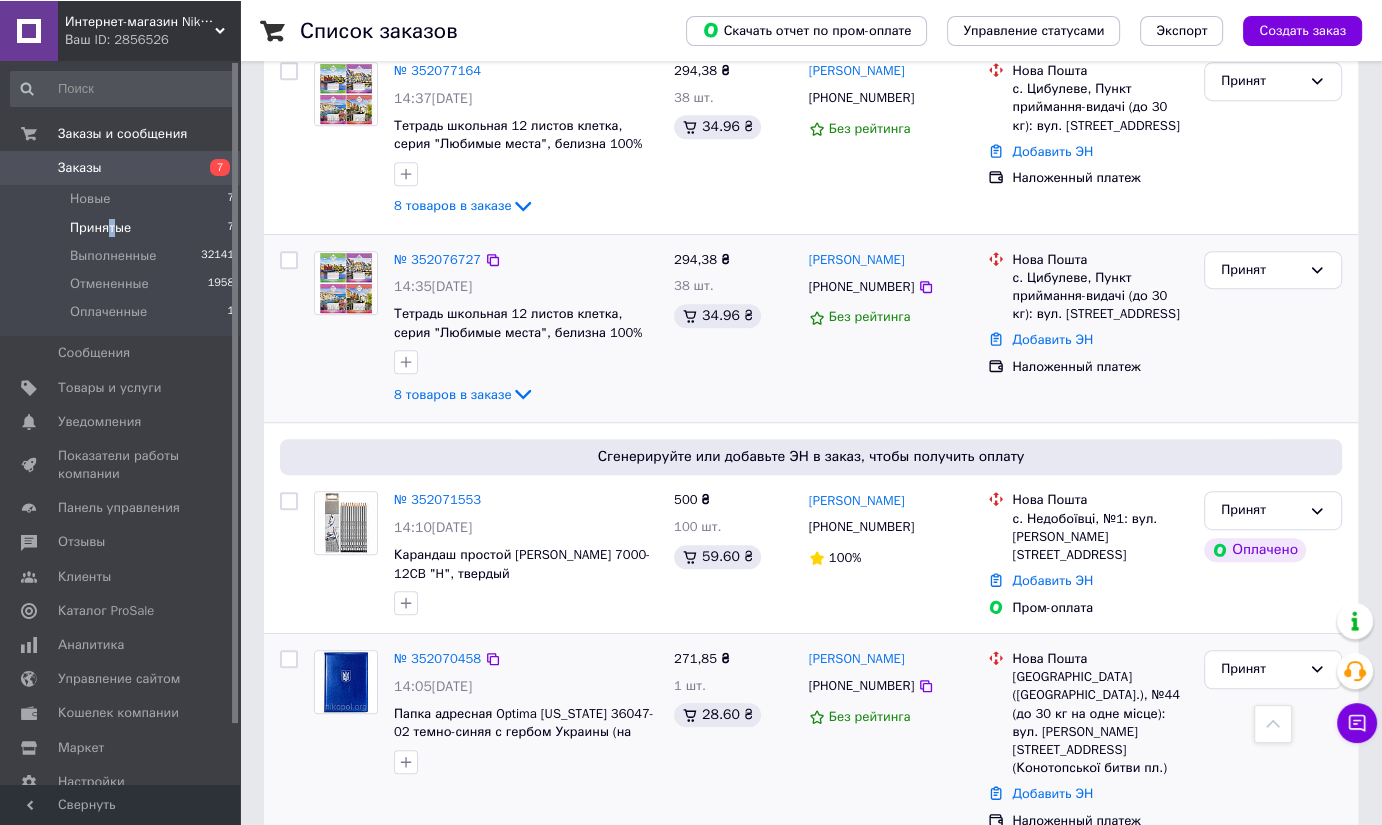 scroll, scrollTop: 1181, scrollLeft: 0, axis: vertical 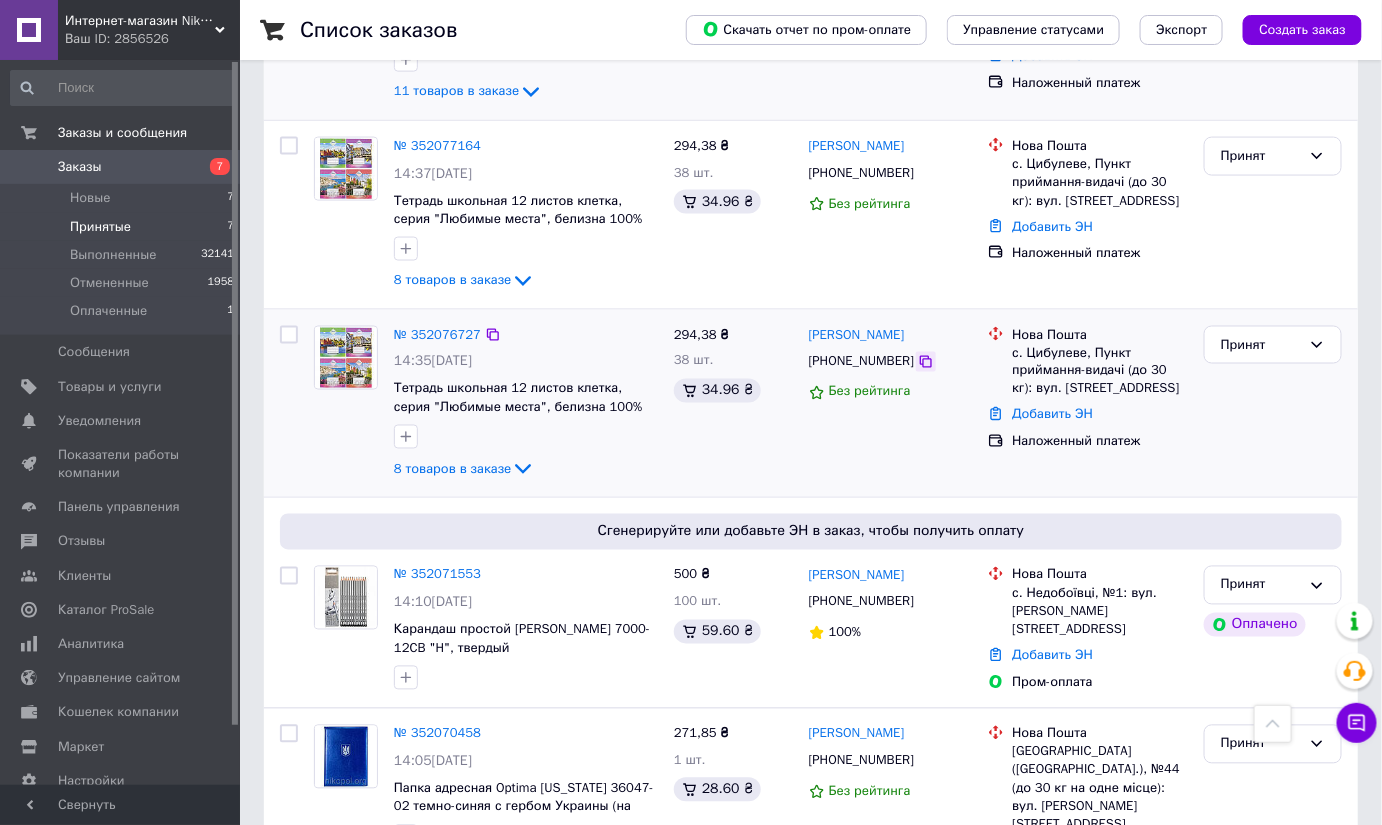 click 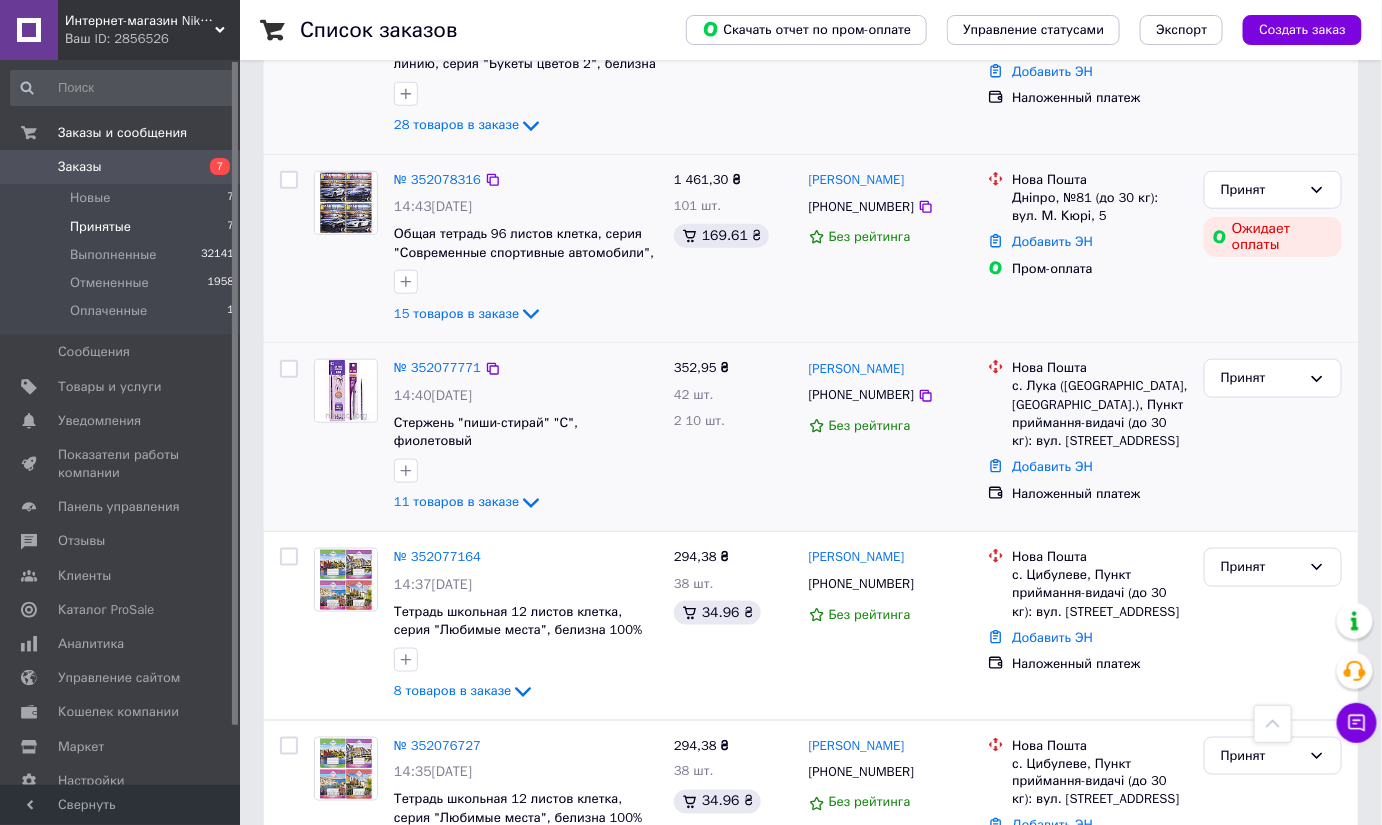 scroll, scrollTop: 454, scrollLeft: 0, axis: vertical 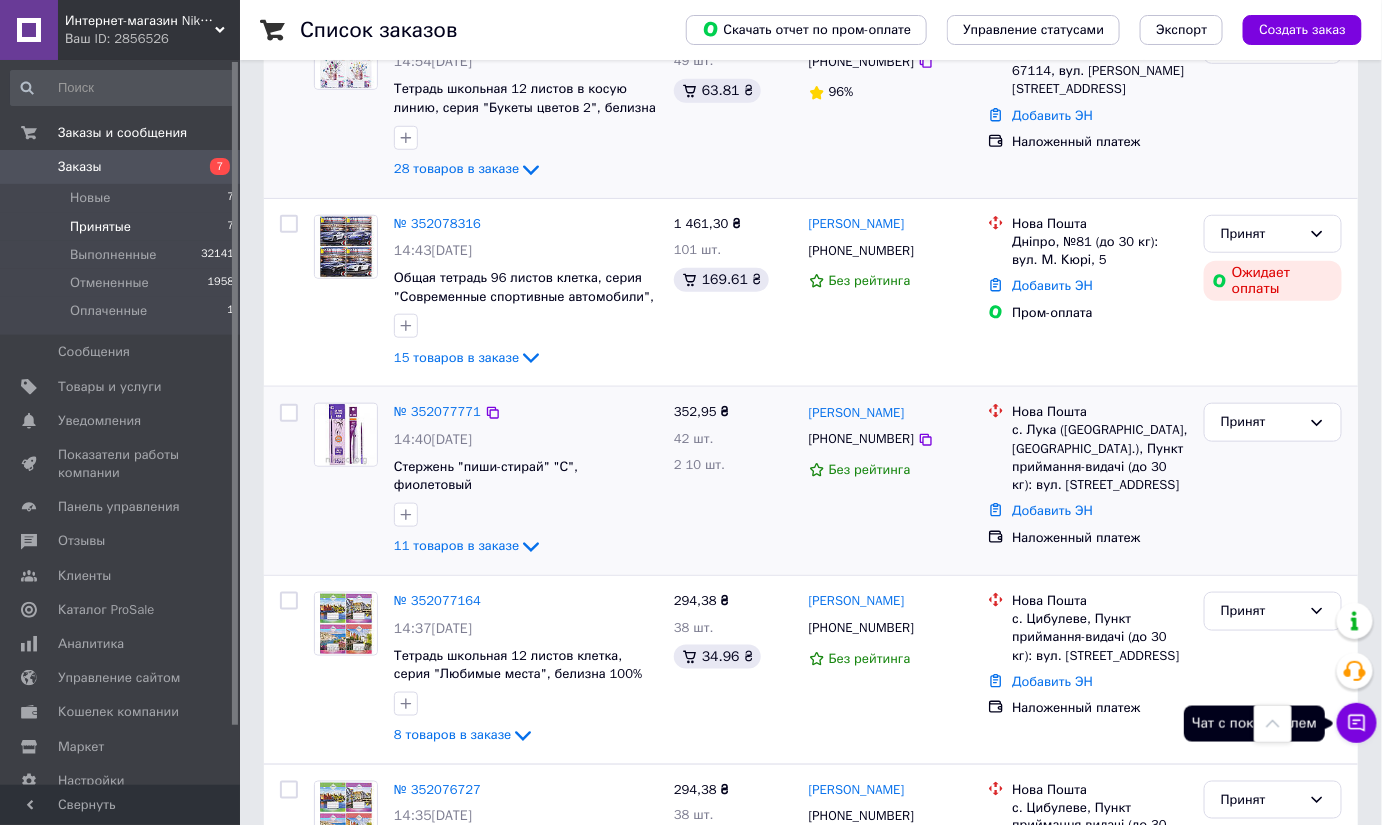 click 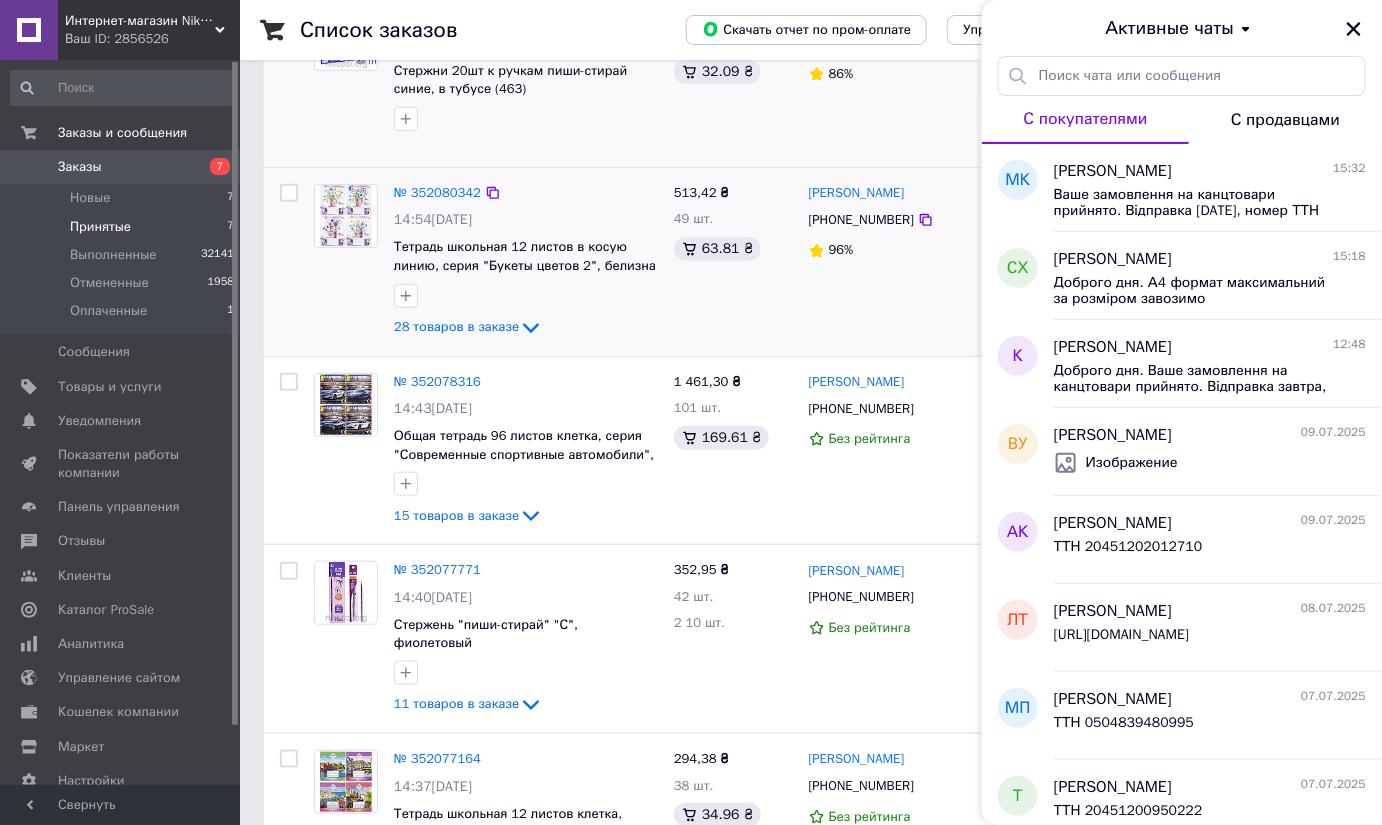 scroll, scrollTop: 272, scrollLeft: 0, axis: vertical 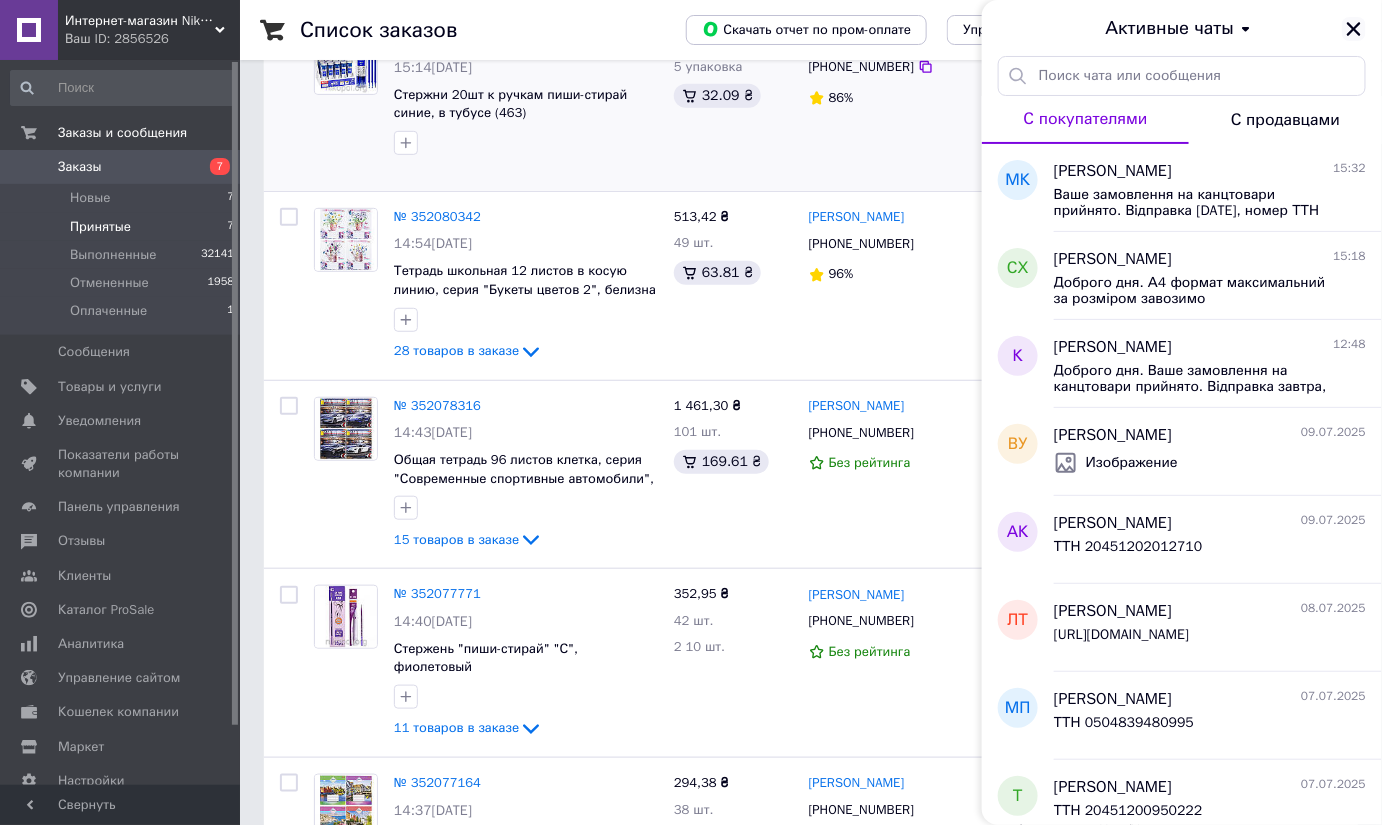 click 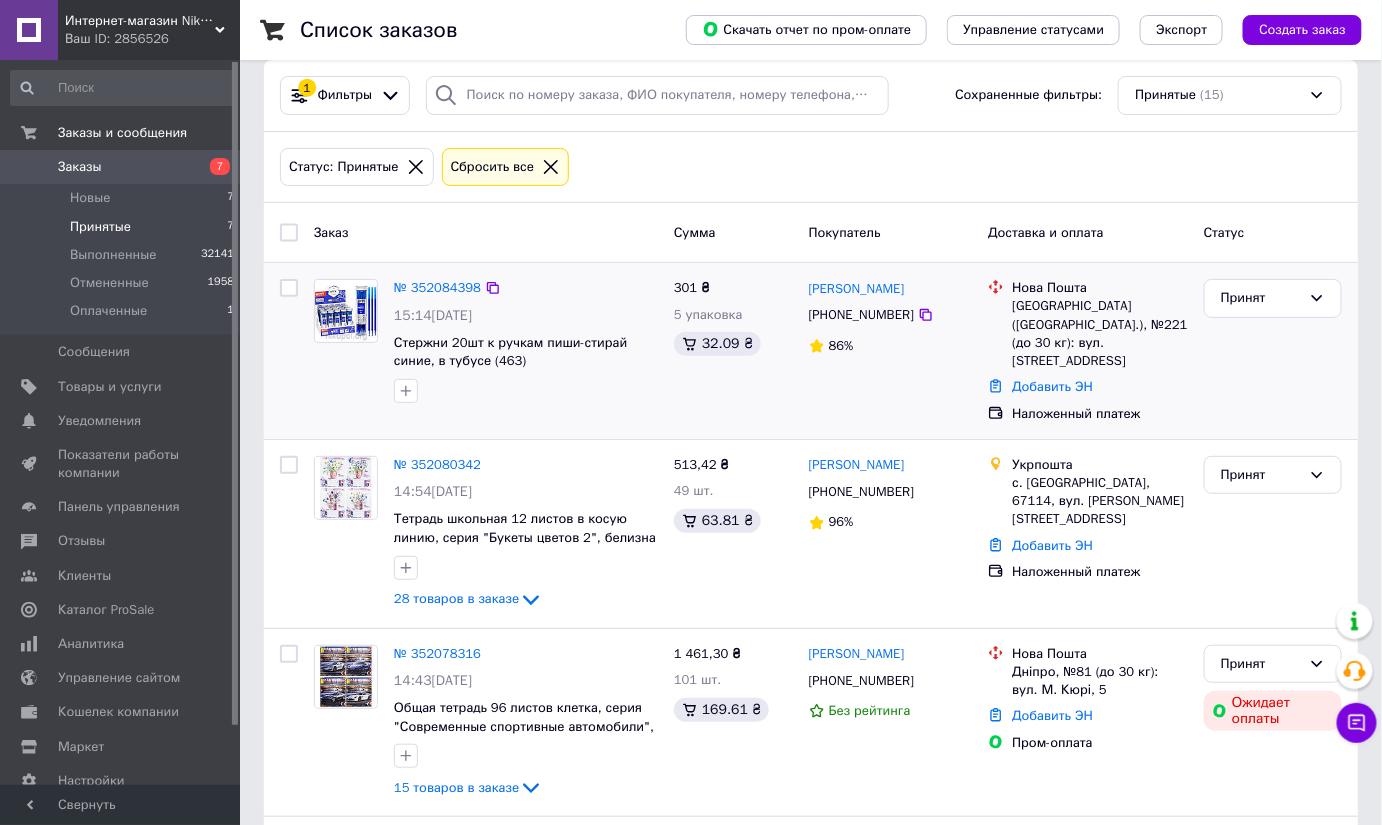 scroll, scrollTop: 0, scrollLeft: 0, axis: both 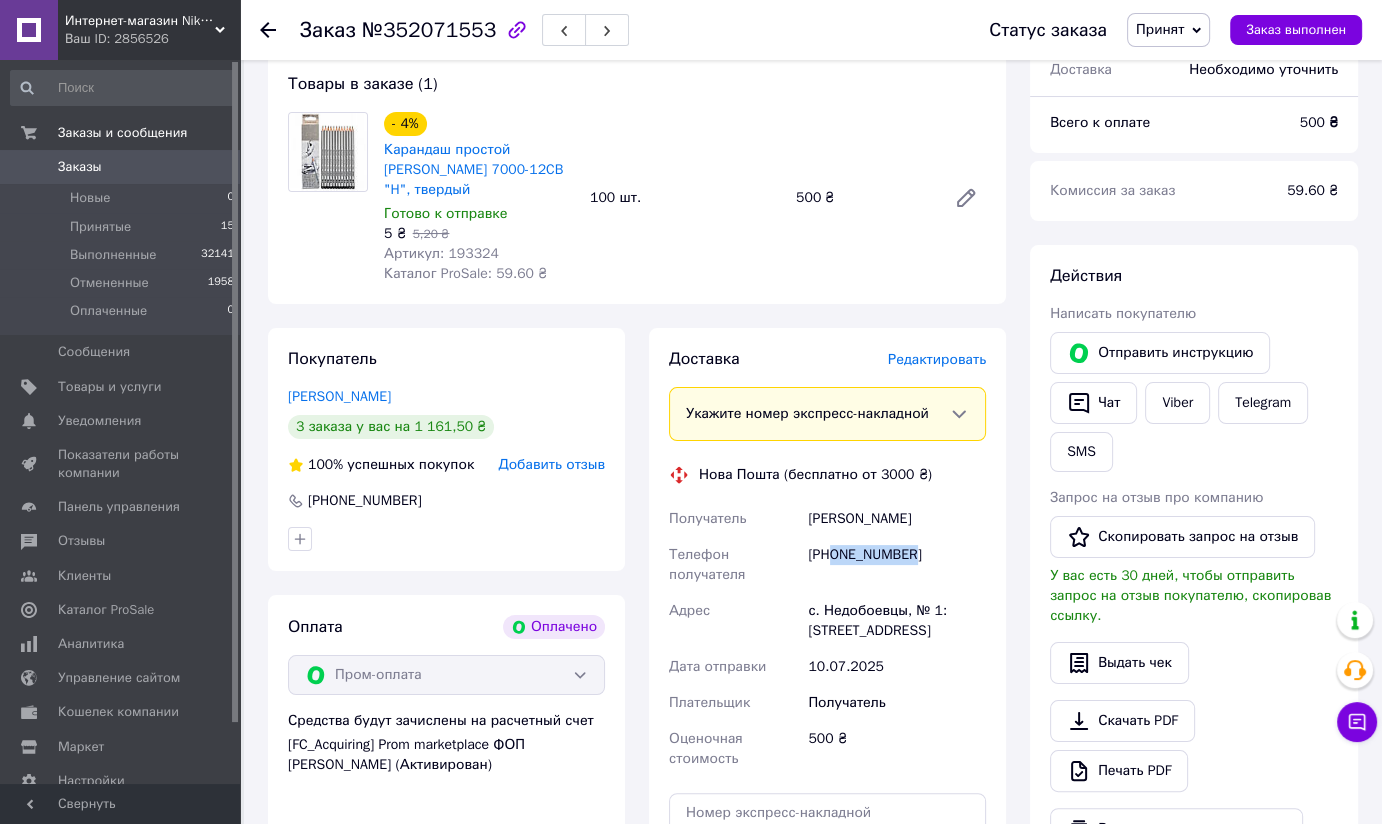 drag, startPoint x: 910, startPoint y: 555, endPoint x: 834, endPoint y: 553, distance: 76.02631 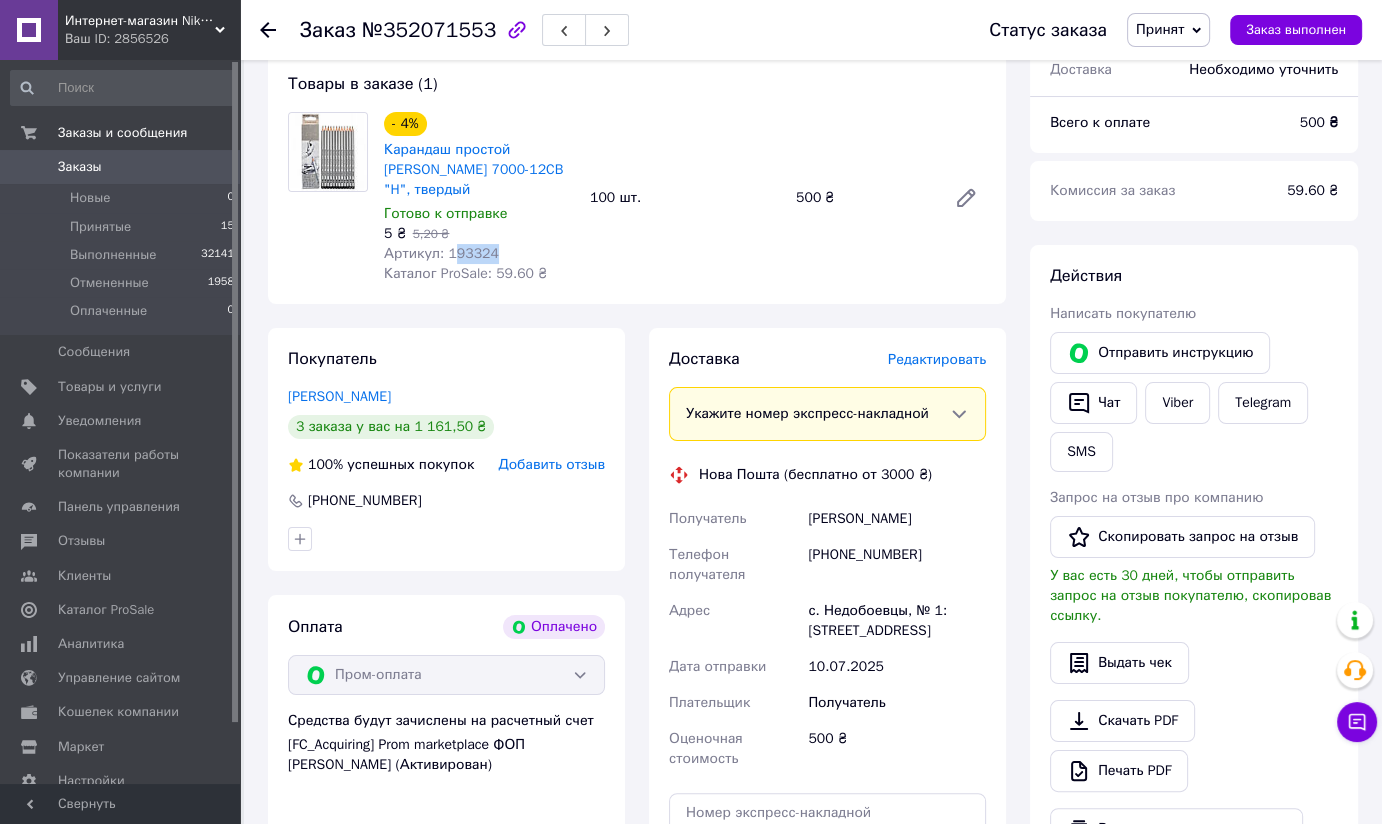 drag, startPoint x: 497, startPoint y: 257, endPoint x: 449, endPoint y: 259, distance: 48.04165 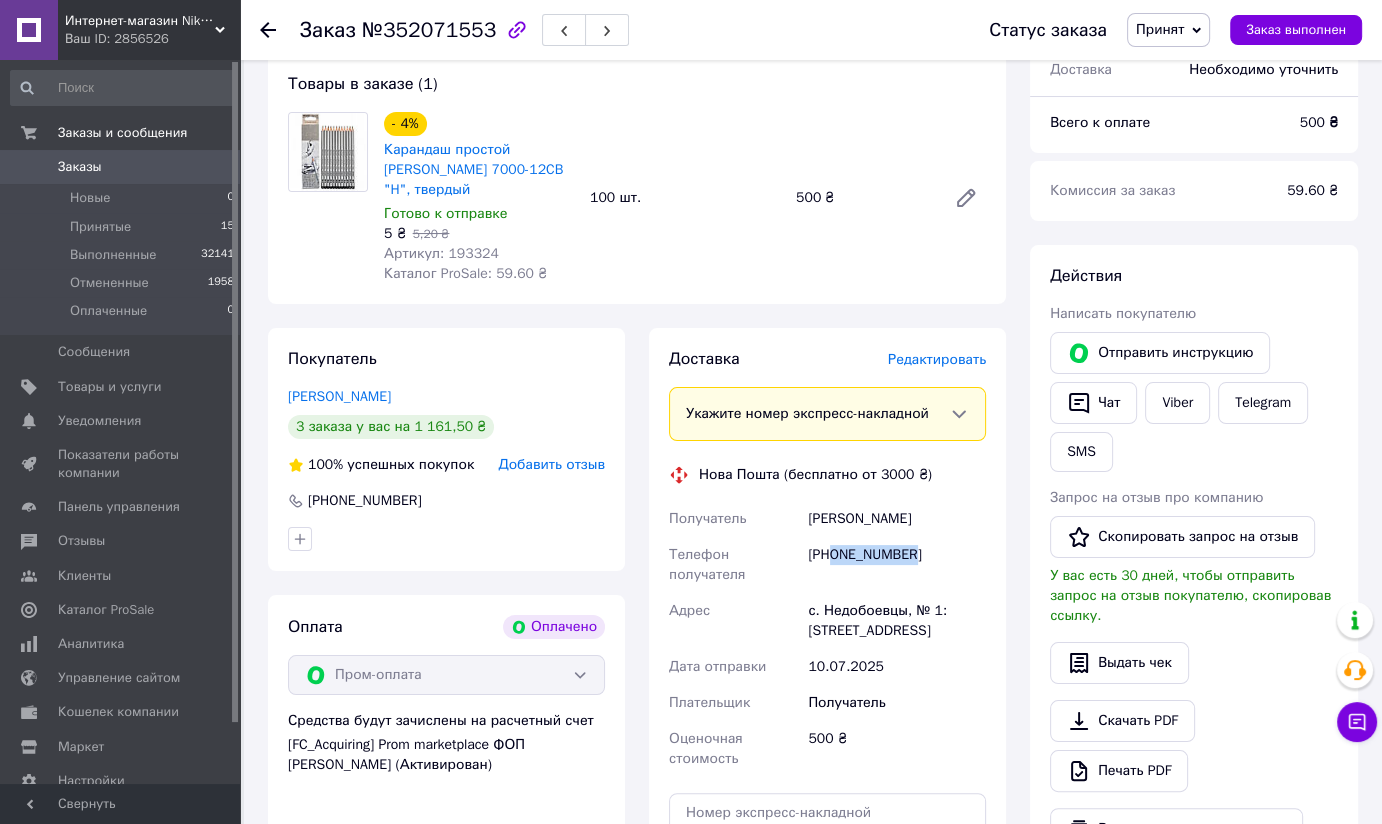 drag, startPoint x: 931, startPoint y: 552, endPoint x: 832, endPoint y: 566, distance: 99.985 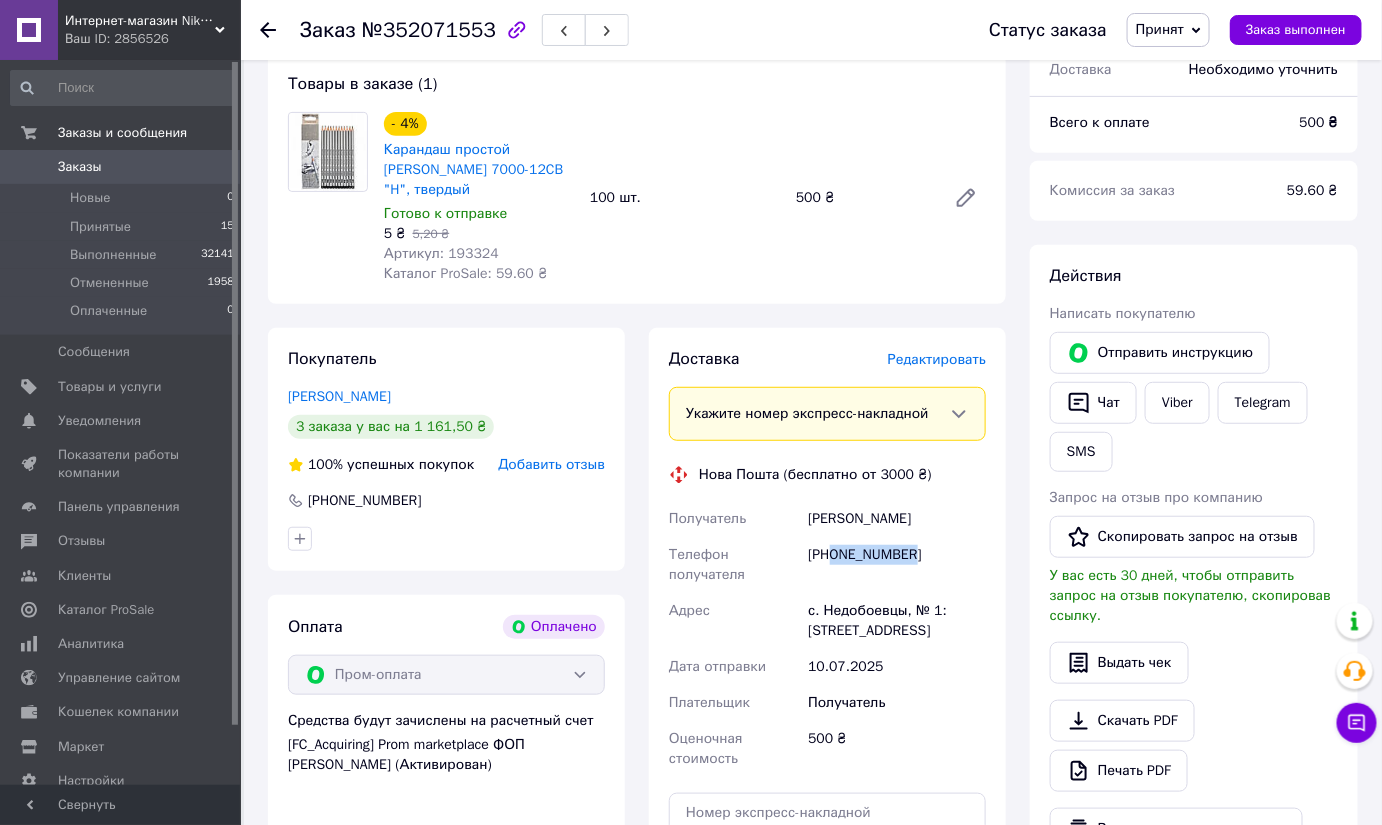 copy on "0957808556" 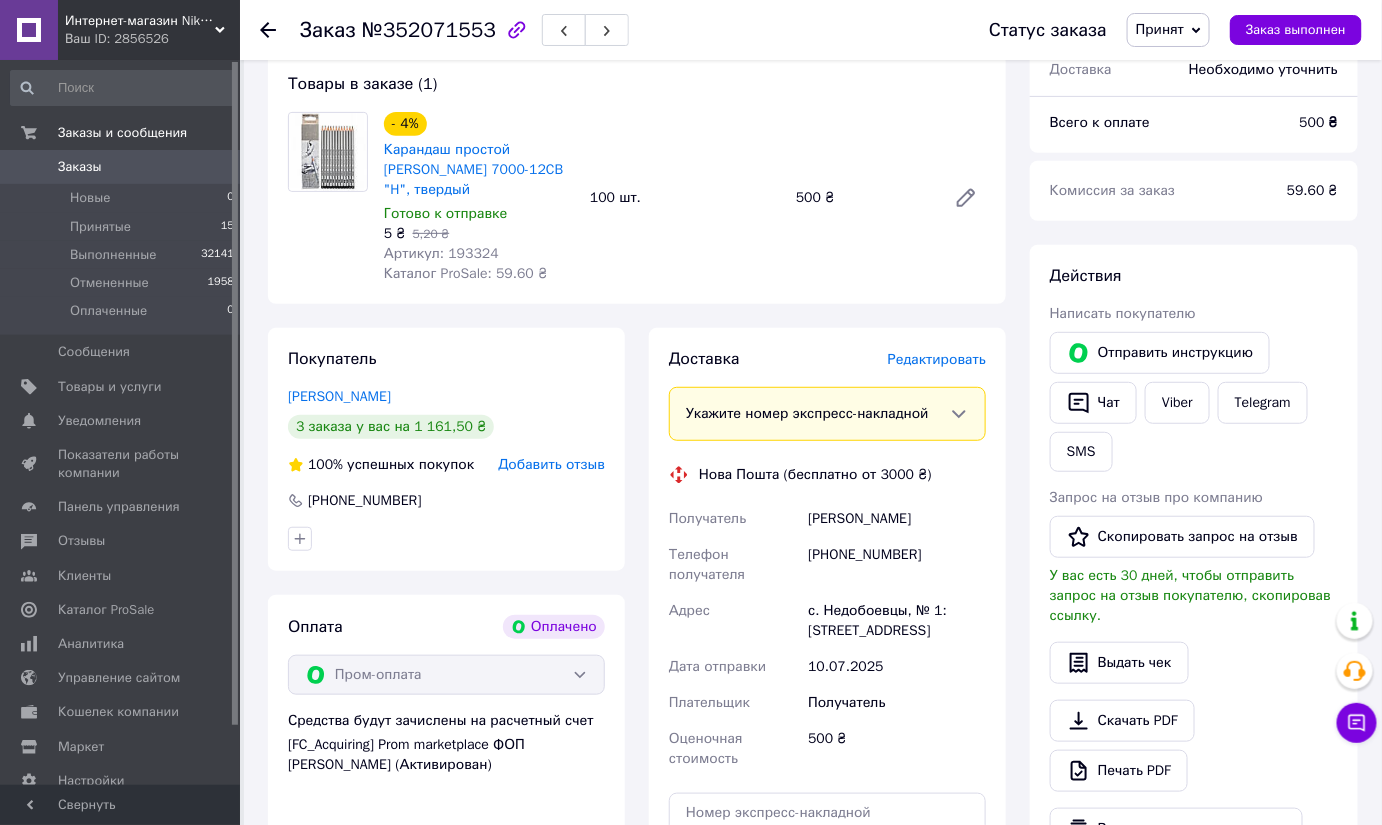 click on "Артикул: 193324" at bounding box center (441, 253) 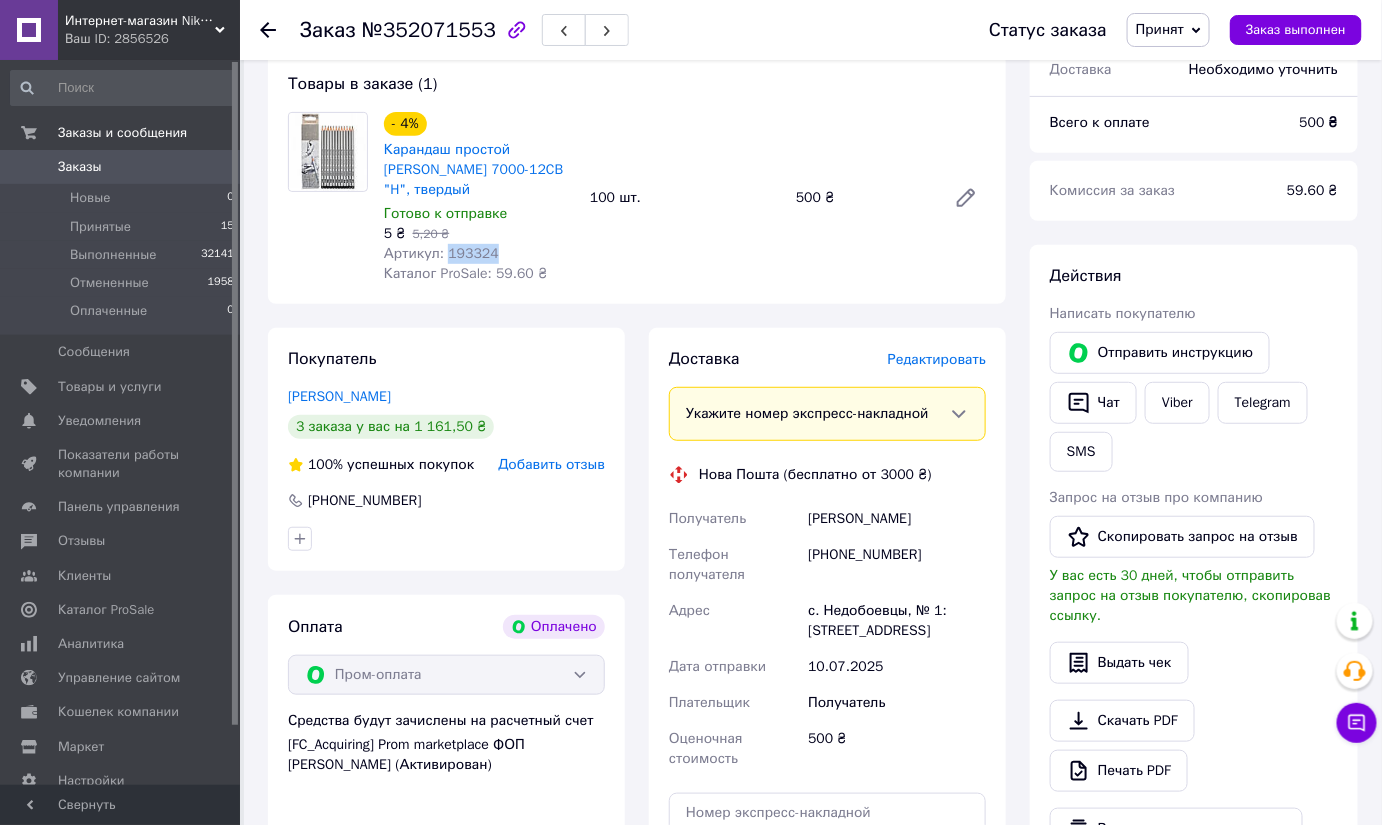 click on "Артикул: 193324" at bounding box center [441, 253] 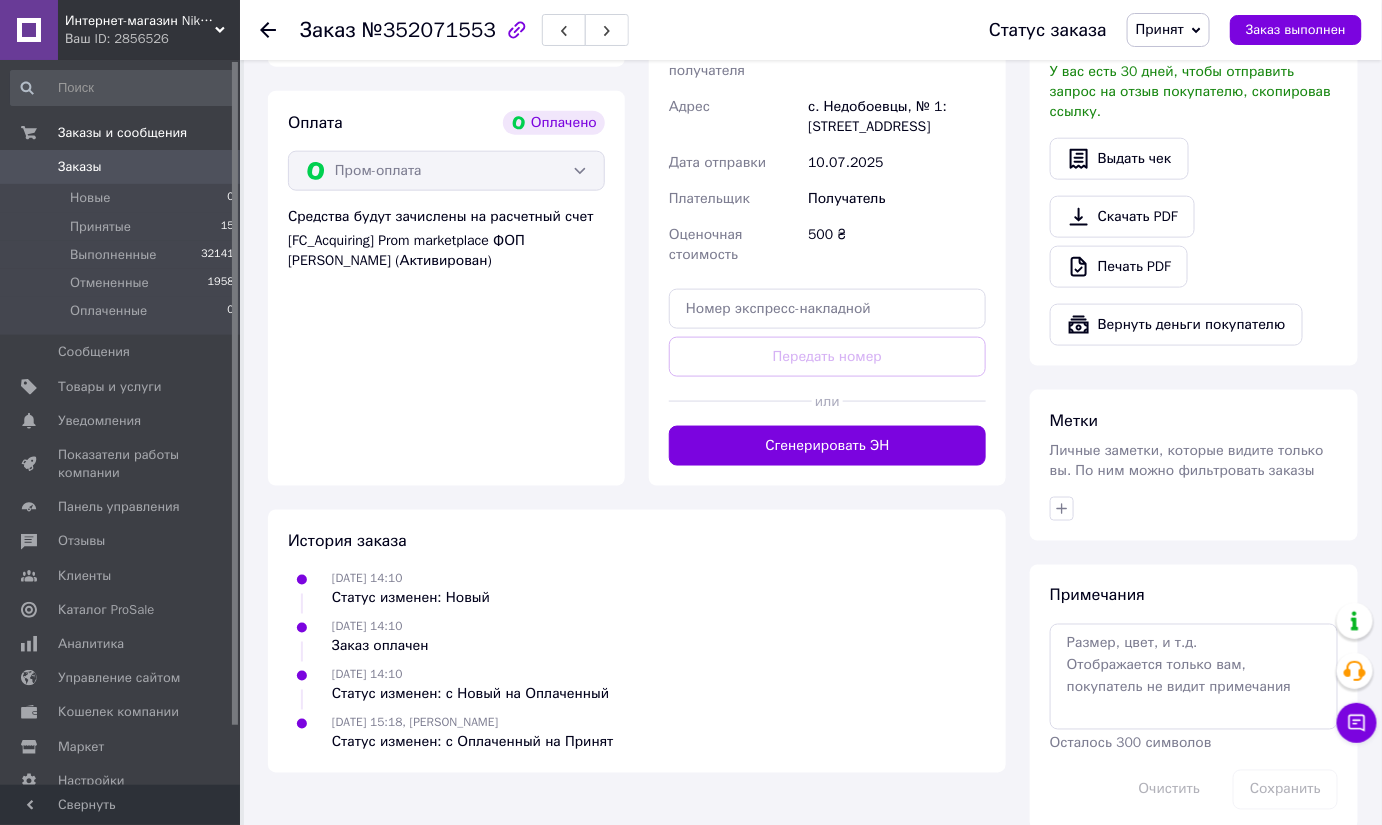 scroll, scrollTop: 689, scrollLeft: 0, axis: vertical 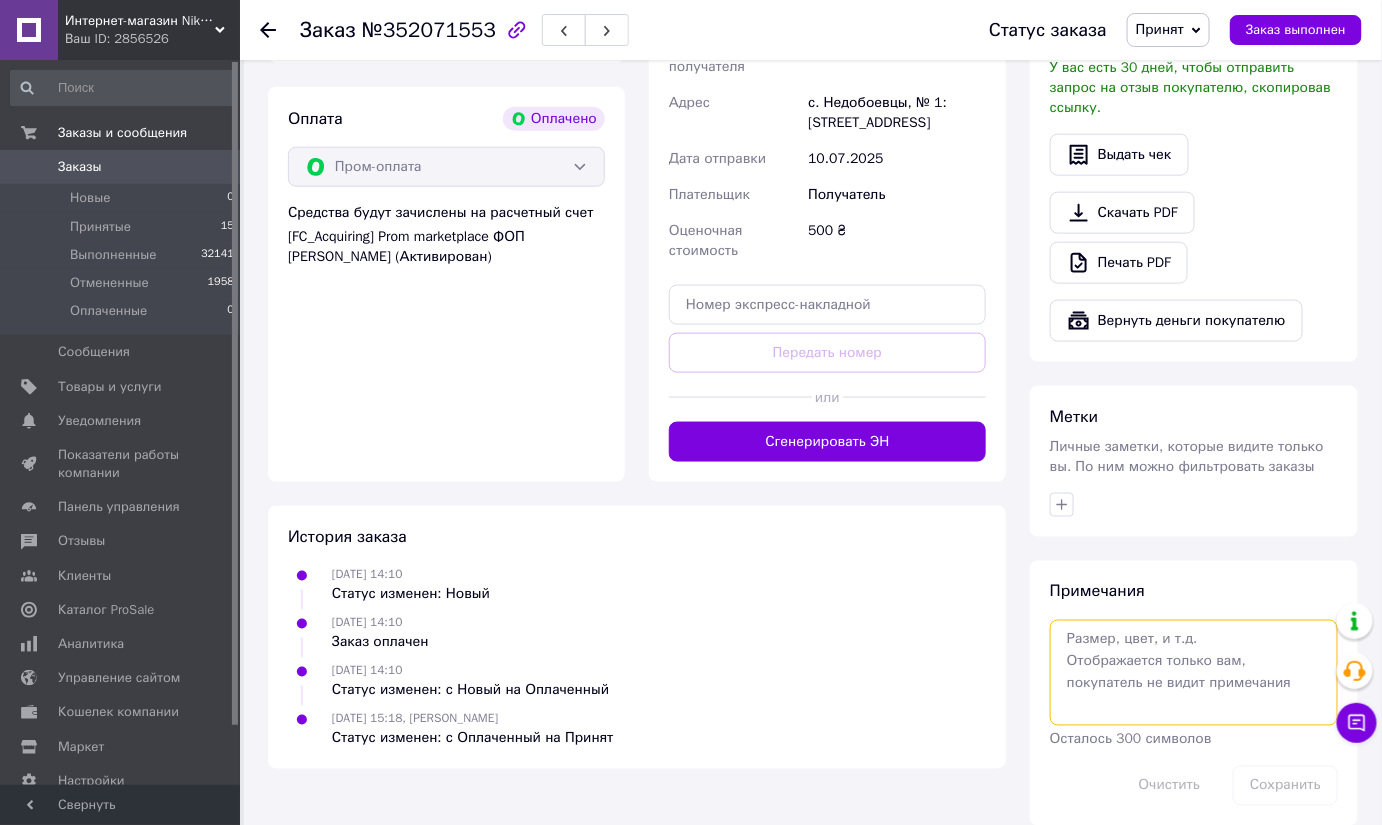 click at bounding box center (1194, 673) 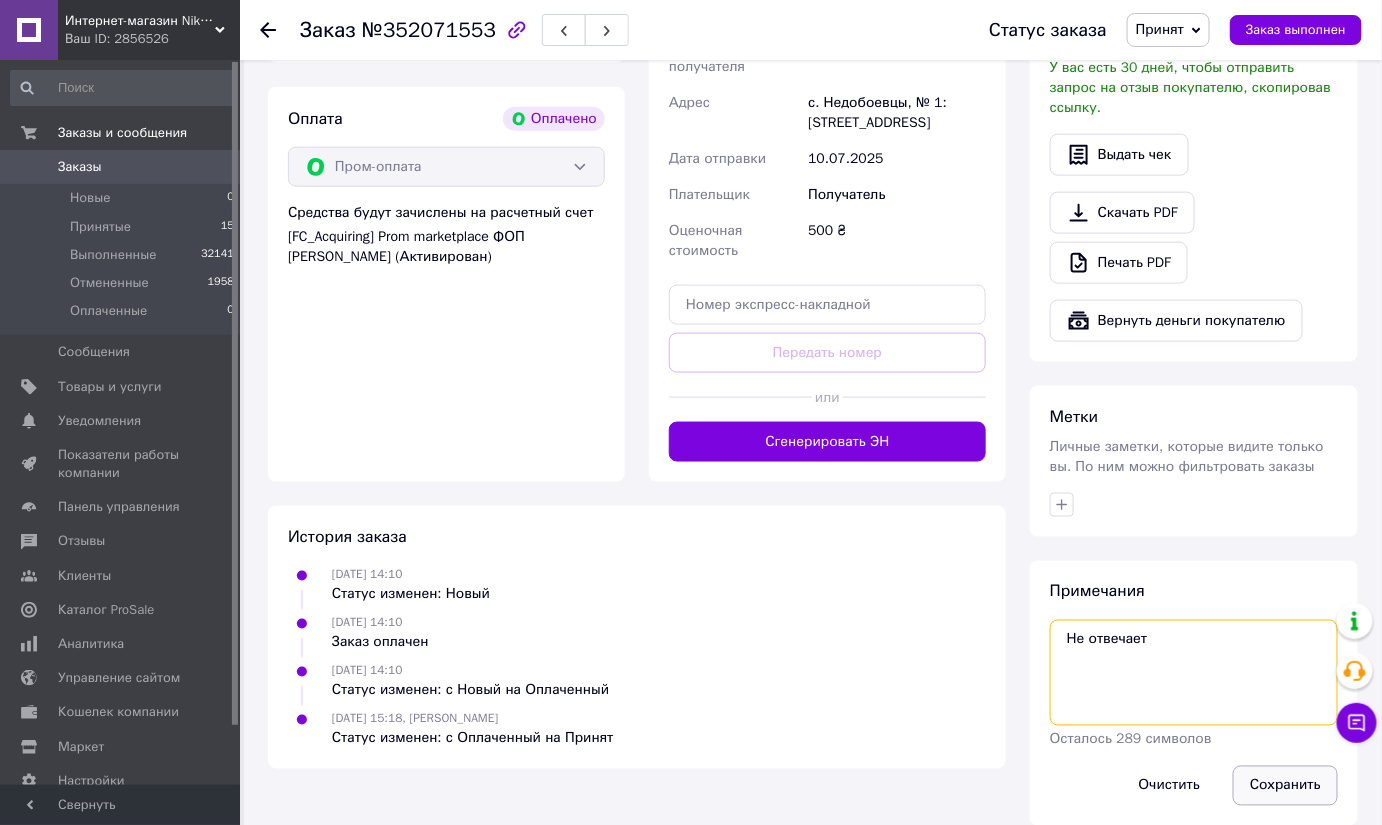 type on "Не отвечает" 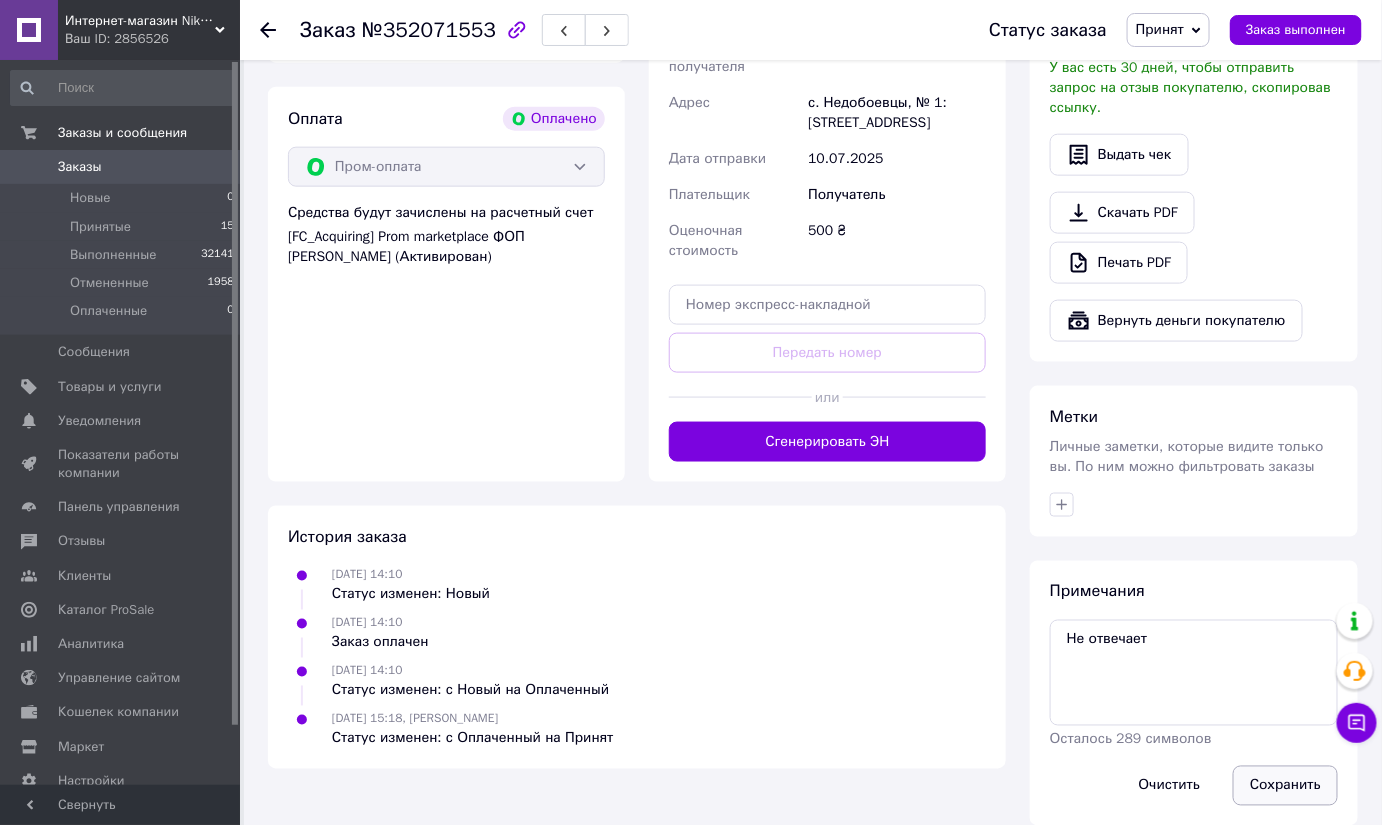 click on "Сохранить" at bounding box center (1285, 786) 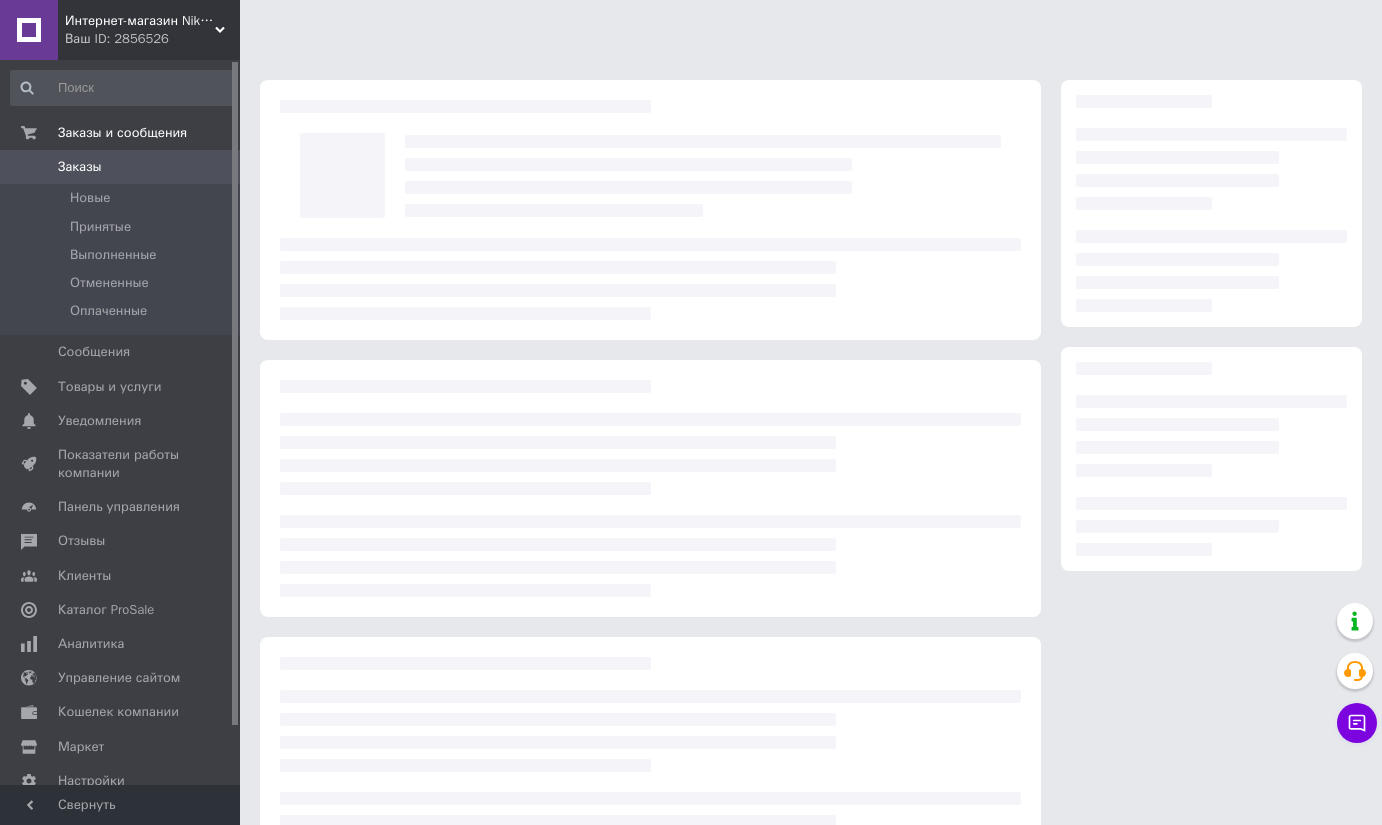 scroll, scrollTop: 0, scrollLeft: 0, axis: both 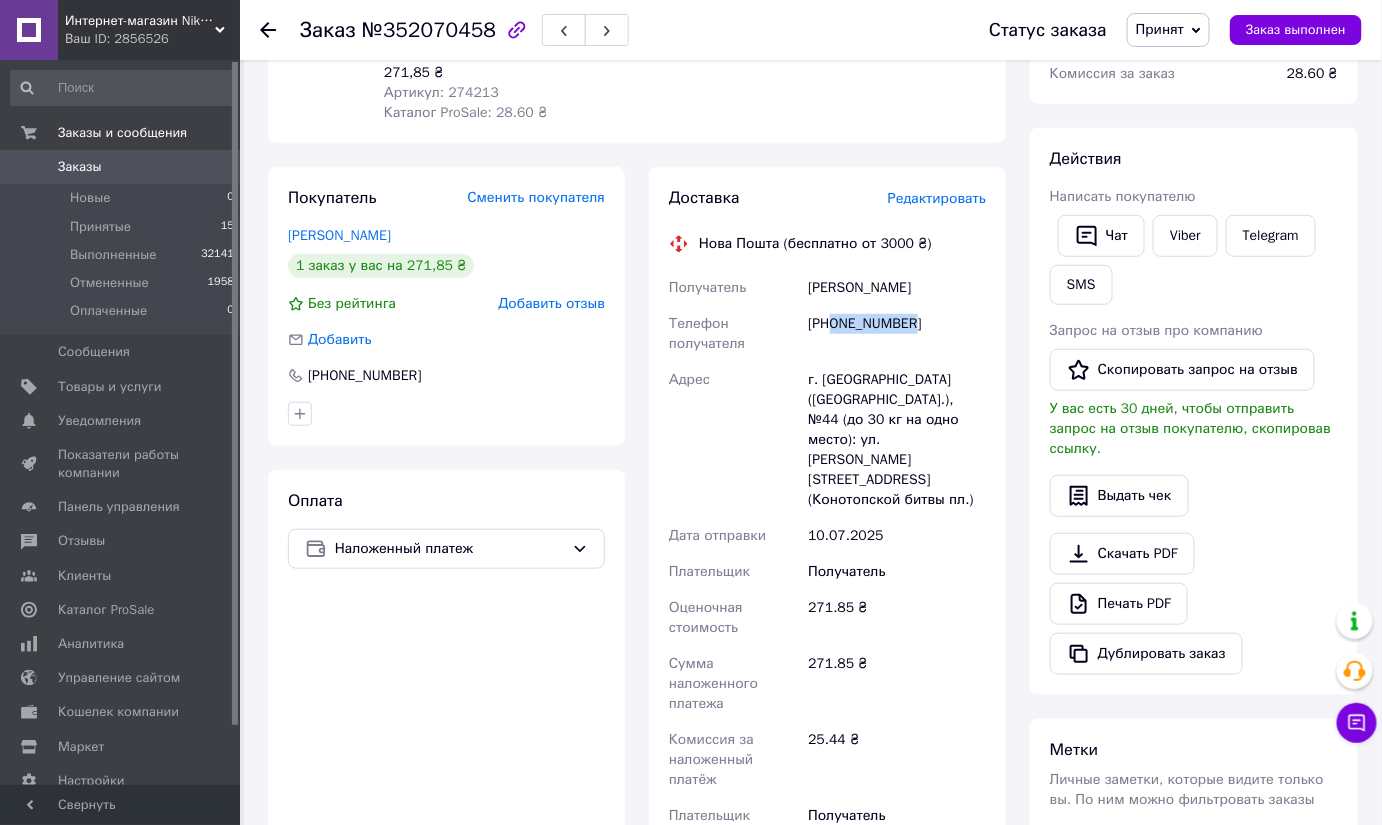drag, startPoint x: 917, startPoint y: 326, endPoint x: 834, endPoint y: 331, distance: 83.15047 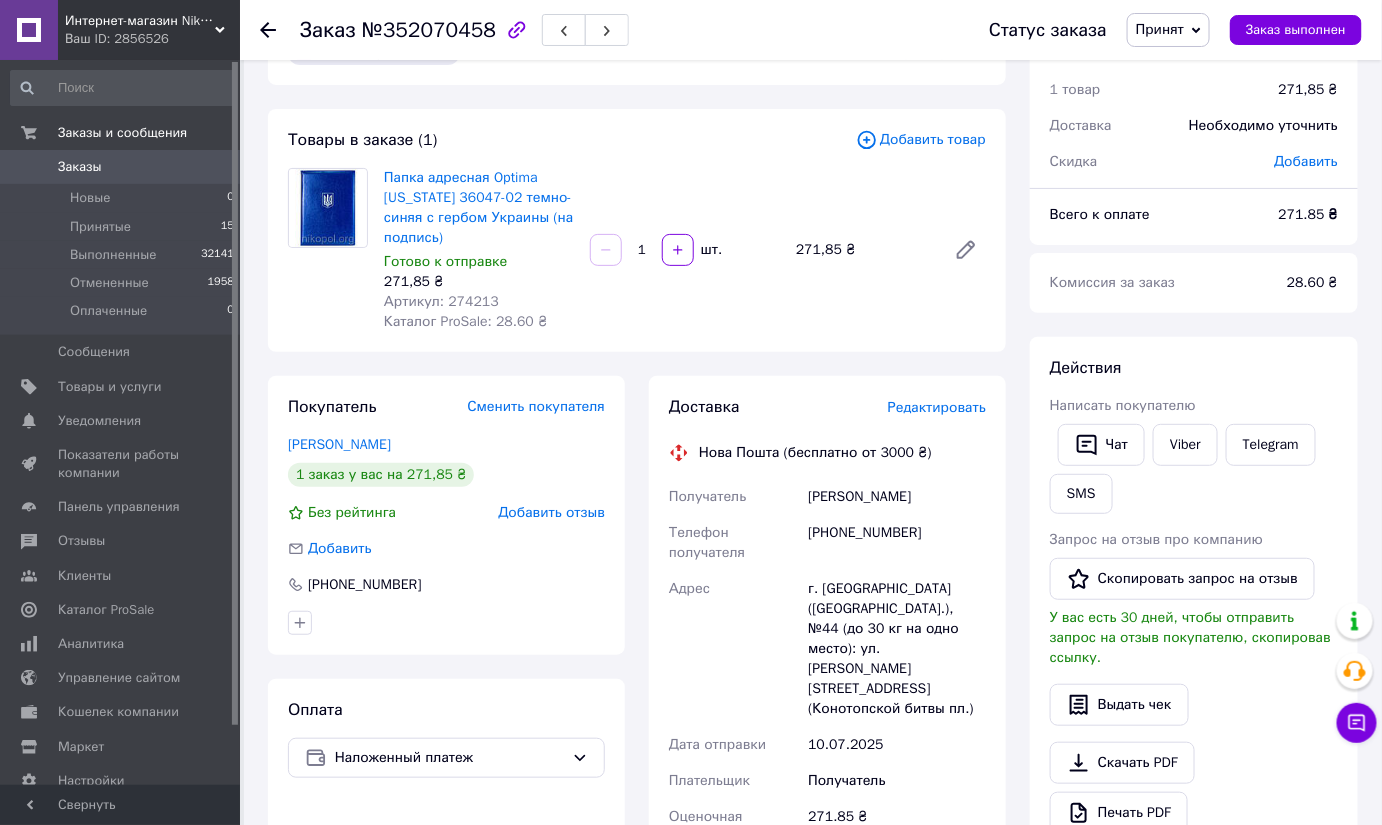 scroll, scrollTop: 90, scrollLeft: 0, axis: vertical 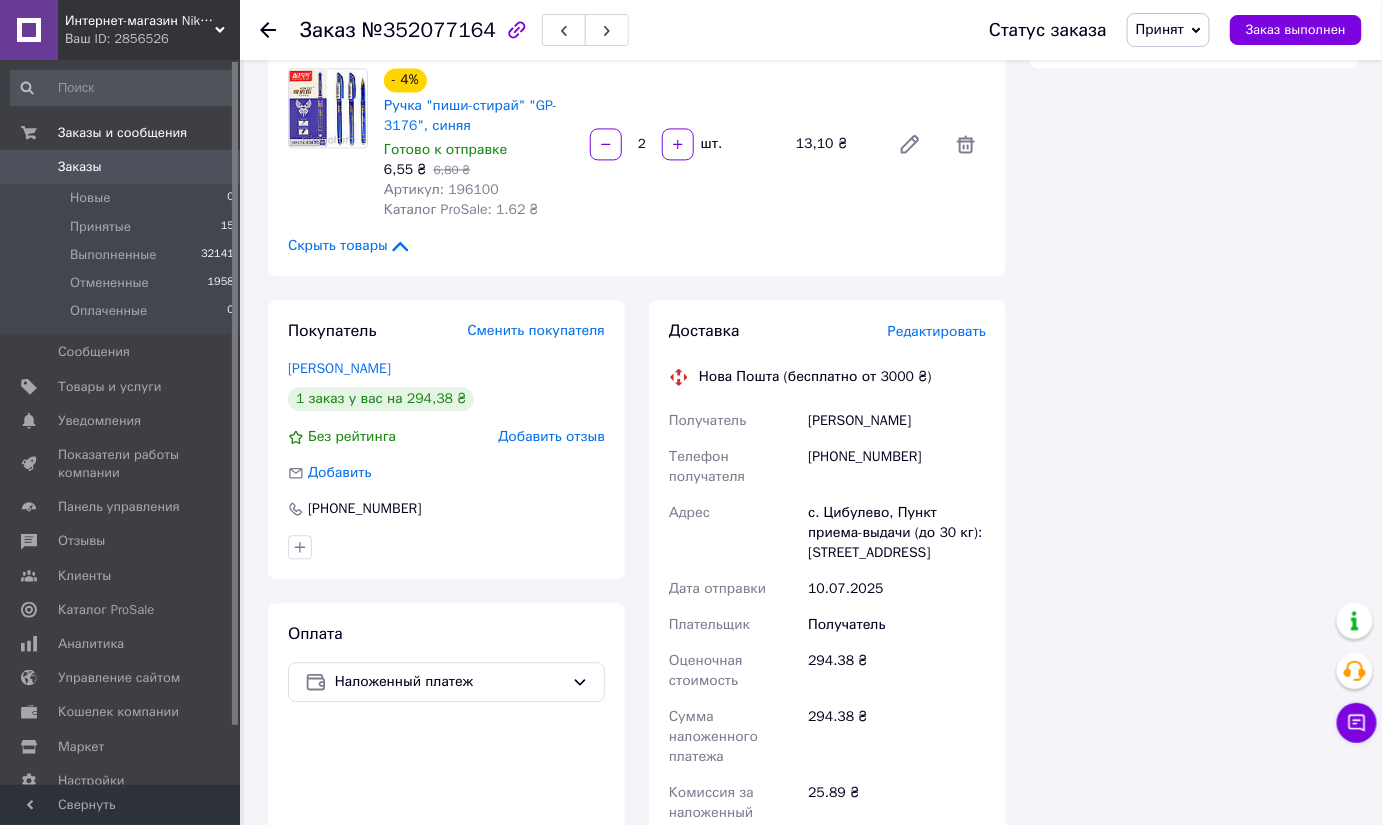 click on "Итого 8 товаров 294,38 ₴ Доставка Необходимо уточнить Скидка Добавить Всего к оплате 294.38 ₴ Комиссия за заказ 34.96 ₴ Действия Написать покупателю   Чат Viber Telegram SMS Запрос на отзыв про компанию   Скопировать запрос на отзыв У вас есть 30 дней, чтобы отправить запрос на отзыв покупателю, скопировав ссылку.   Выдать чек   Скачать PDF   Печать PDF   Дублировать заказ Метки Личные заметки, которые видите только вы. По ним можно фильтровать заказы Примечания Осталось 300 символов Очистить Сохранить" at bounding box center (1194, 36) 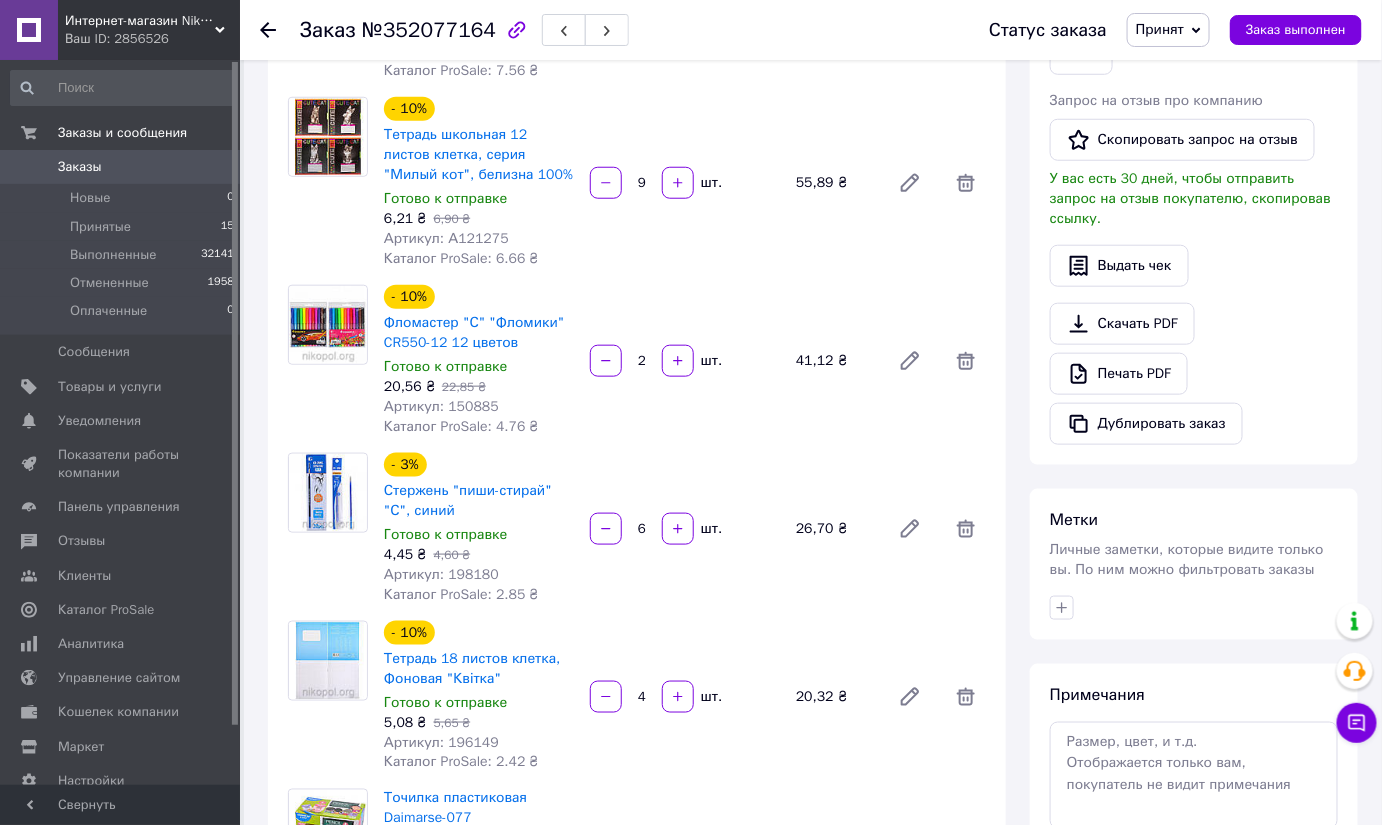 scroll, scrollTop: 363, scrollLeft: 0, axis: vertical 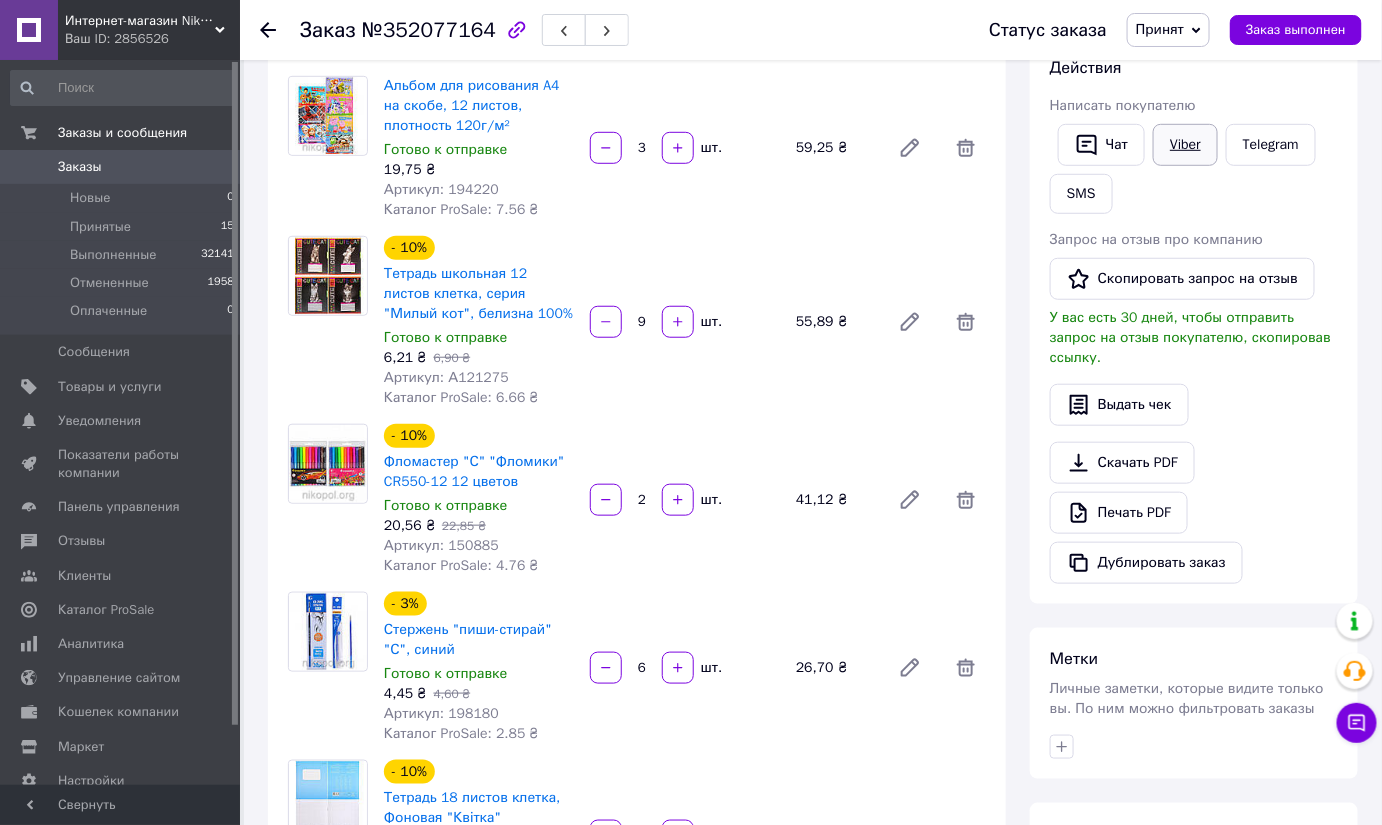 click on "Viber" at bounding box center [1185, 145] 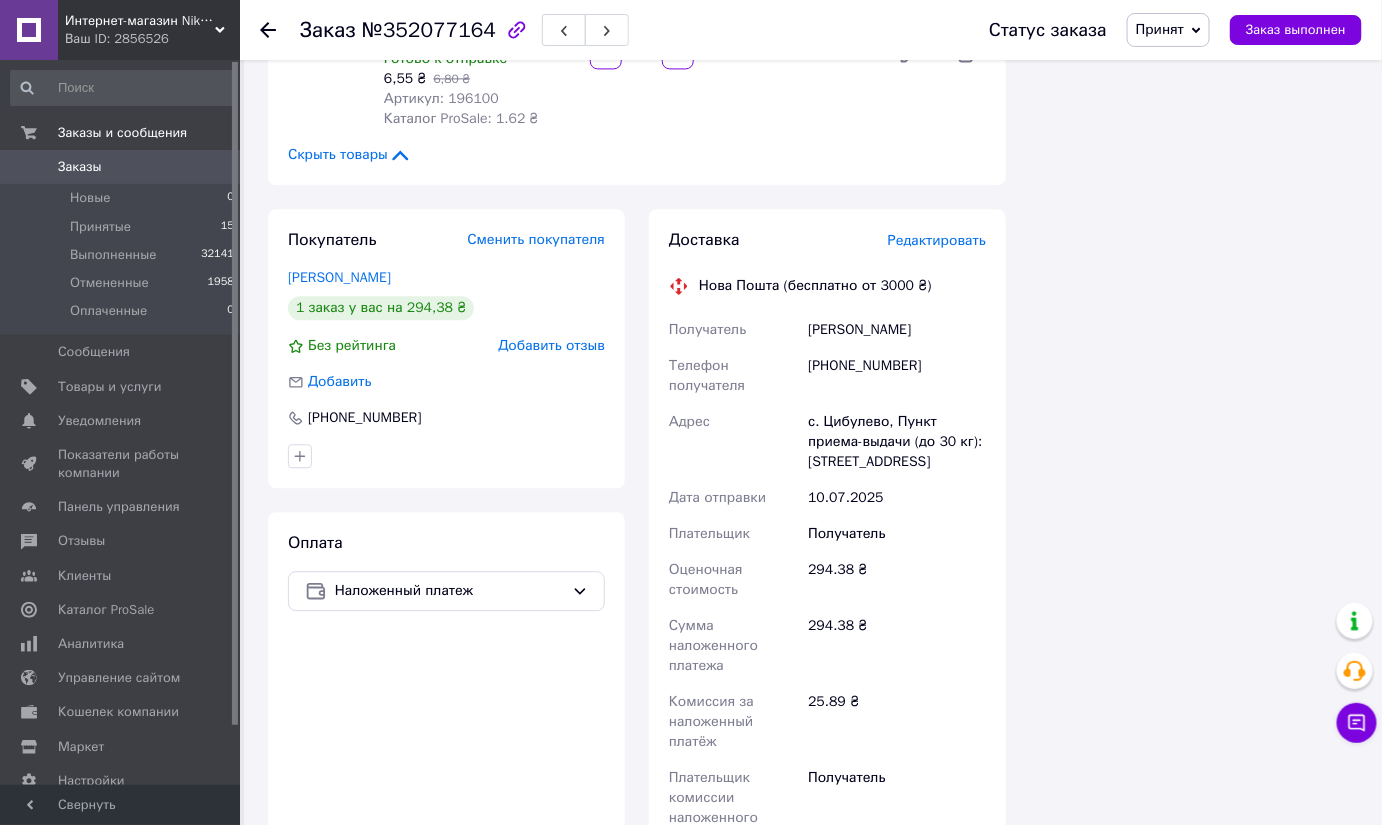 scroll, scrollTop: 1000, scrollLeft: 0, axis: vertical 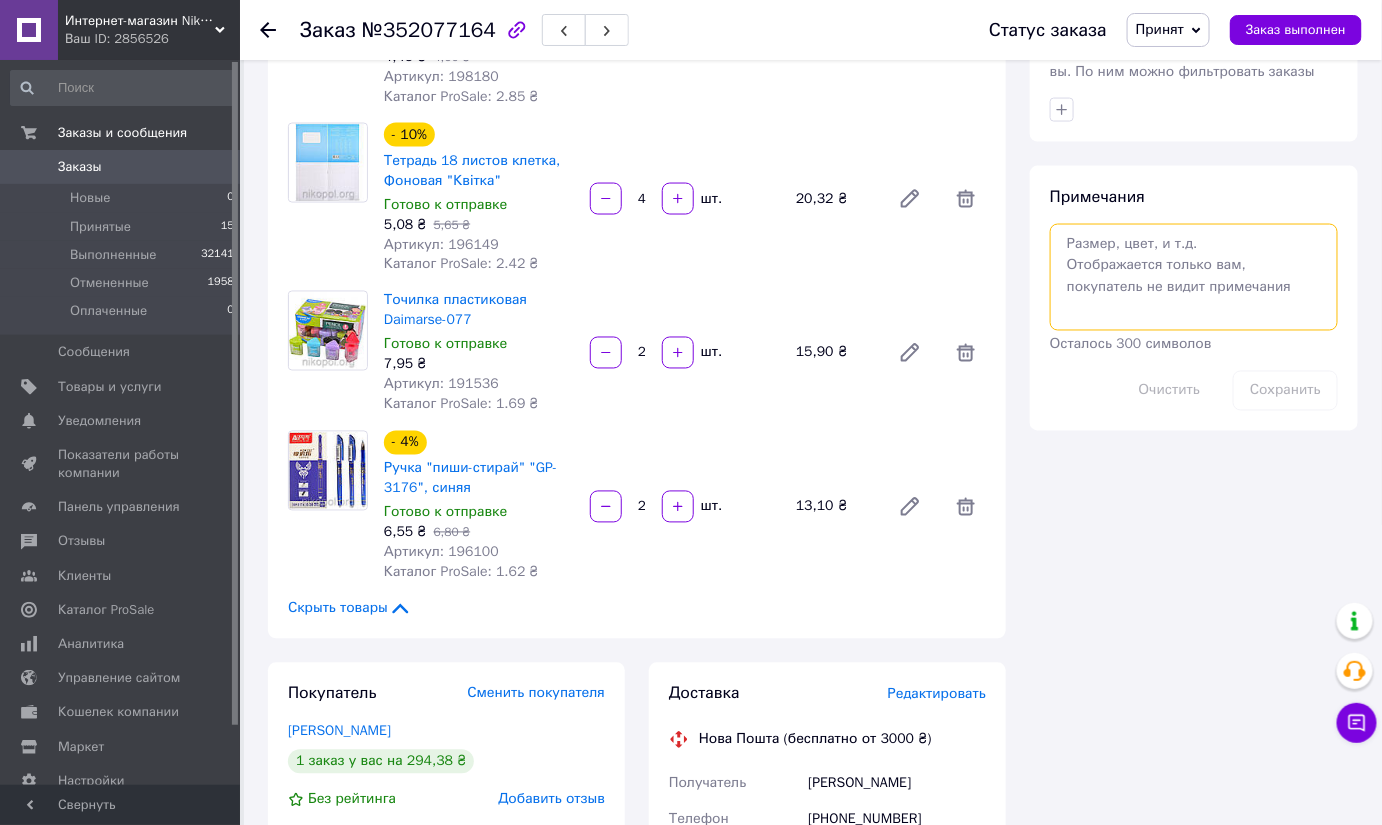 click at bounding box center [1194, 277] 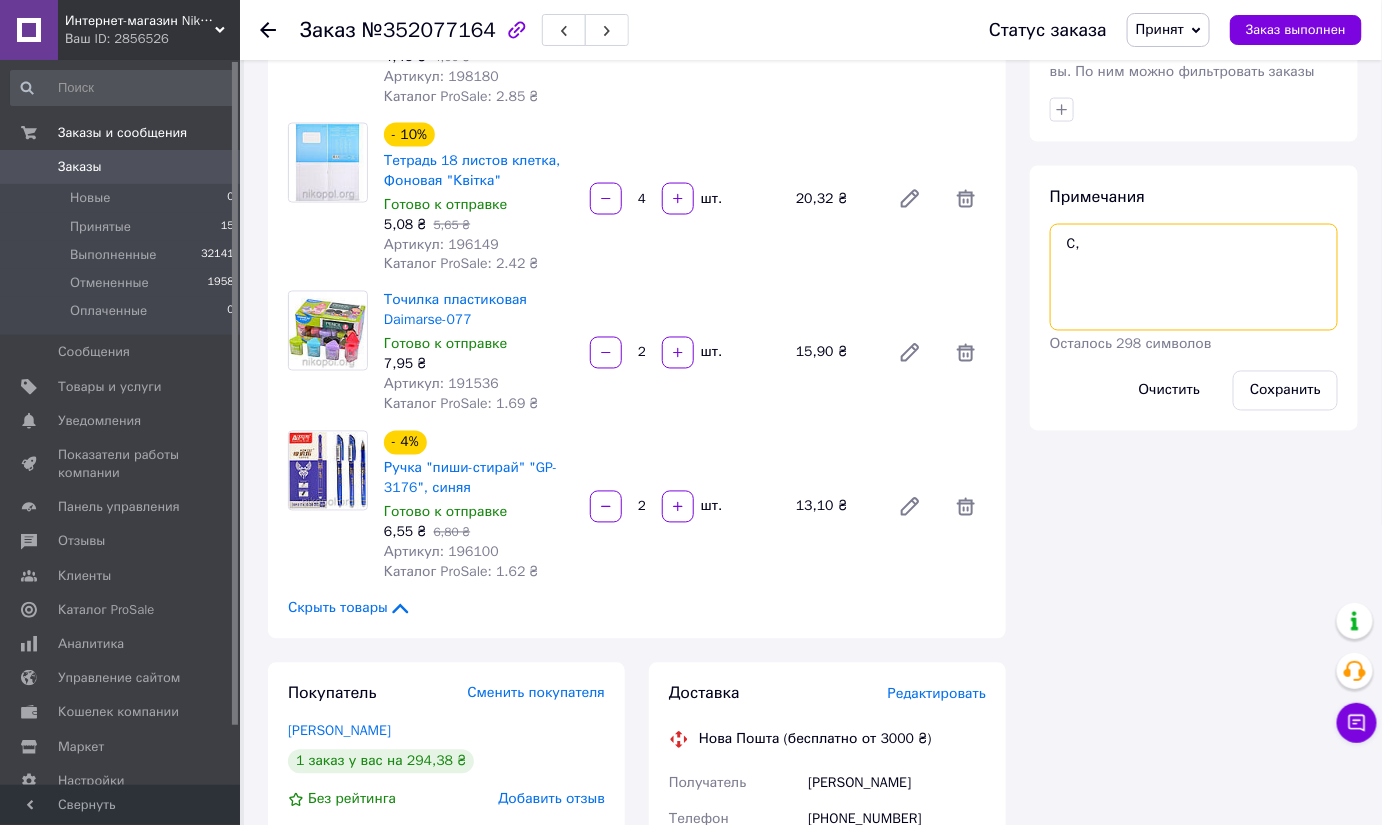 type on "C" 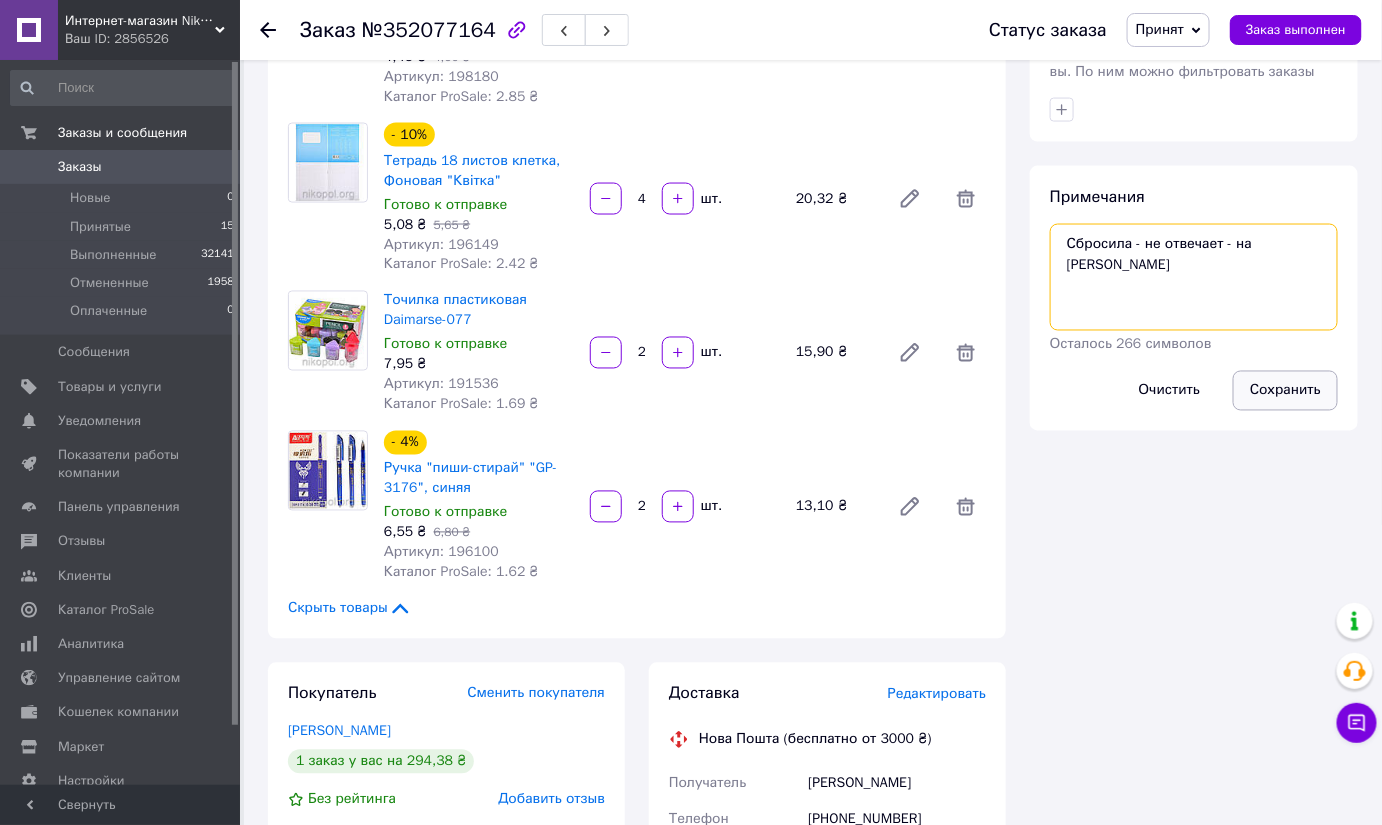 type on "Сбросила - не отвечает - на [PERSON_NAME]" 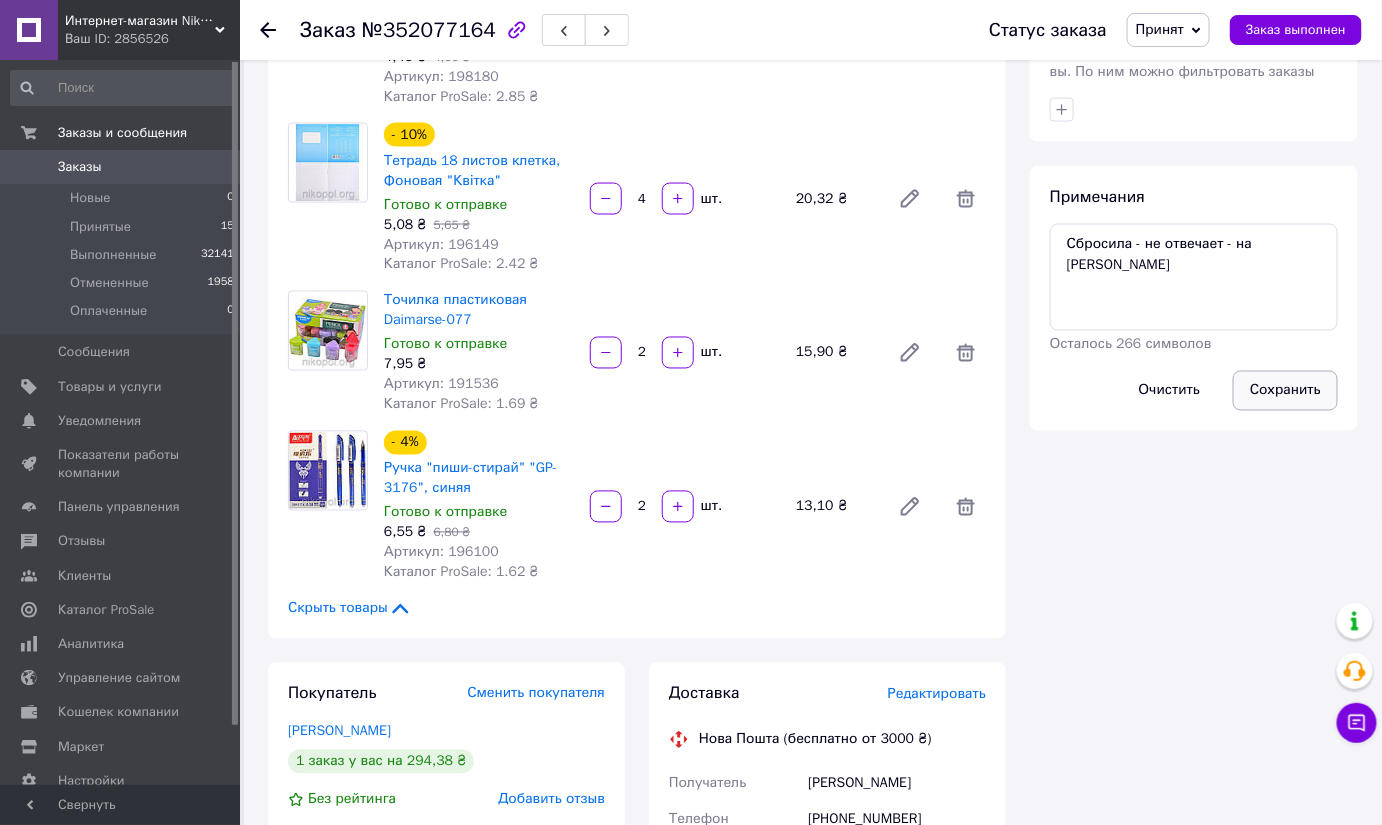 click on "Сохранить" at bounding box center [1285, 391] 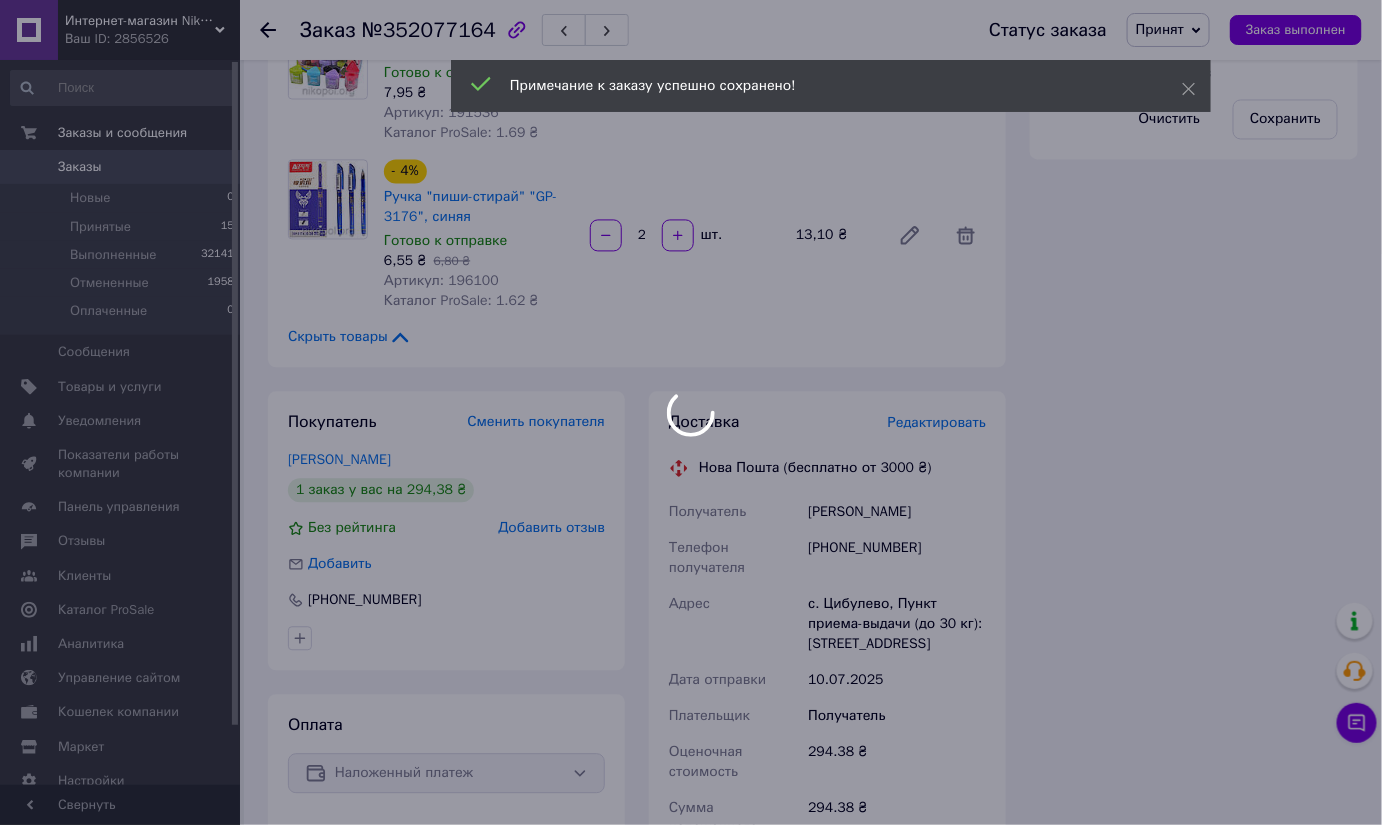 scroll, scrollTop: 1272, scrollLeft: 0, axis: vertical 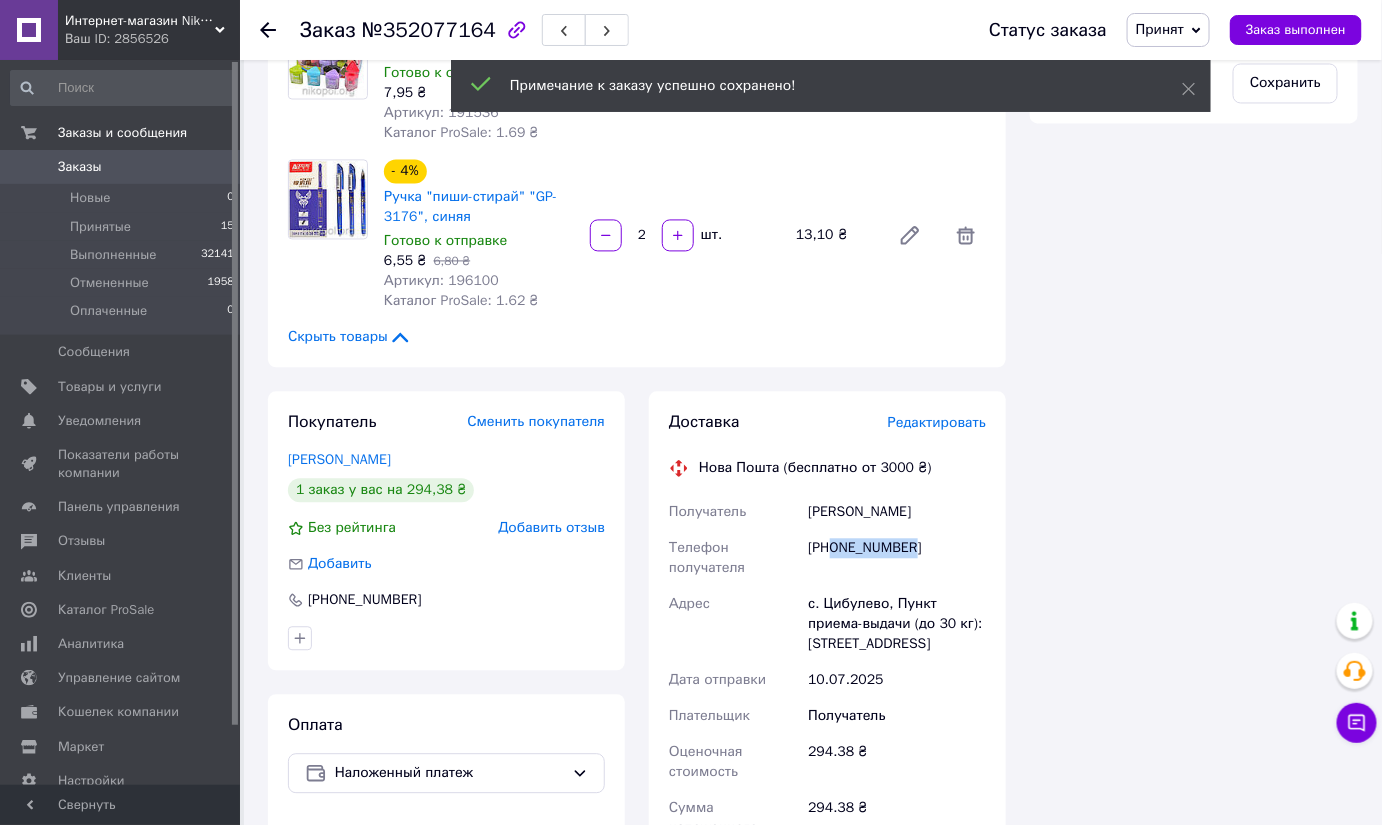 drag, startPoint x: 925, startPoint y: 526, endPoint x: 832, endPoint y: 534, distance: 93.34345 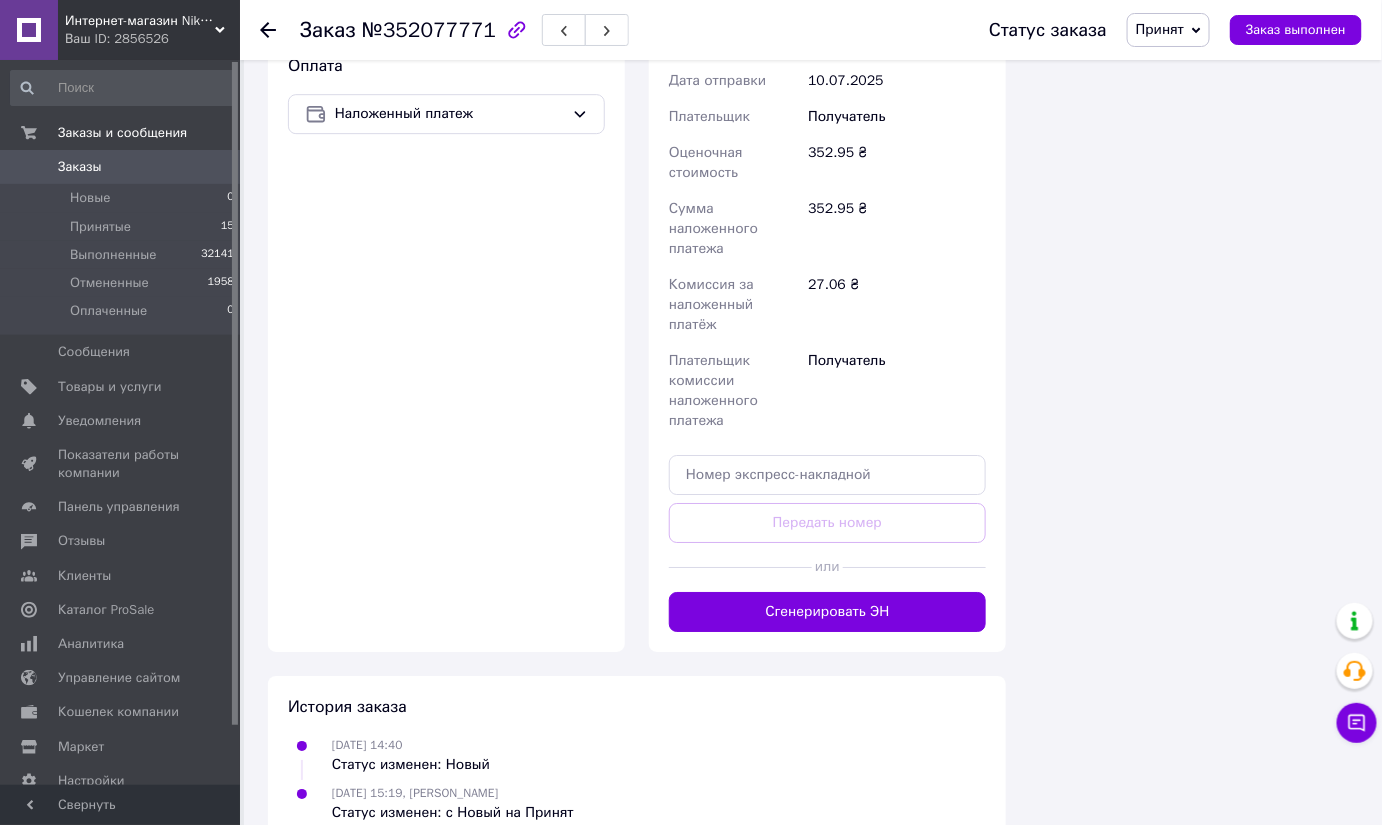 scroll, scrollTop: 1584, scrollLeft: 0, axis: vertical 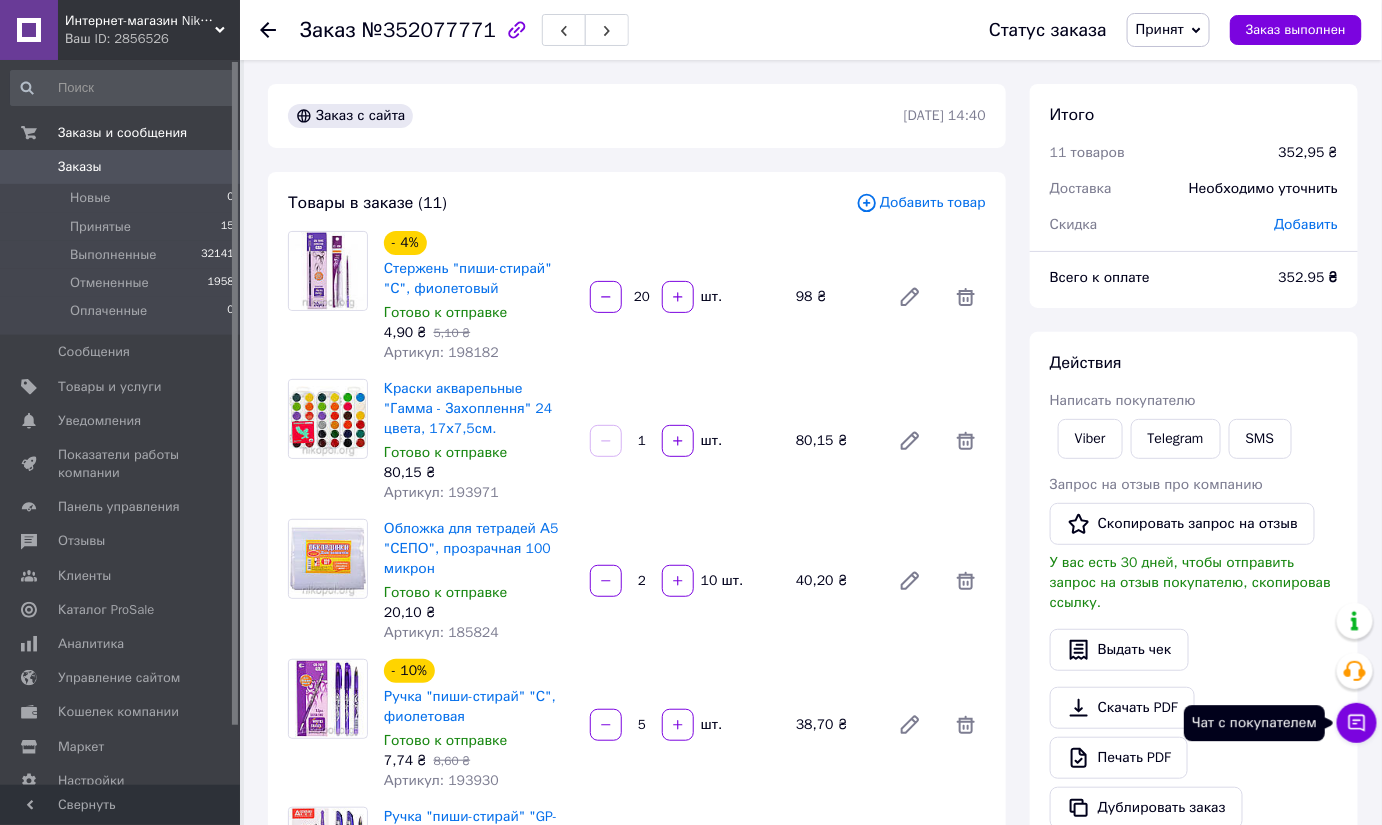 click 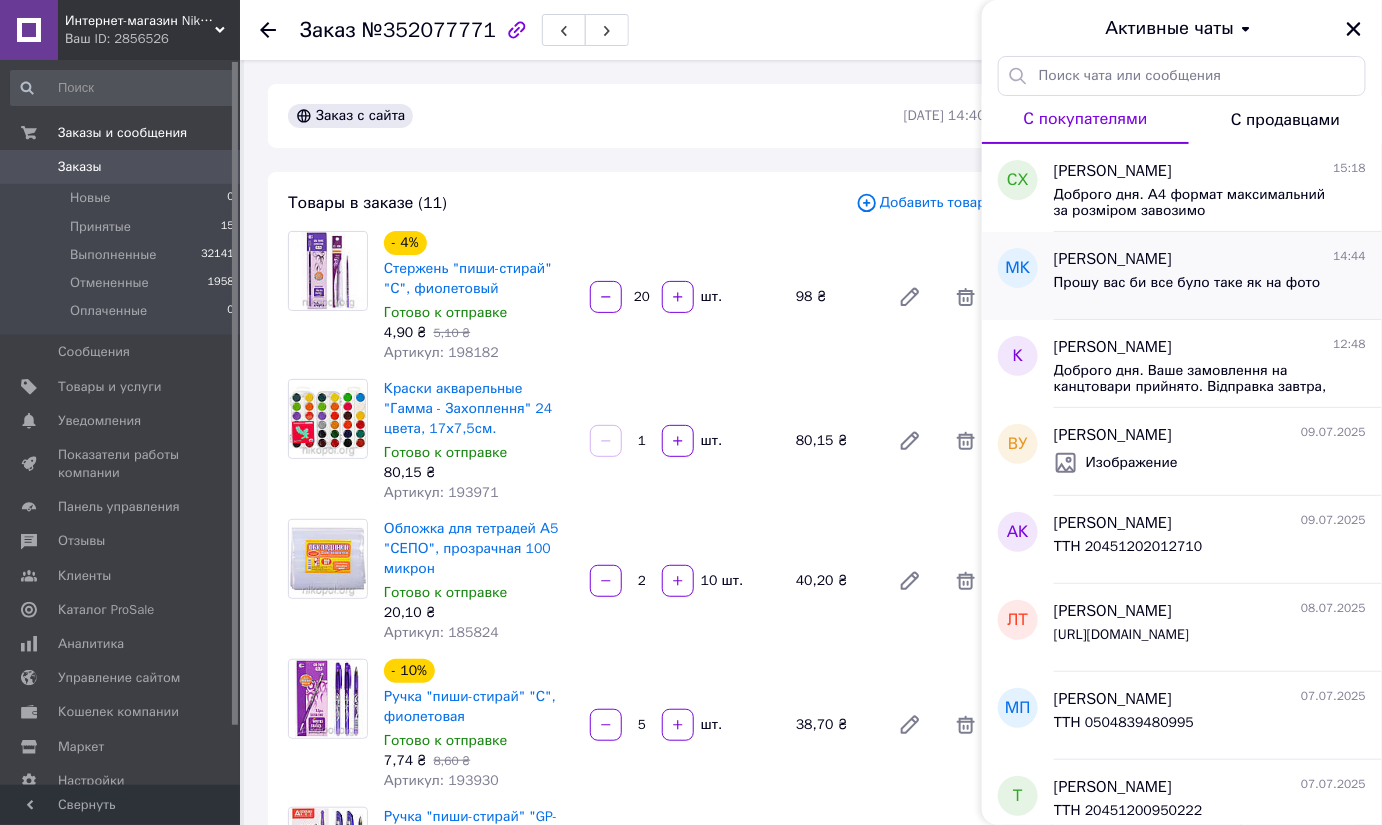click on "Прошу вас би все було таке як на фото" at bounding box center (1187, 283) 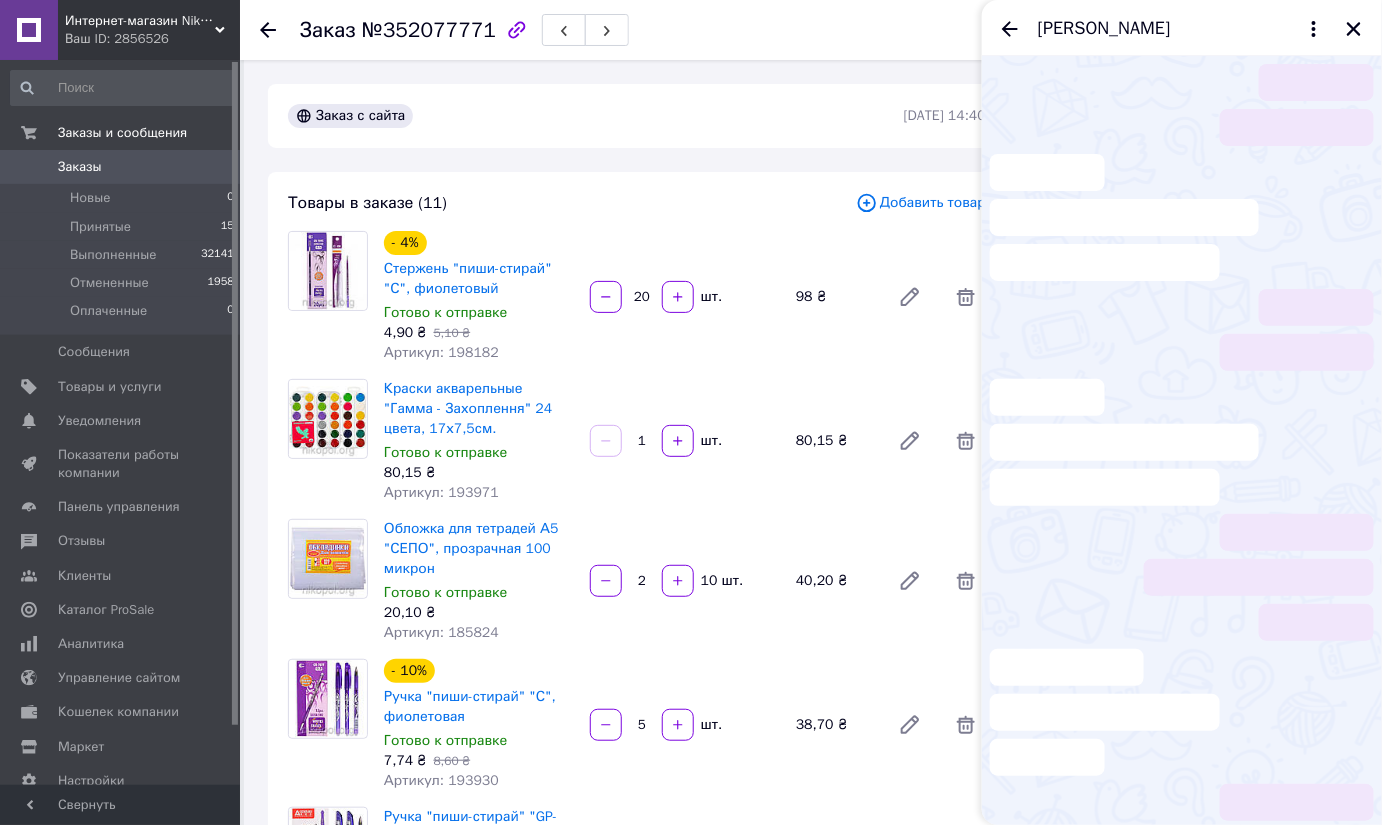 scroll, scrollTop: 433, scrollLeft: 0, axis: vertical 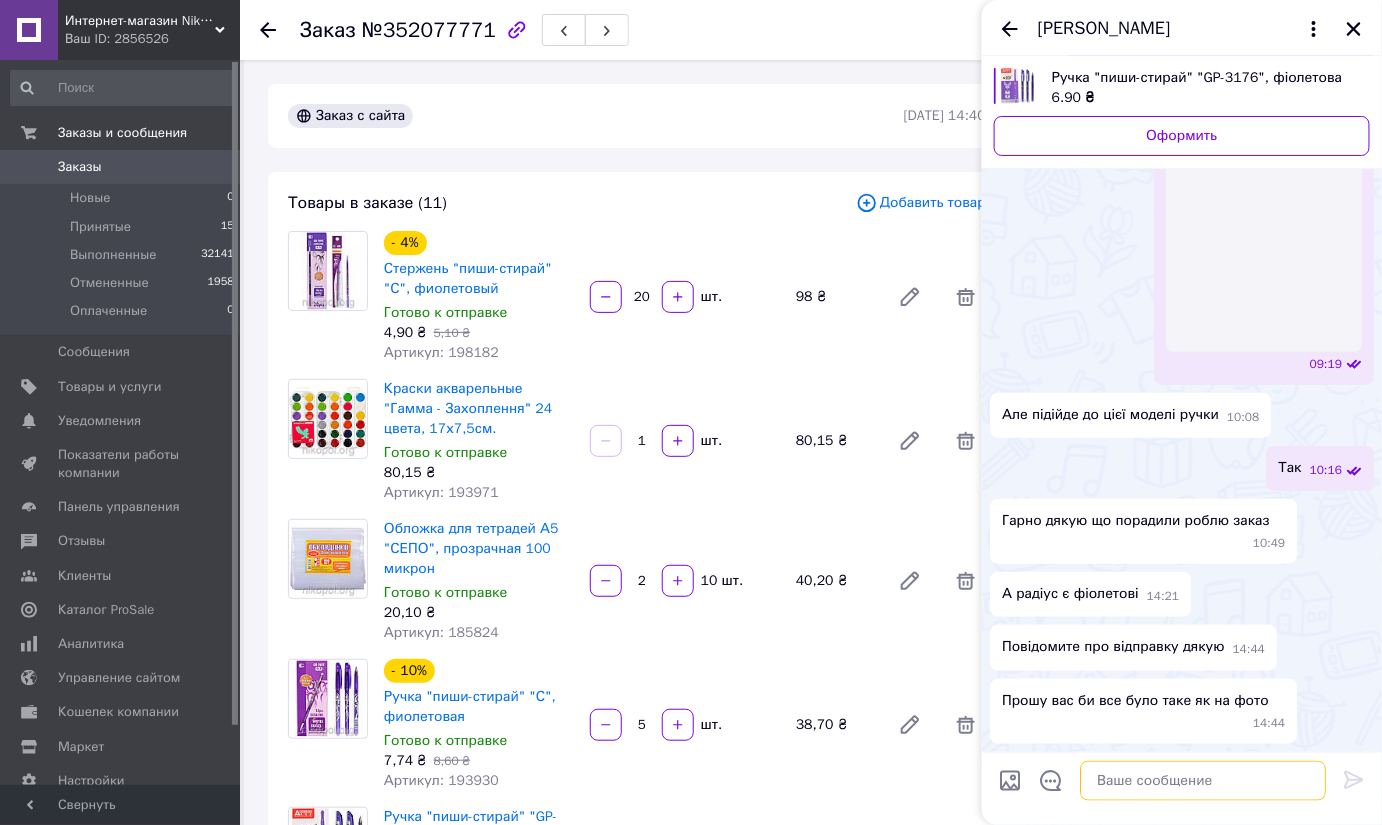 click at bounding box center [1203, 781] 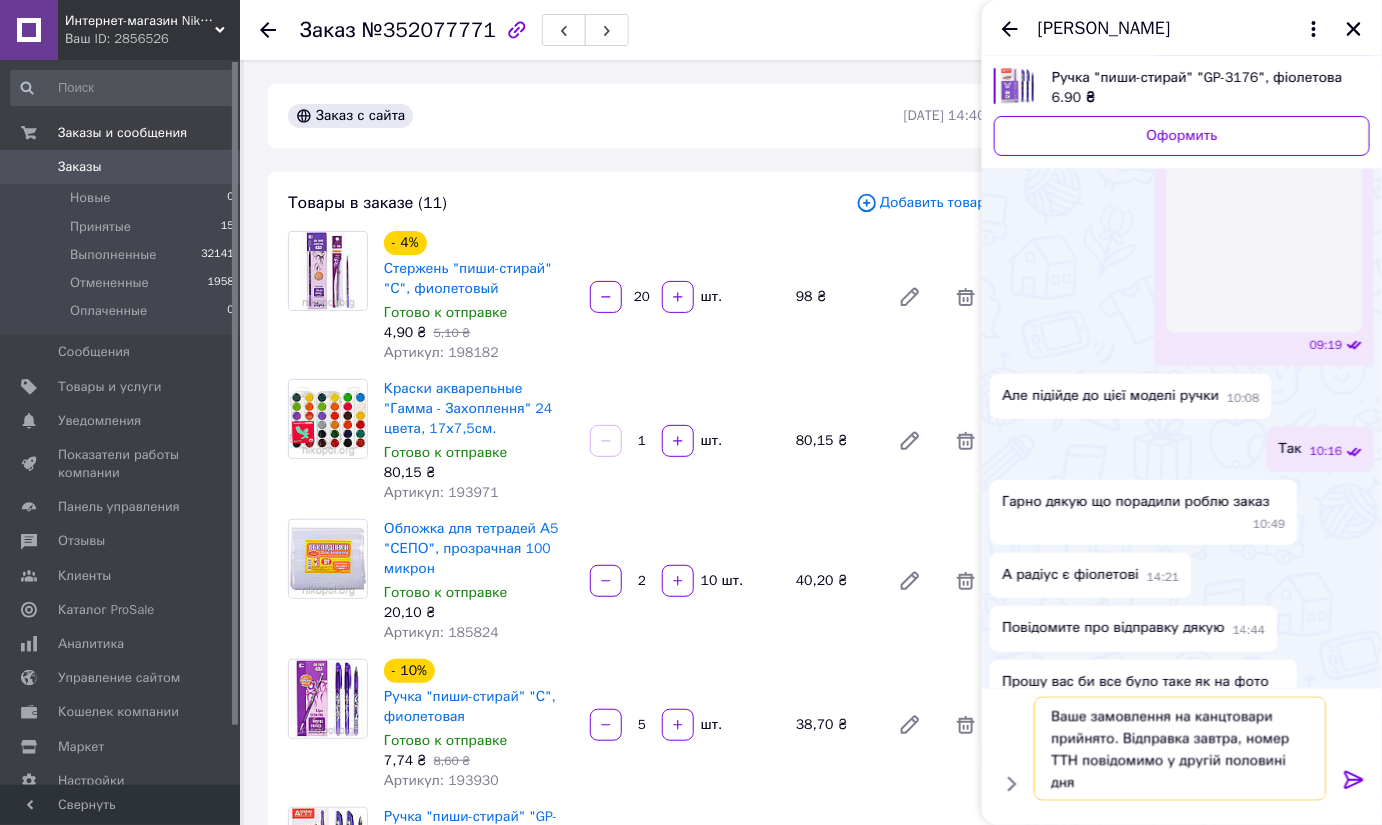 scroll, scrollTop: 0, scrollLeft: 0, axis: both 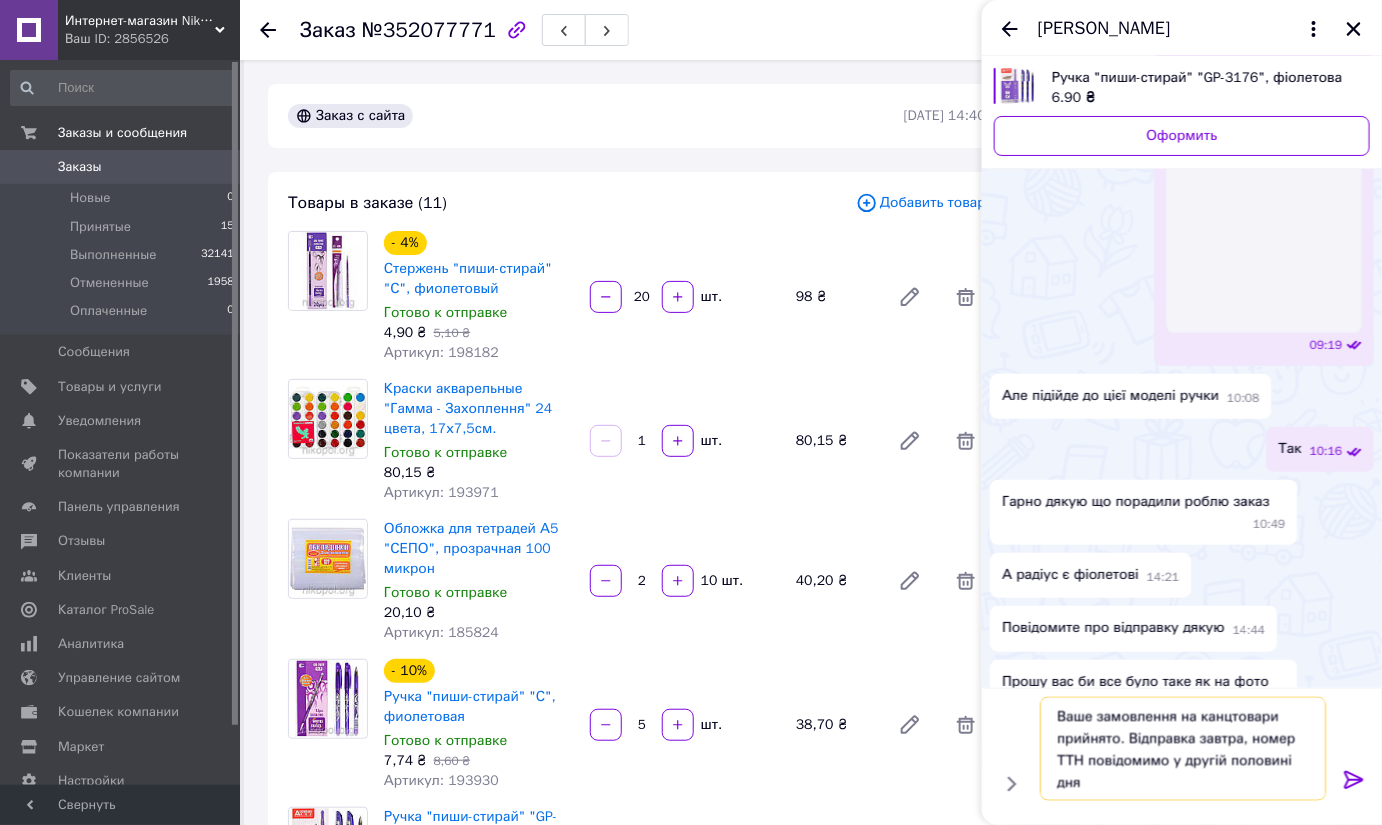 type on "Ваше замовлення на канцтовари прийнято. Відправка завтра, номер ТТН повідомимо у другій половині дня" 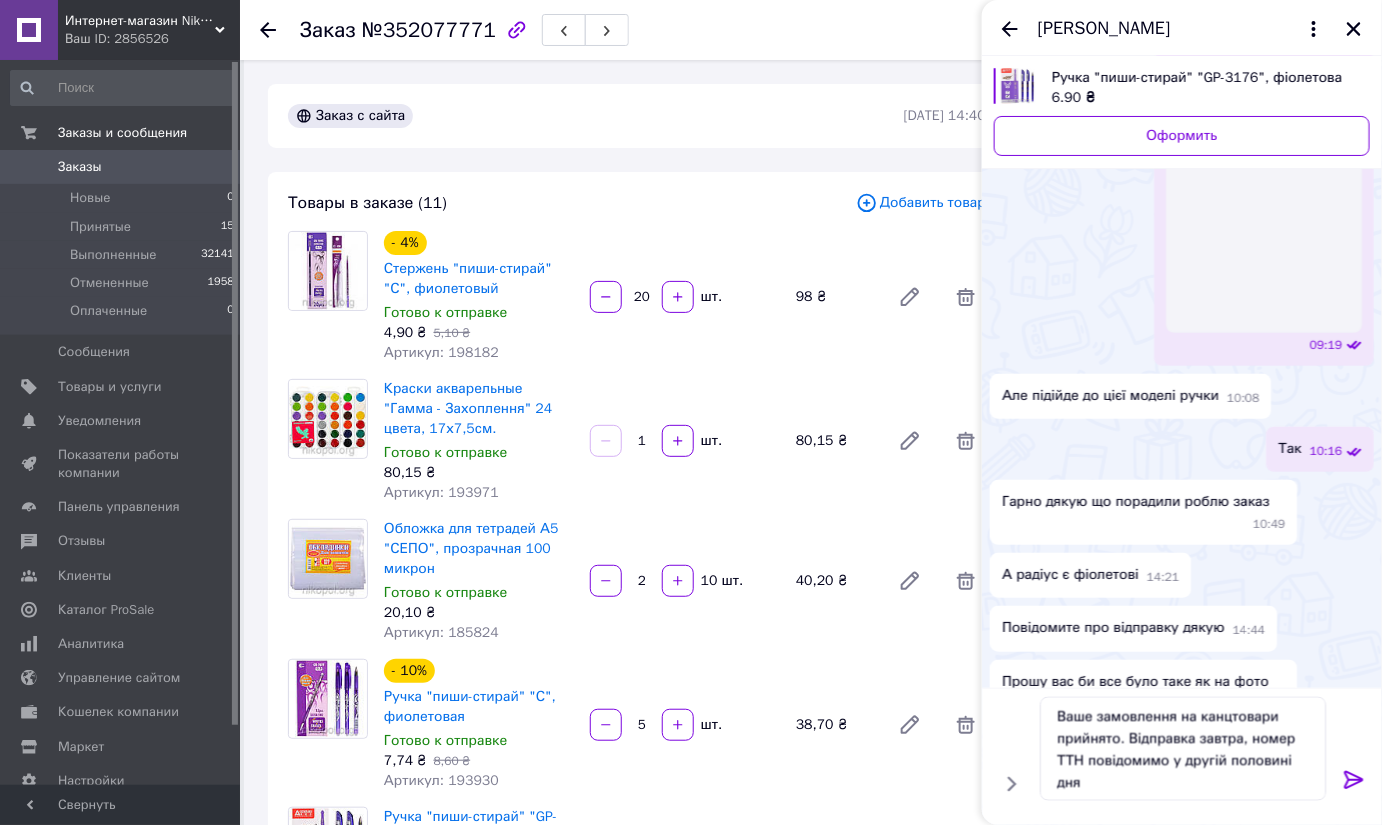 click 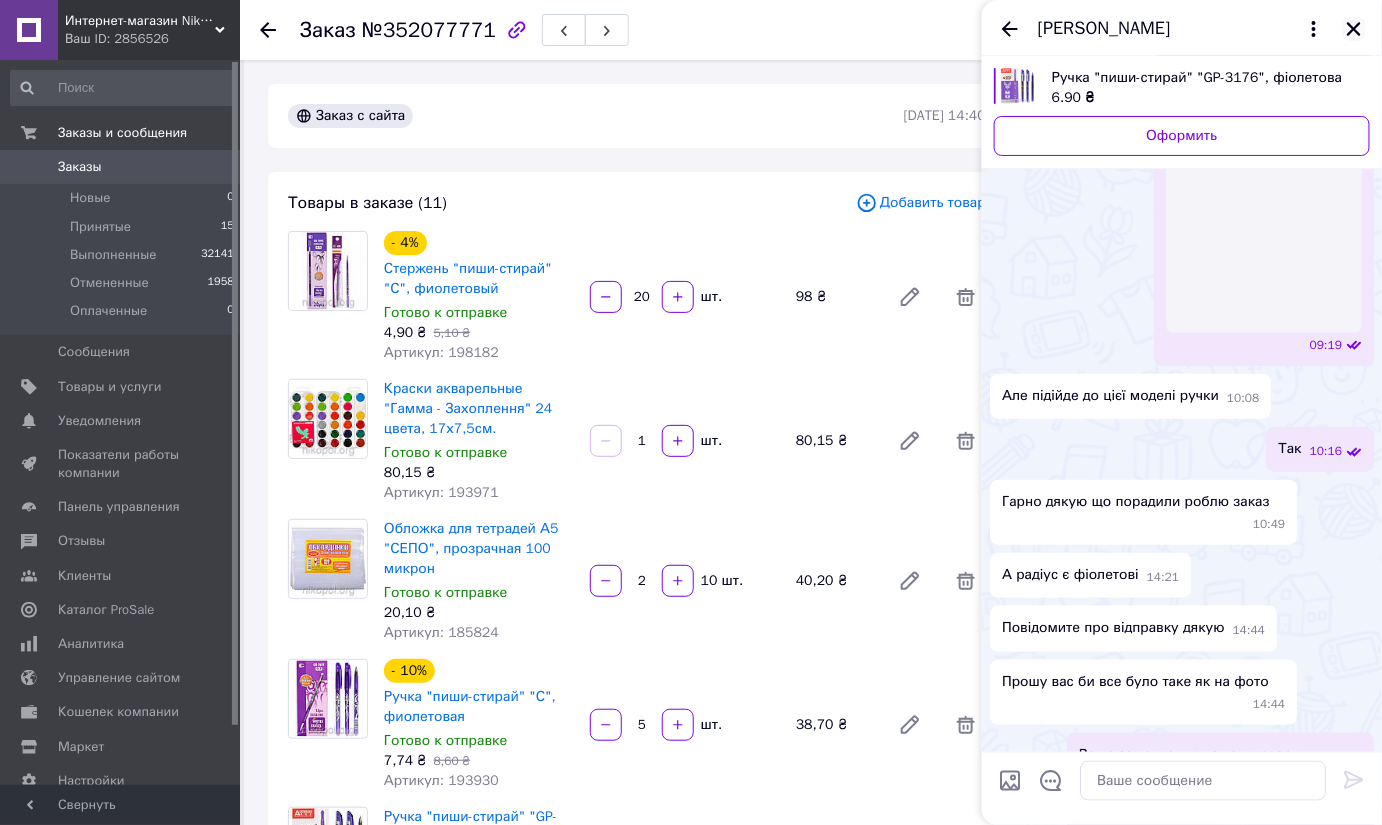 scroll, scrollTop: 490, scrollLeft: 0, axis: vertical 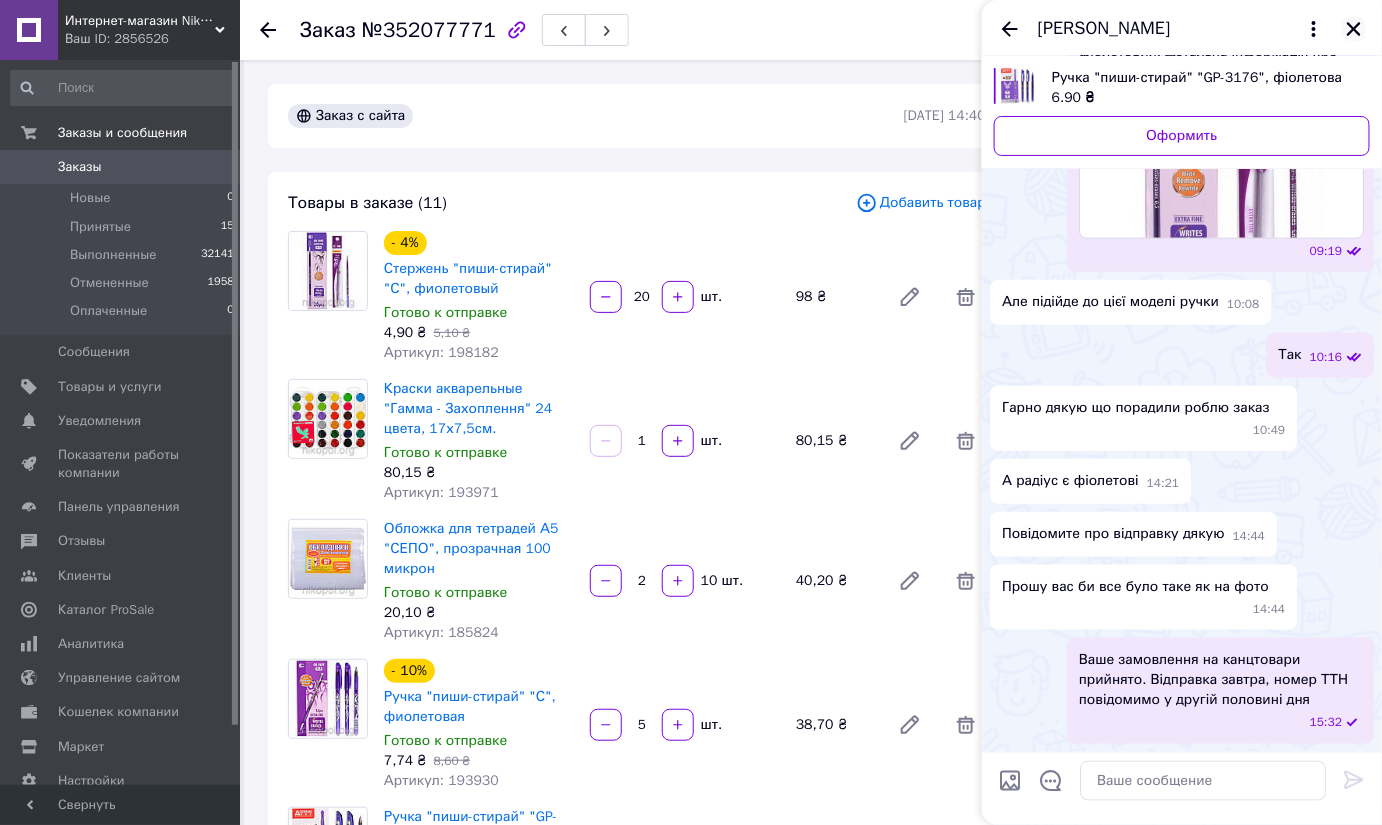 click 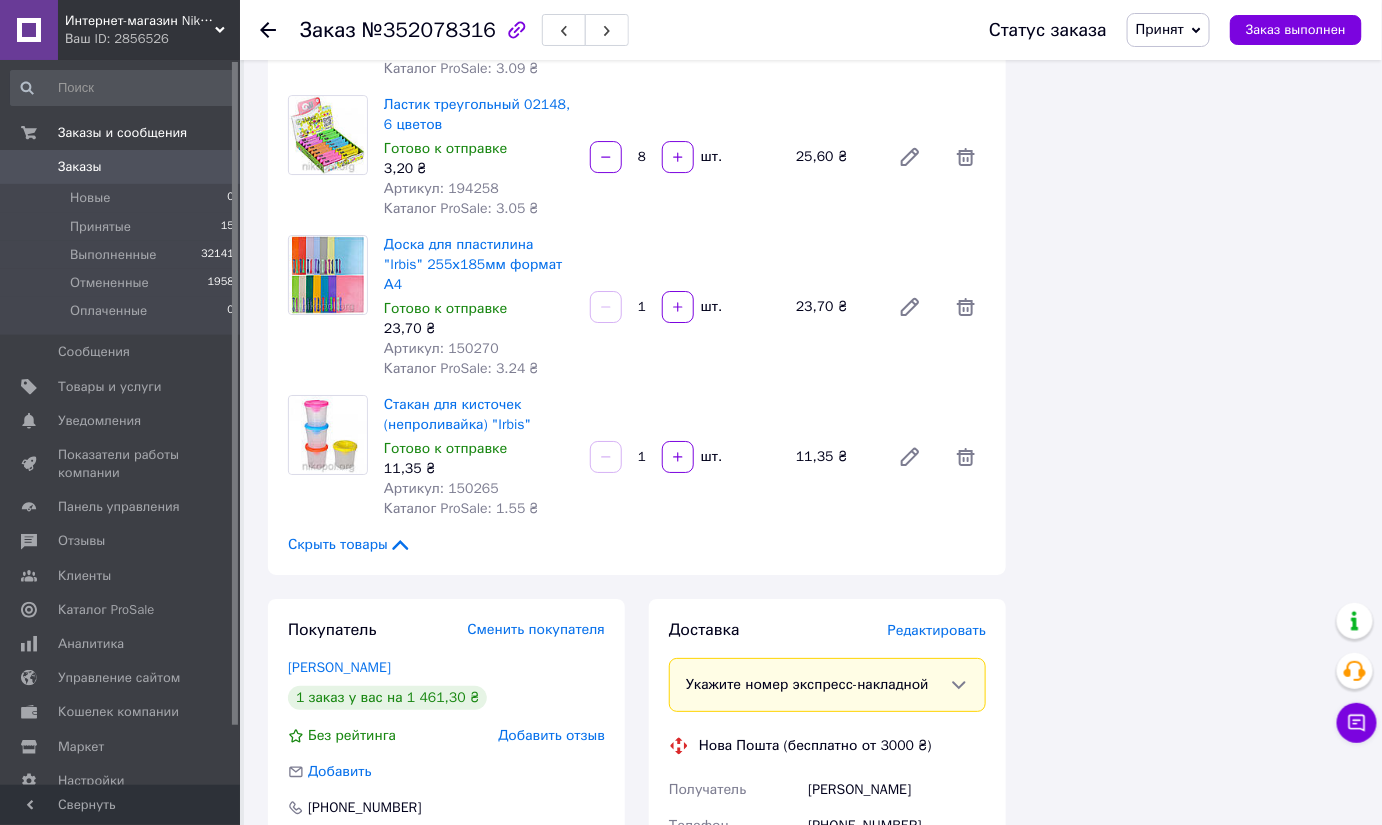 scroll, scrollTop: 2272, scrollLeft: 0, axis: vertical 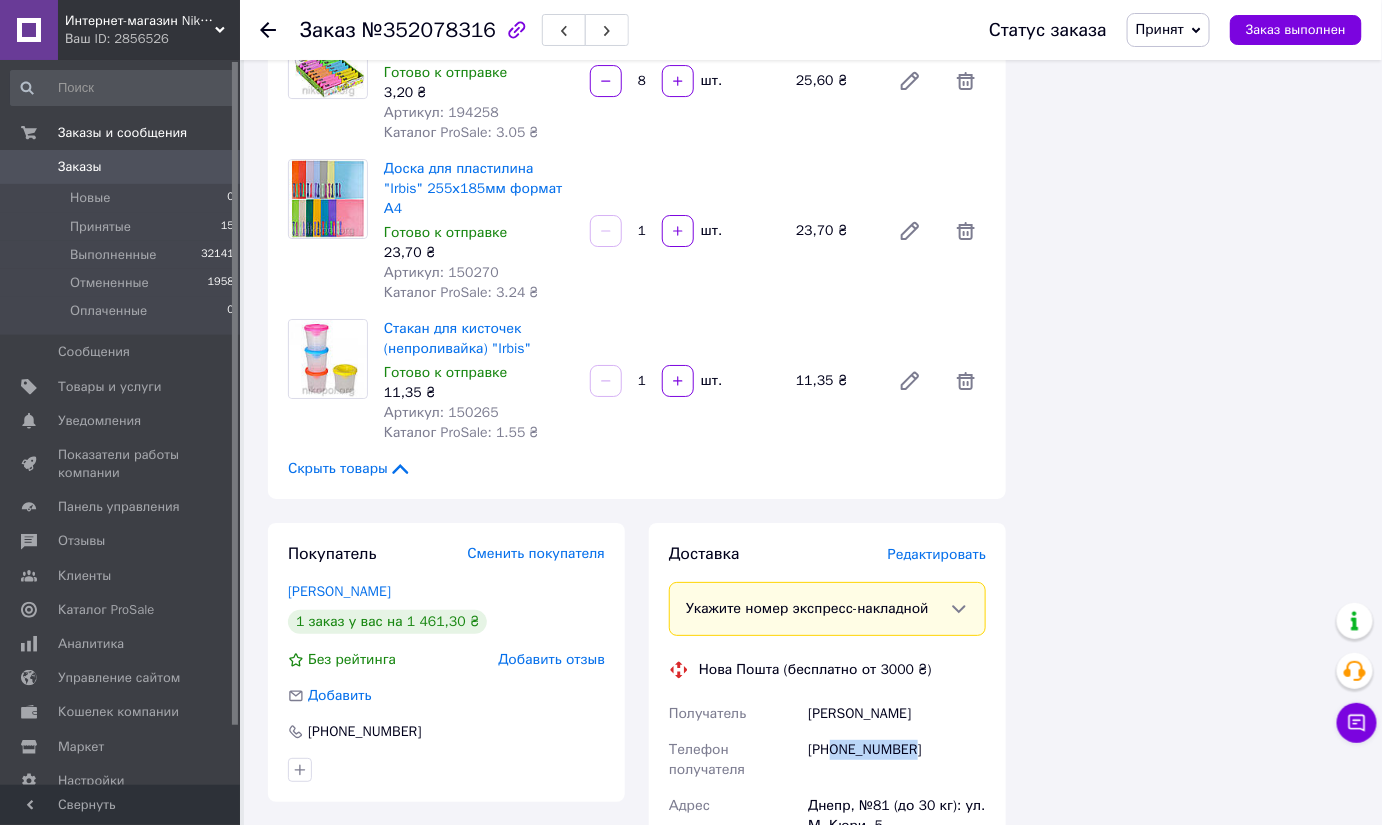 drag, startPoint x: 931, startPoint y: 648, endPoint x: 831, endPoint y: 656, distance: 100.31949 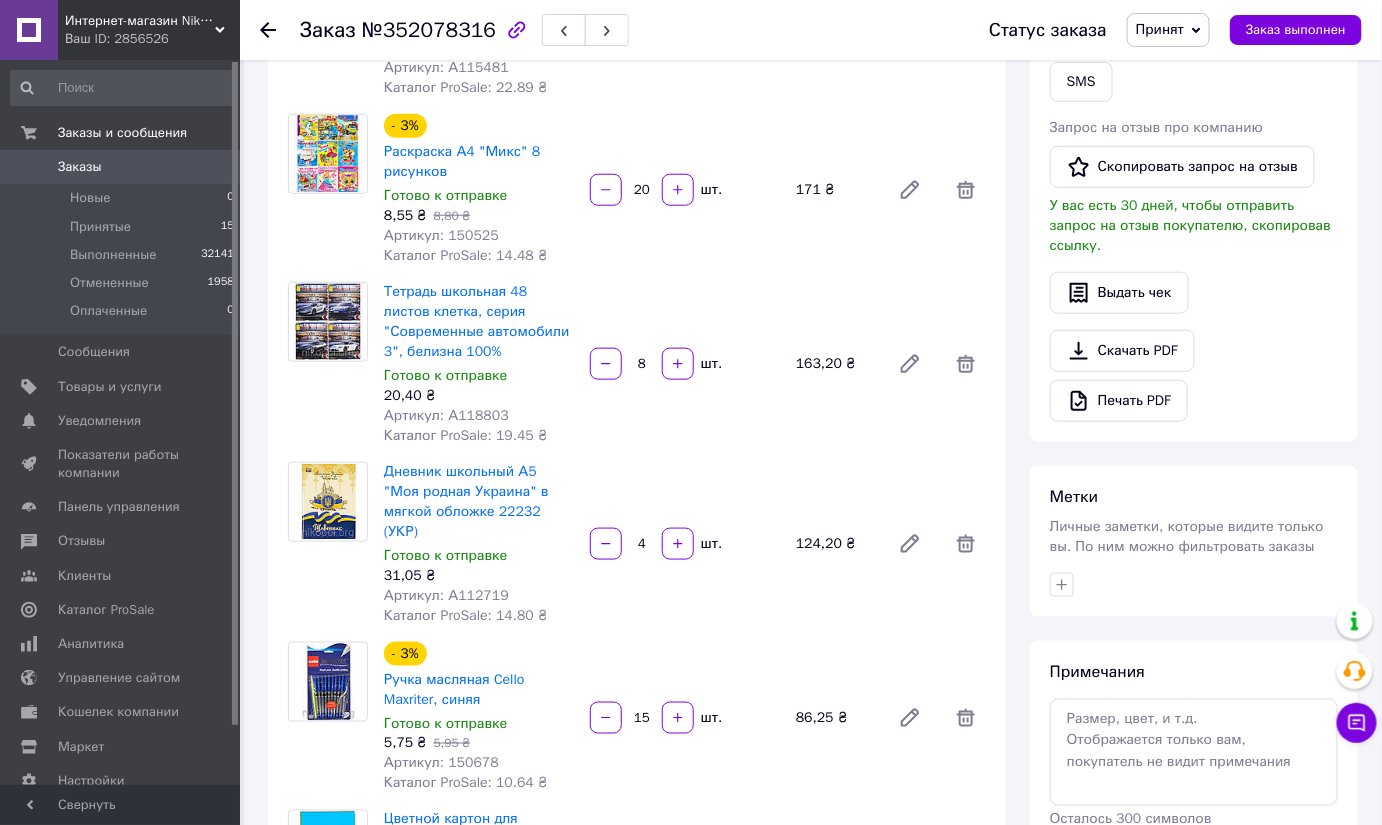 scroll, scrollTop: 272, scrollLeft: 0, axis: vertical 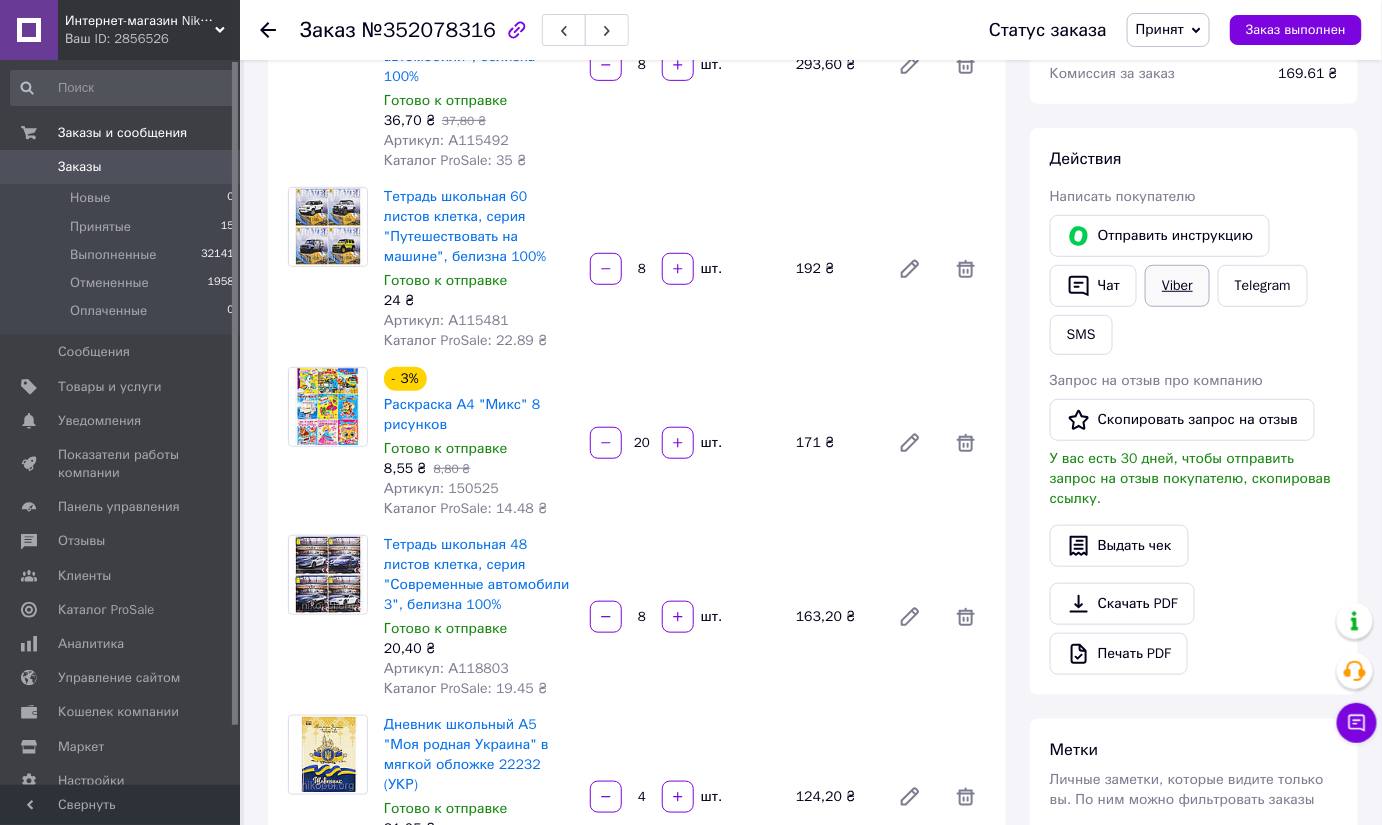 click on "Viber" at bounding box center (1177, 286) 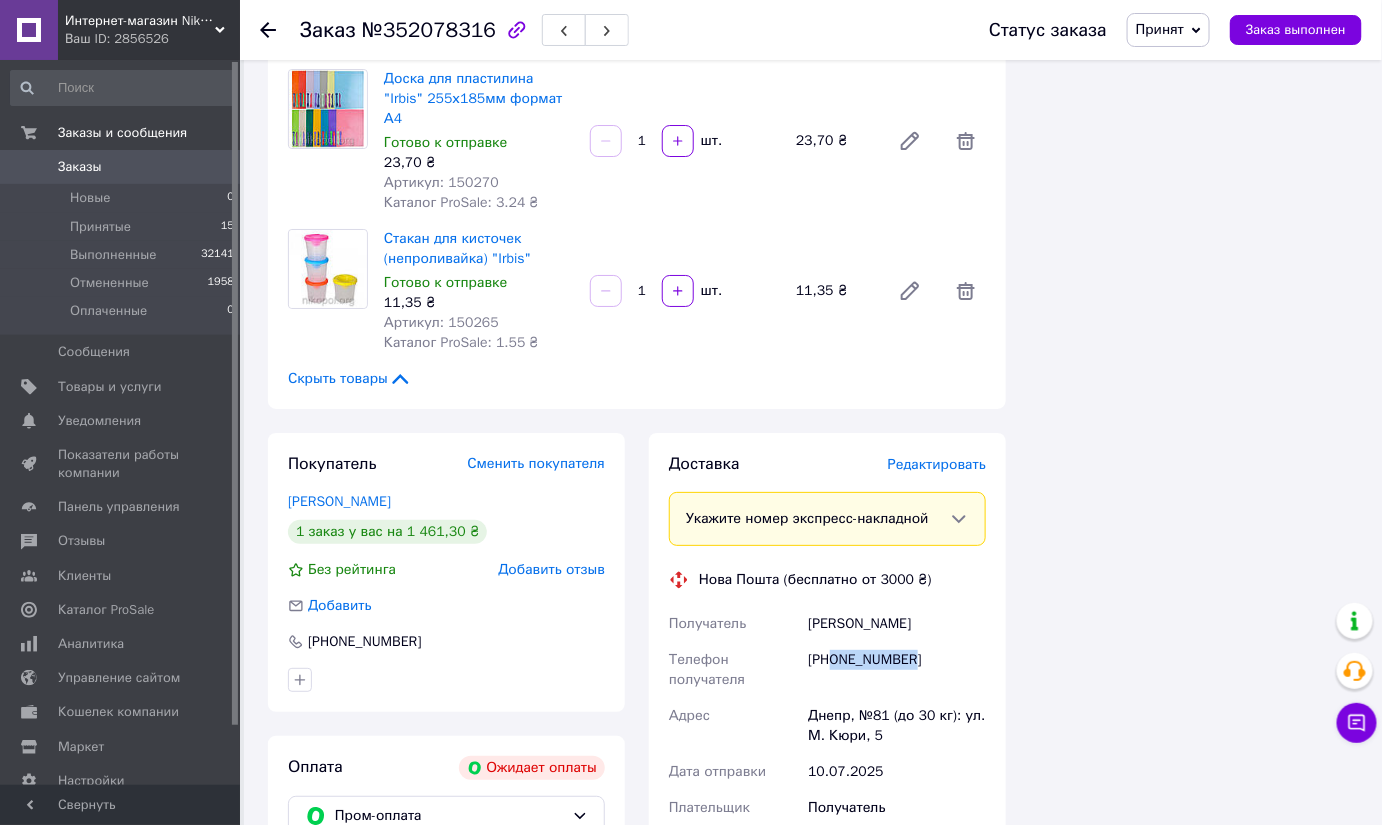 scroll, scrollTop: 2636, scrollLeft: 0, axis: vertical 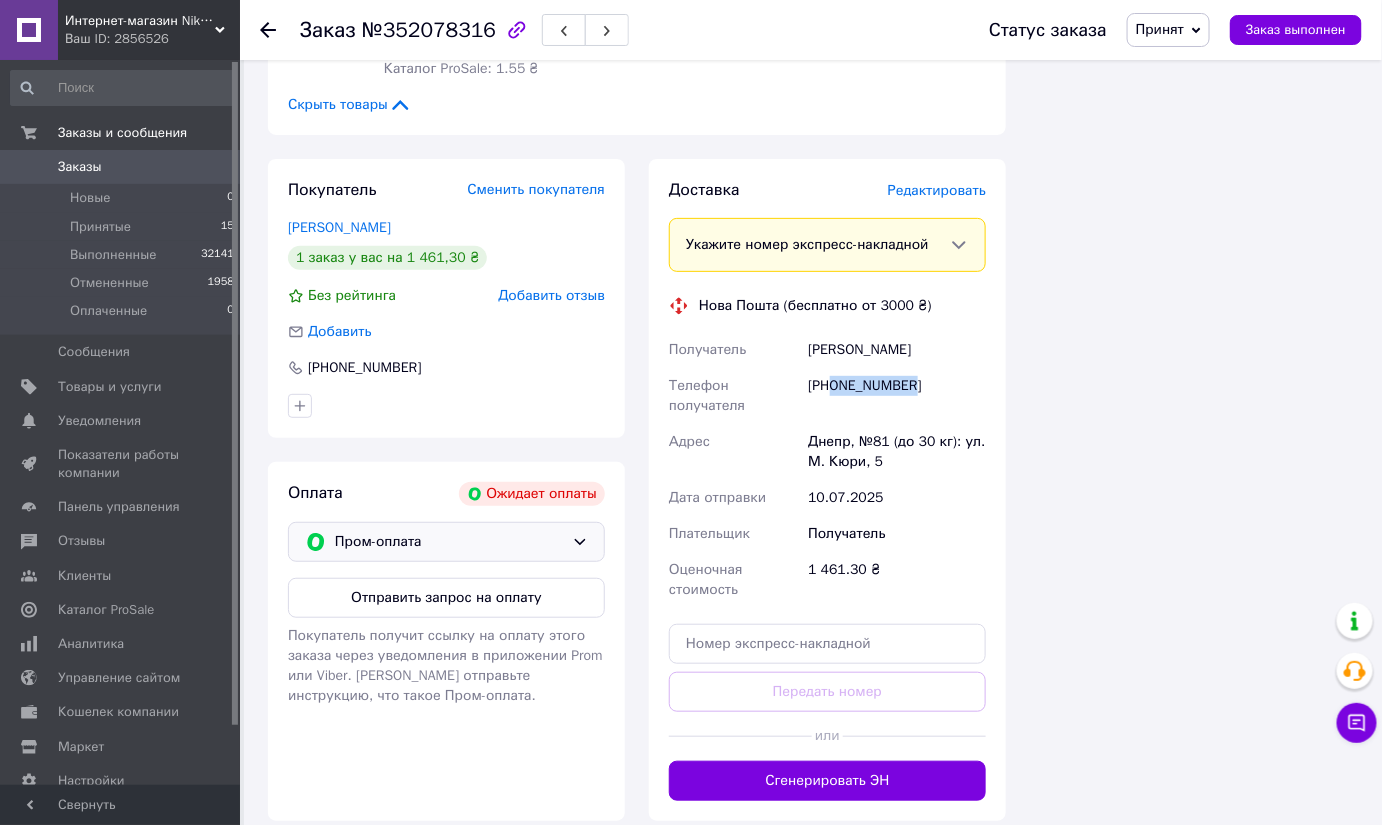 click on "Пром-оплата" at bounding box center [449, 542] 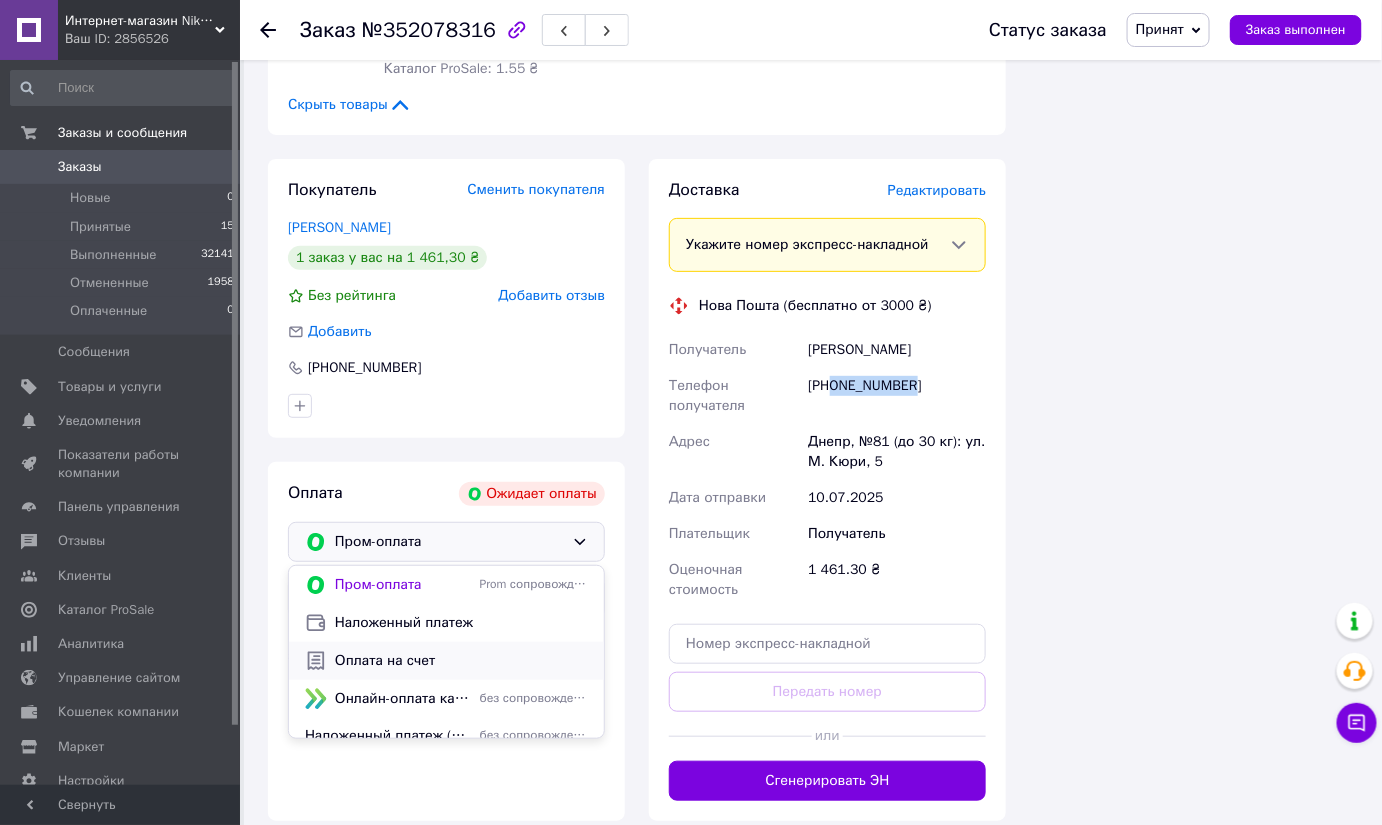 click on "Оплата на счет" at bounding box center [461, 661] 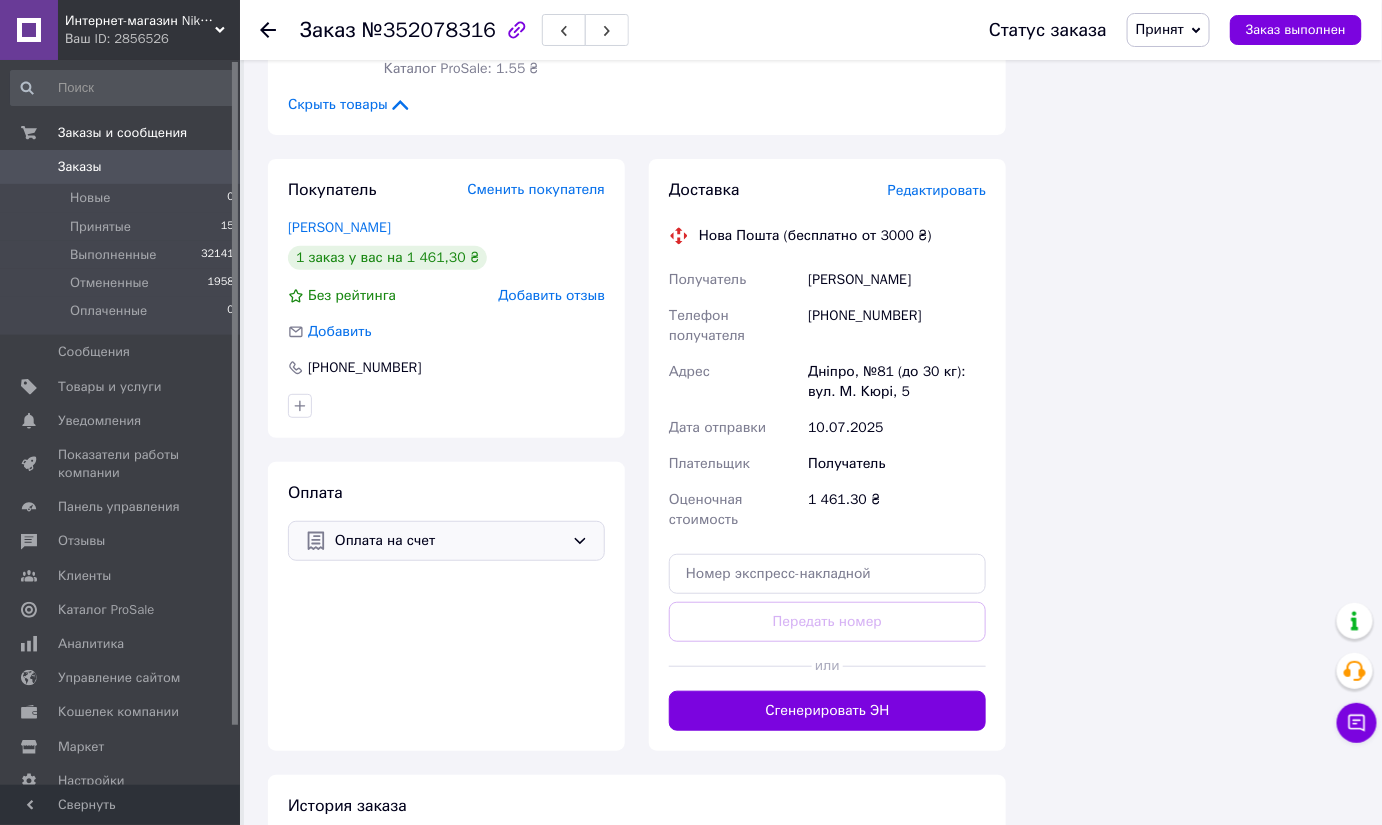 click on "Итого 15 товаров 1 461,30 ₴ Доставка Необходимо уточнить Скидка Добавить Всего к оплате 1461.3 ₴ Комиссия за заказ 169.61 ₴ Действия Написать покупателю   Чат Viber Telegram SMS Запрос на отзыв про компанию   Скопировать запрос на отзыв У вас есть 30 дней, чтобы отправить запрос на отзыв покупателю, скопировав ссылку.   Выдать чек   Скачать PDF   Печать PDF   Дублировать заказ Метки Личные заметки, которые видите только вы. По ним можно фильтровать заказы Примечания Осталось 300 символов Очистить Сохранить" at bounding box center [1194, -781] 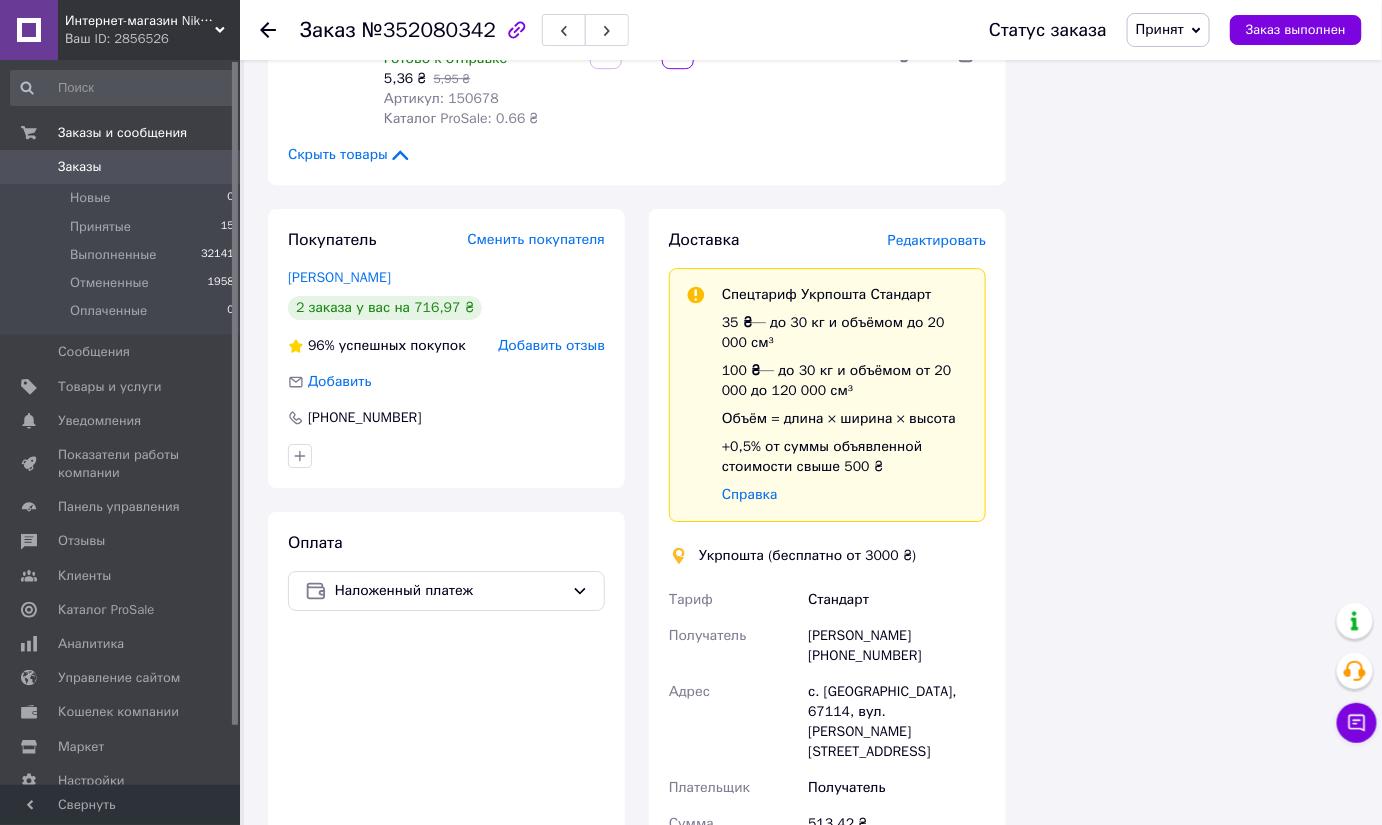 scroll, scrollTop: 4545, scrollLeft: 0, axis: vertical 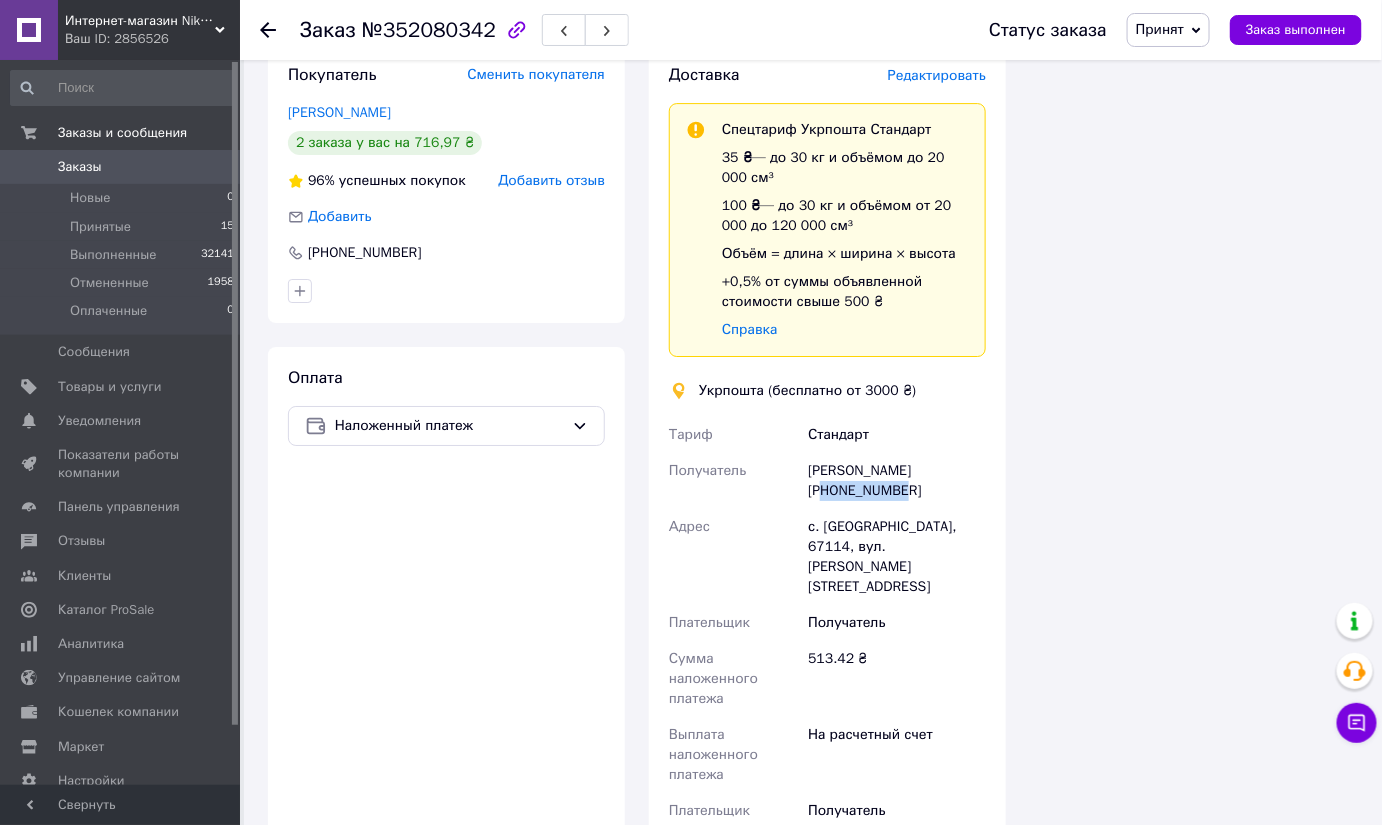 drag, startPoint x: 920, startPoint y: 429, endPoint x: 834, endPoint y: 438, distance: 86.46965 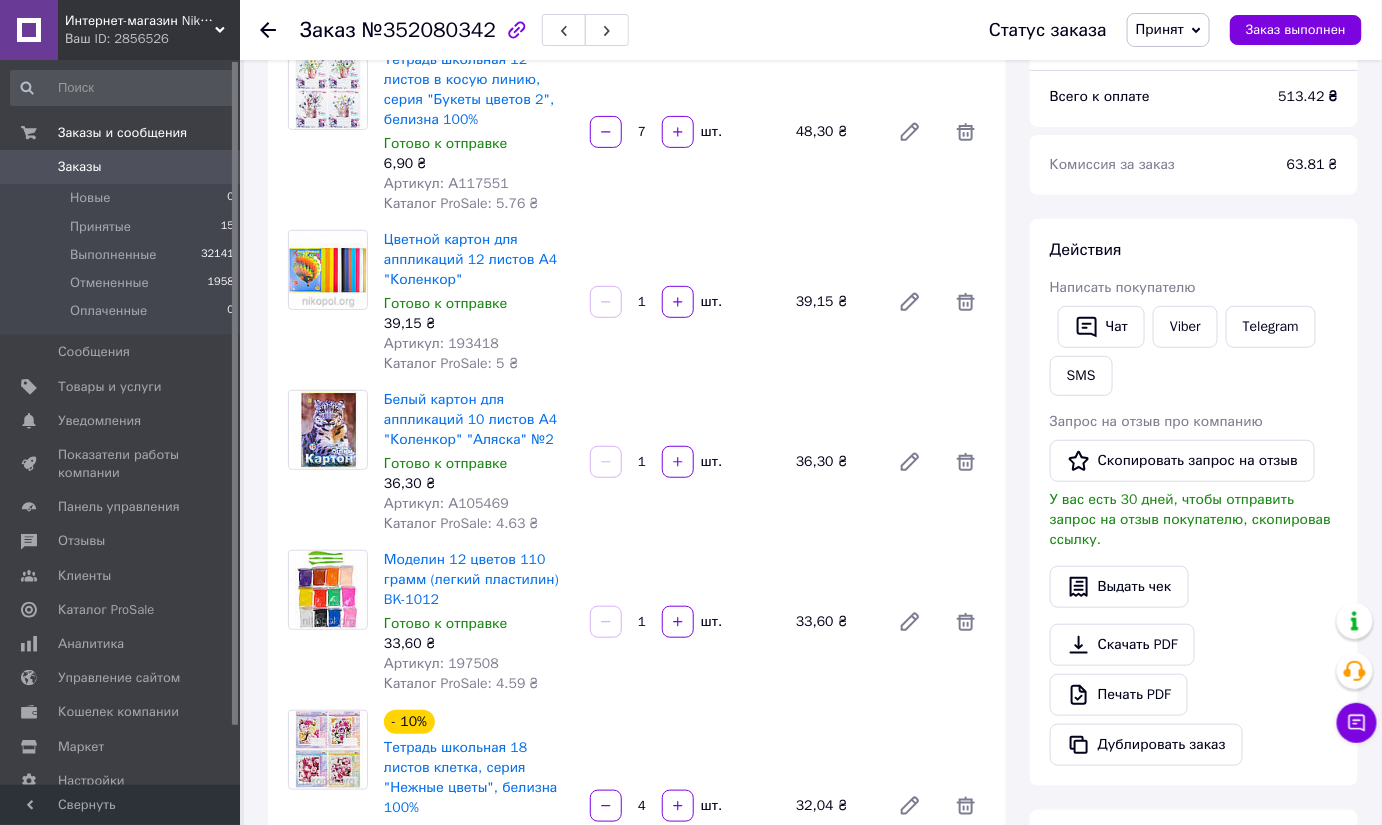 scroll, scrollTop: 0, scrollLeft: 0, axis: both 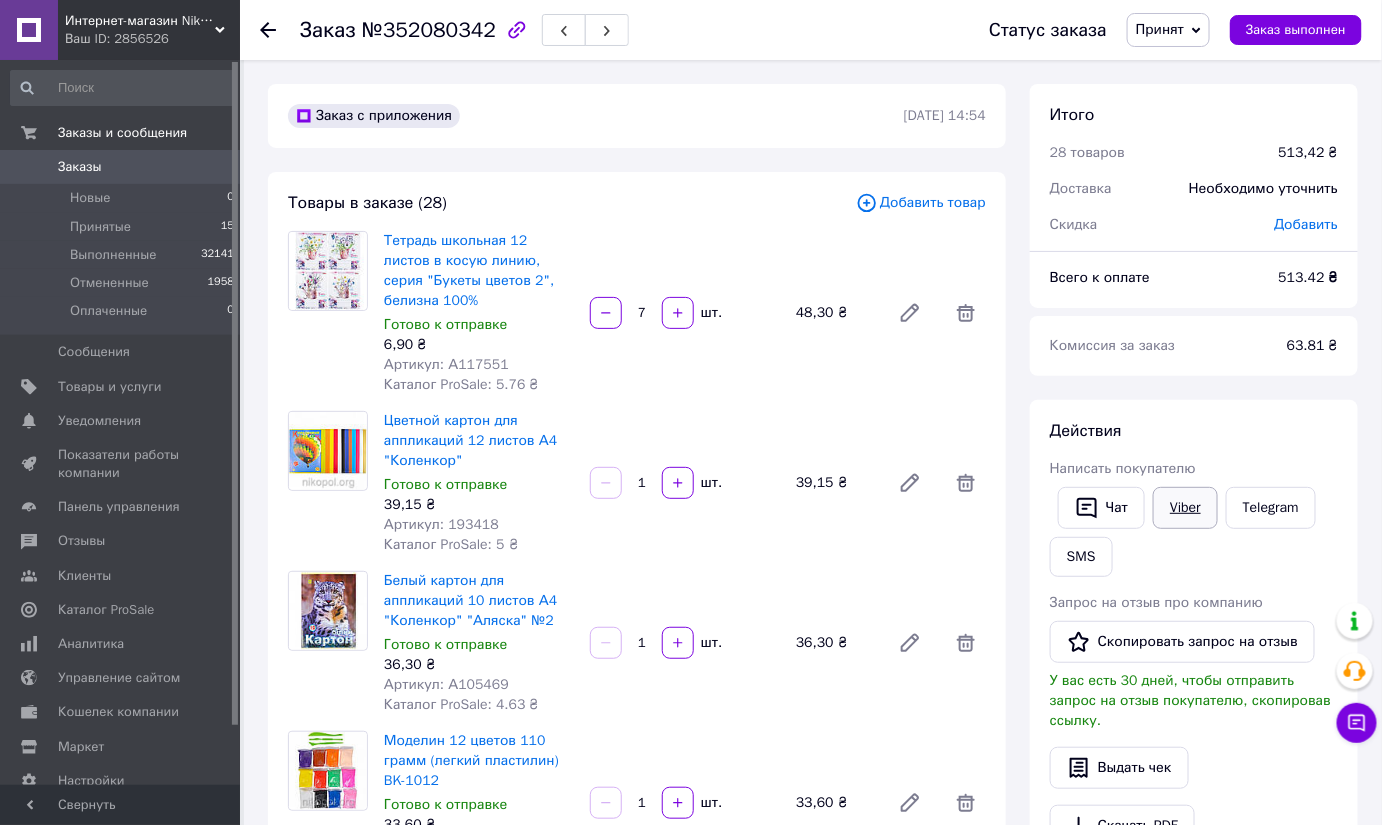 click on "Viber" at bounding box center [1185, 508] 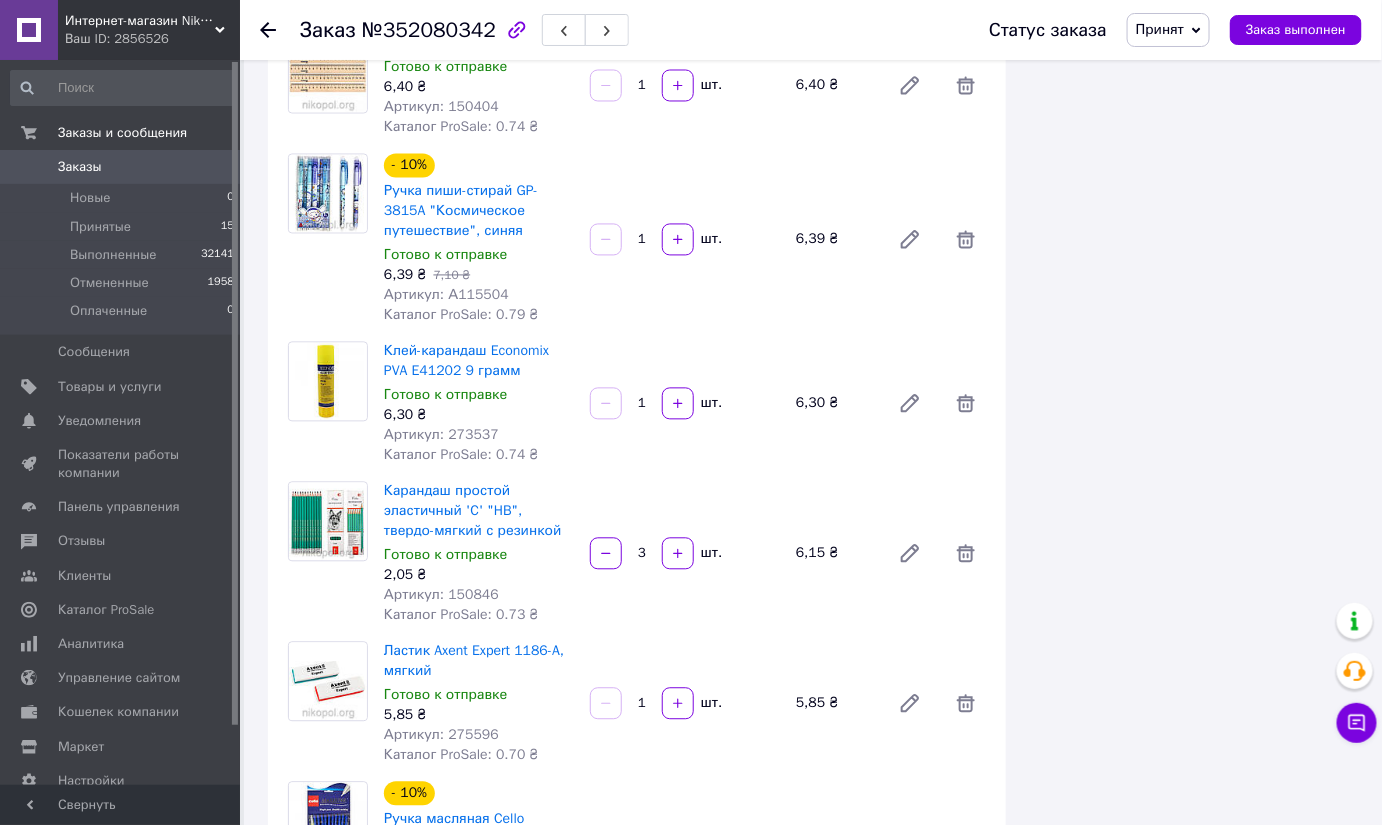 scroll, scrollTop: 3818, scrollLeft: 0, axis: vertical 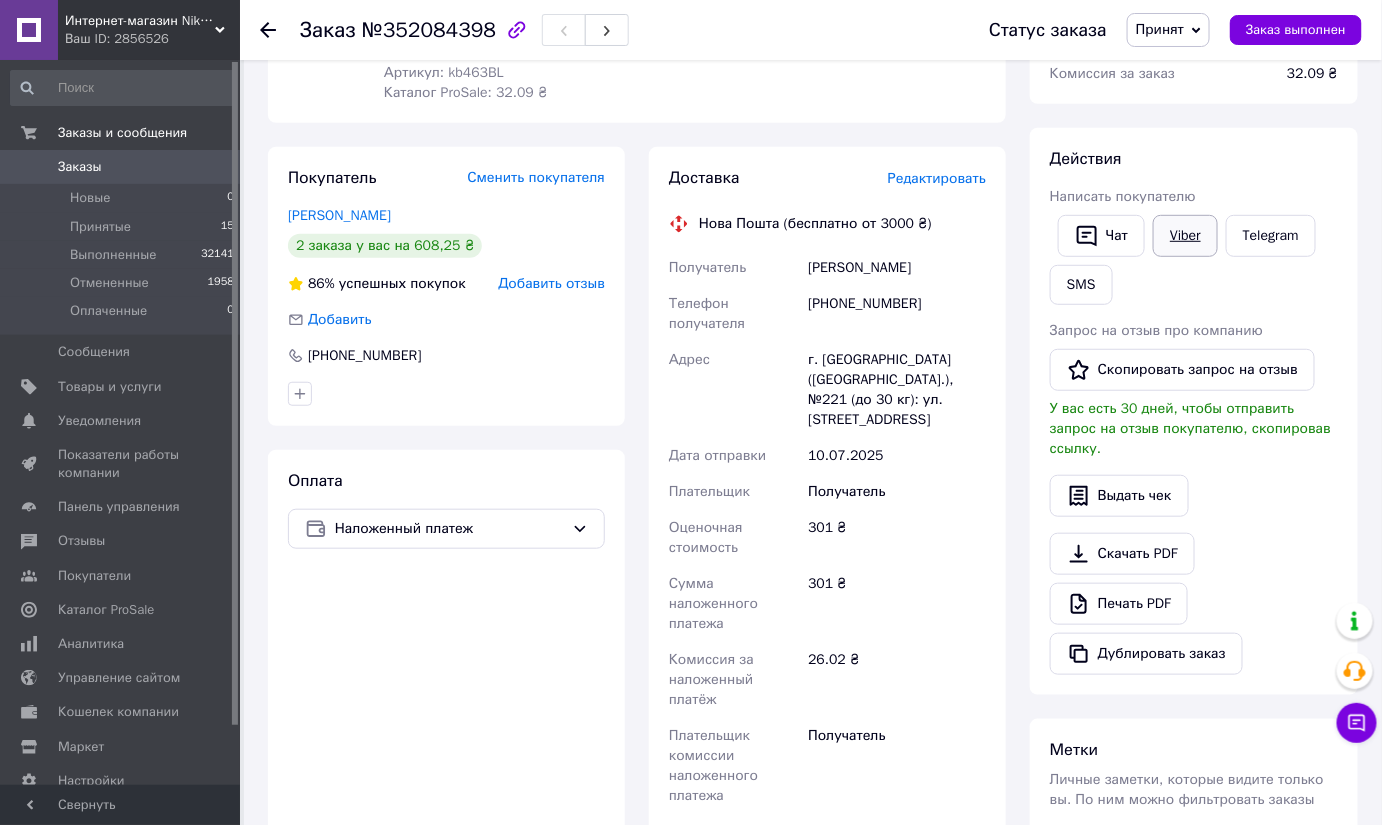 click on "Viber" at bounding box center [1185, 236] 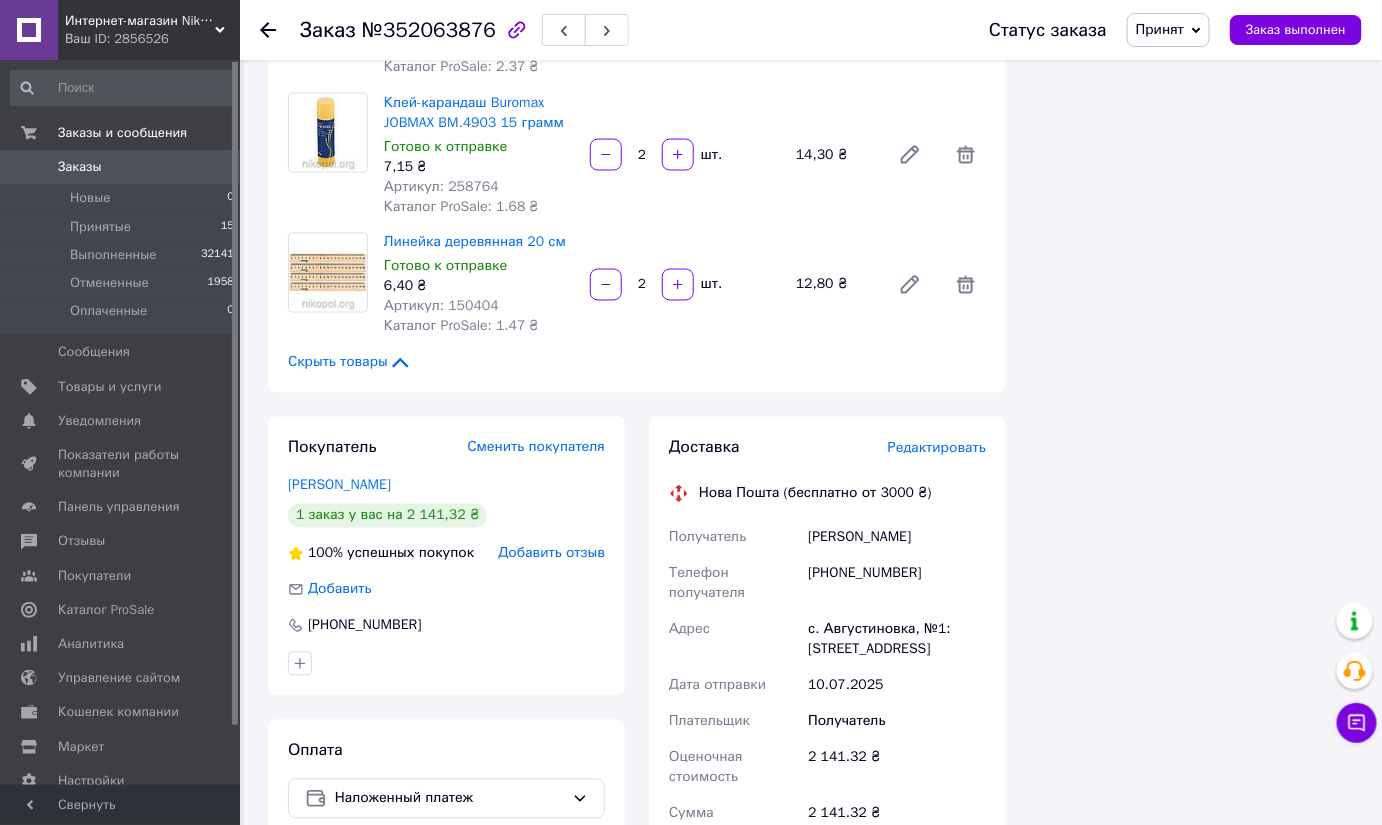 scroll, scrollTop: 3545, scrollLeft: 0, axis: vertical 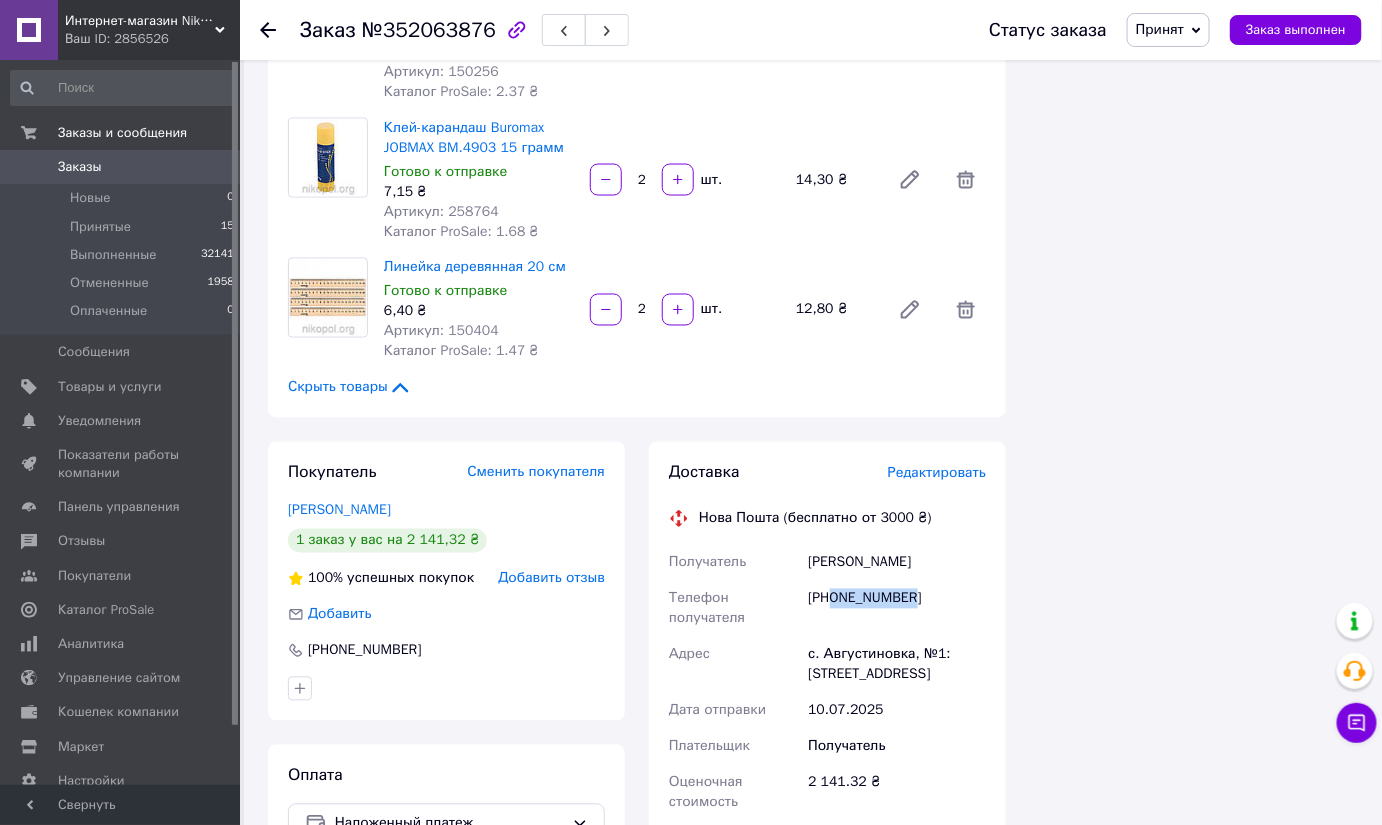 drag, startPoint x: 911, startPoint y: 526, endPoint x: 837, endPoint y: 523, distance: 74.06078 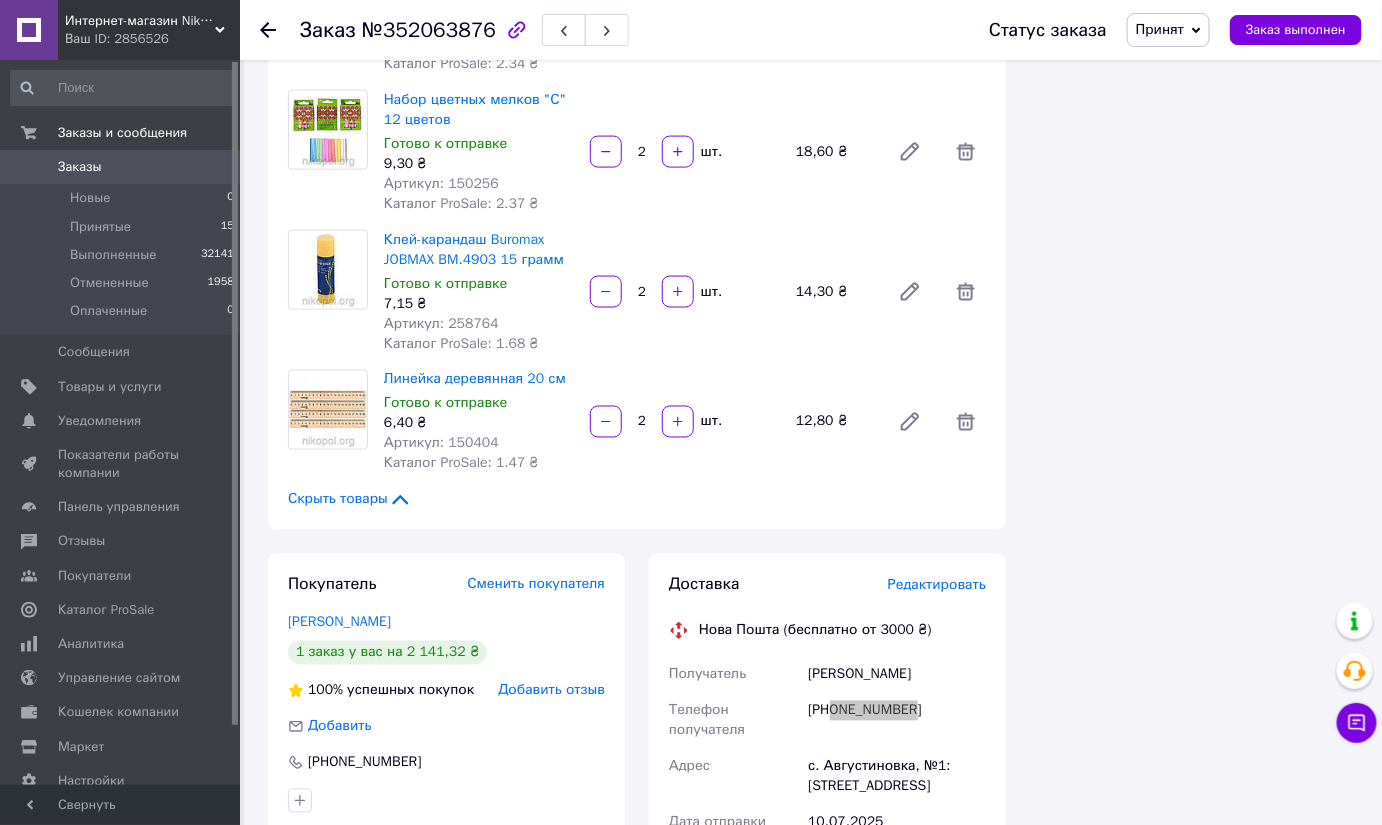 scroll, scrollTop: 3636, scrollLeft: 0, axis: vertical 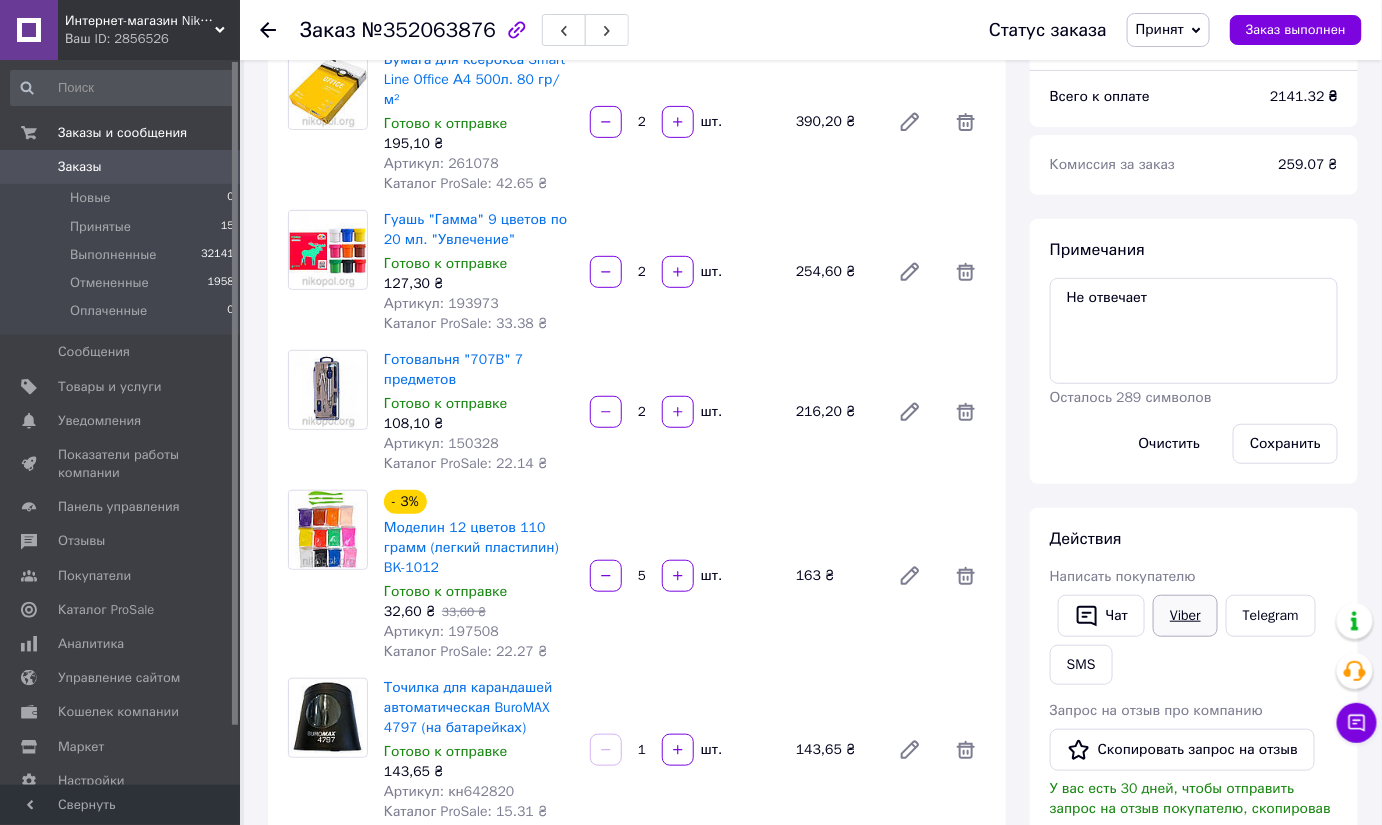 click on "Viber" at bounding box center [1185, 616] 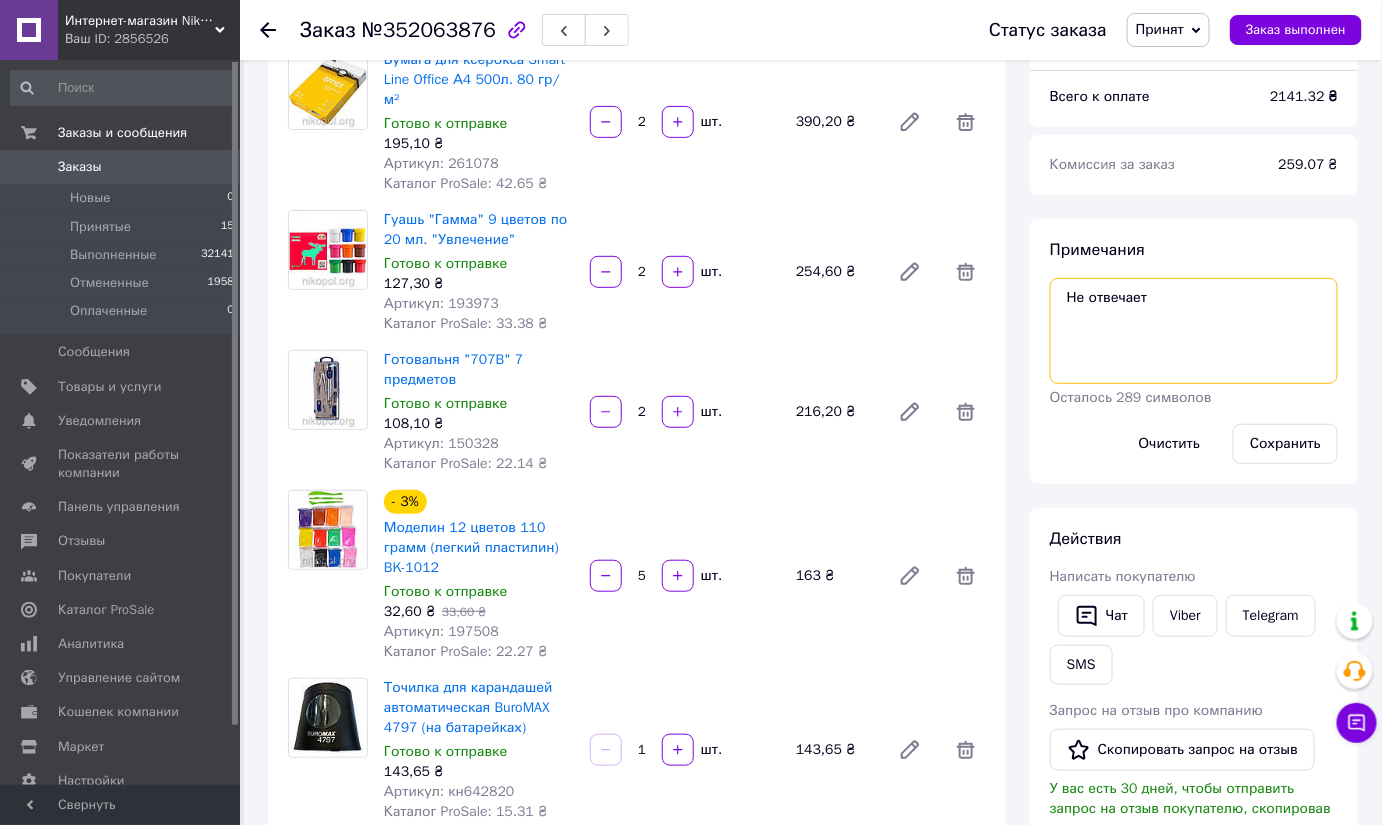 click on "Не отвечает" at bounding box center (1194, 331) 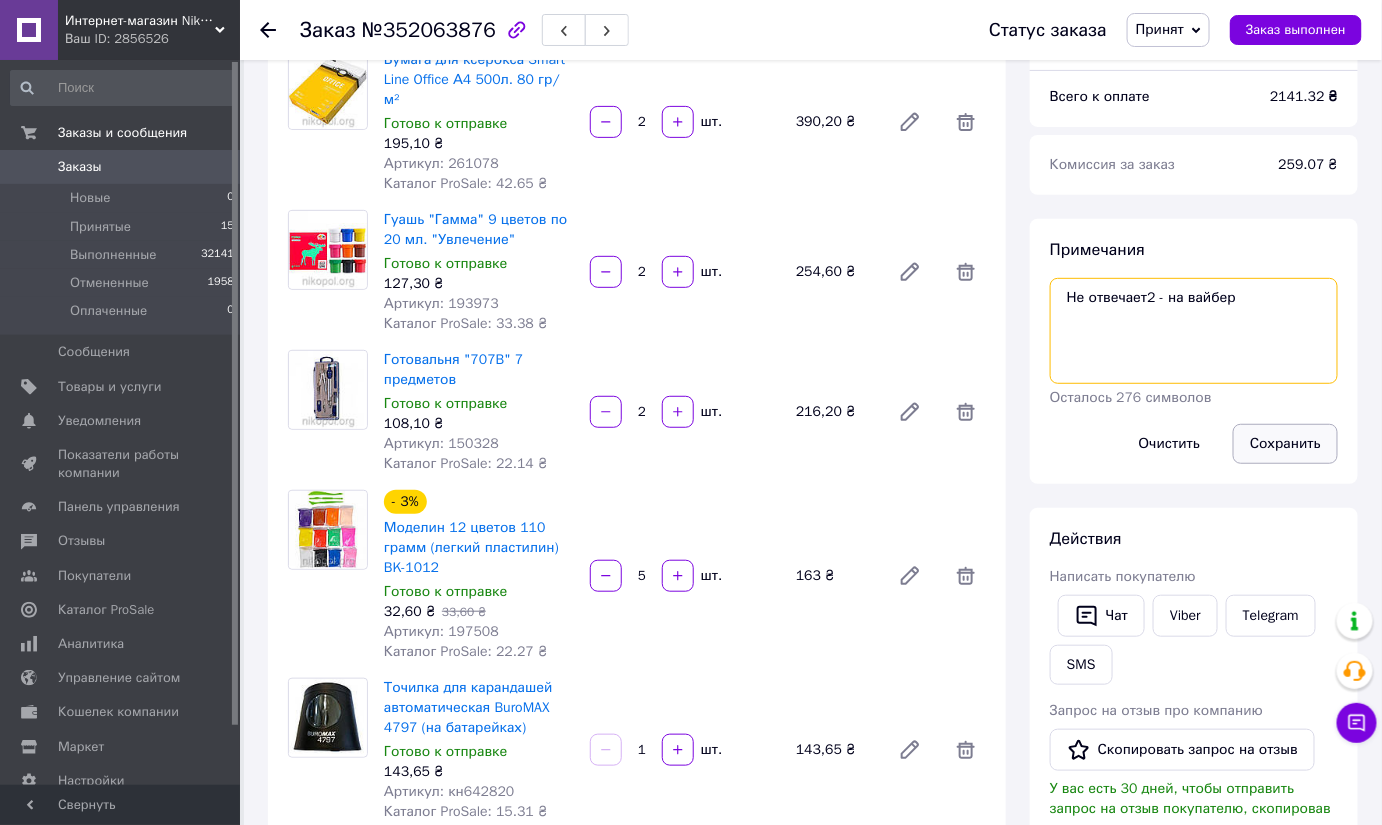 type on "Не отвечает2 - на вайбер" 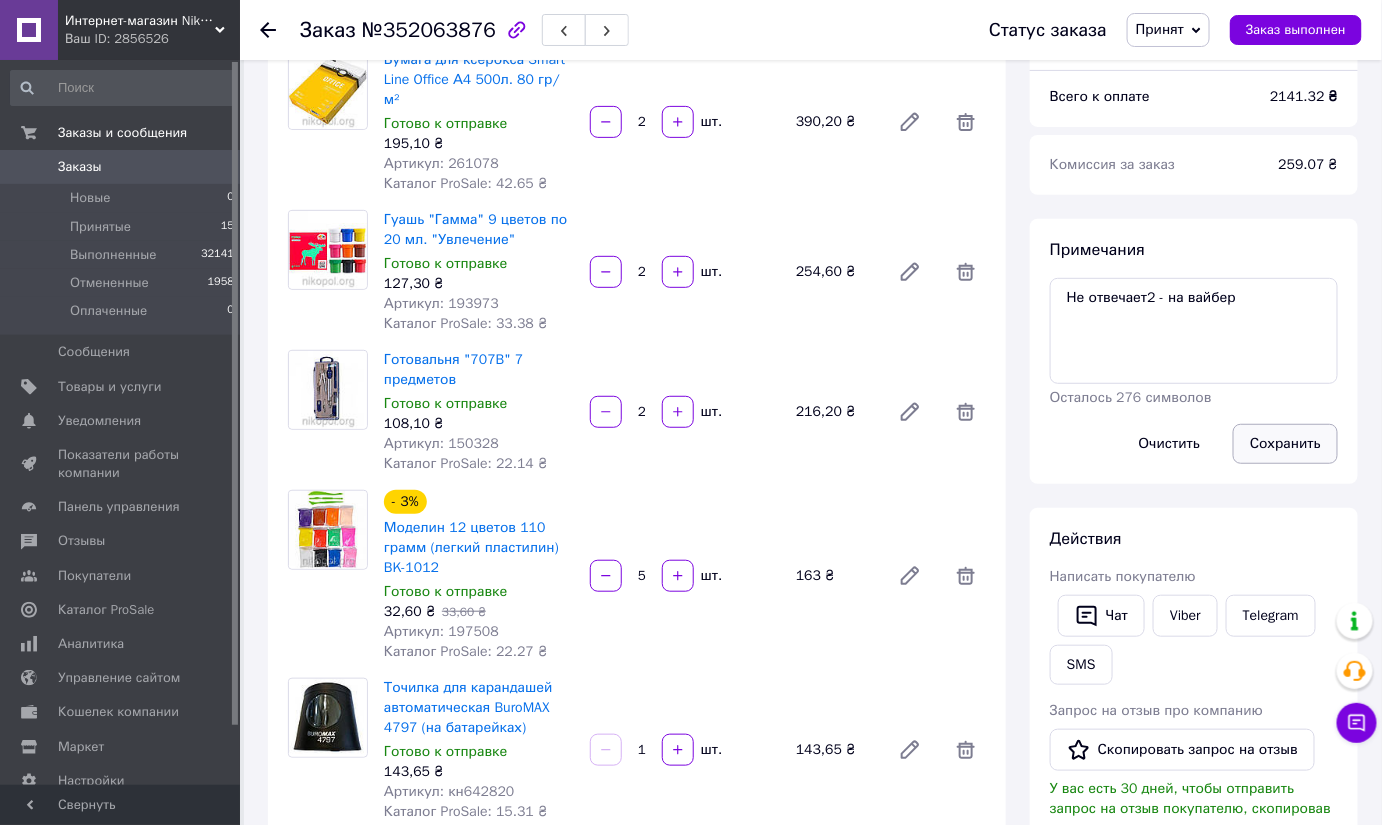 click on "Сохранить" at bounding box center (1285, 444) 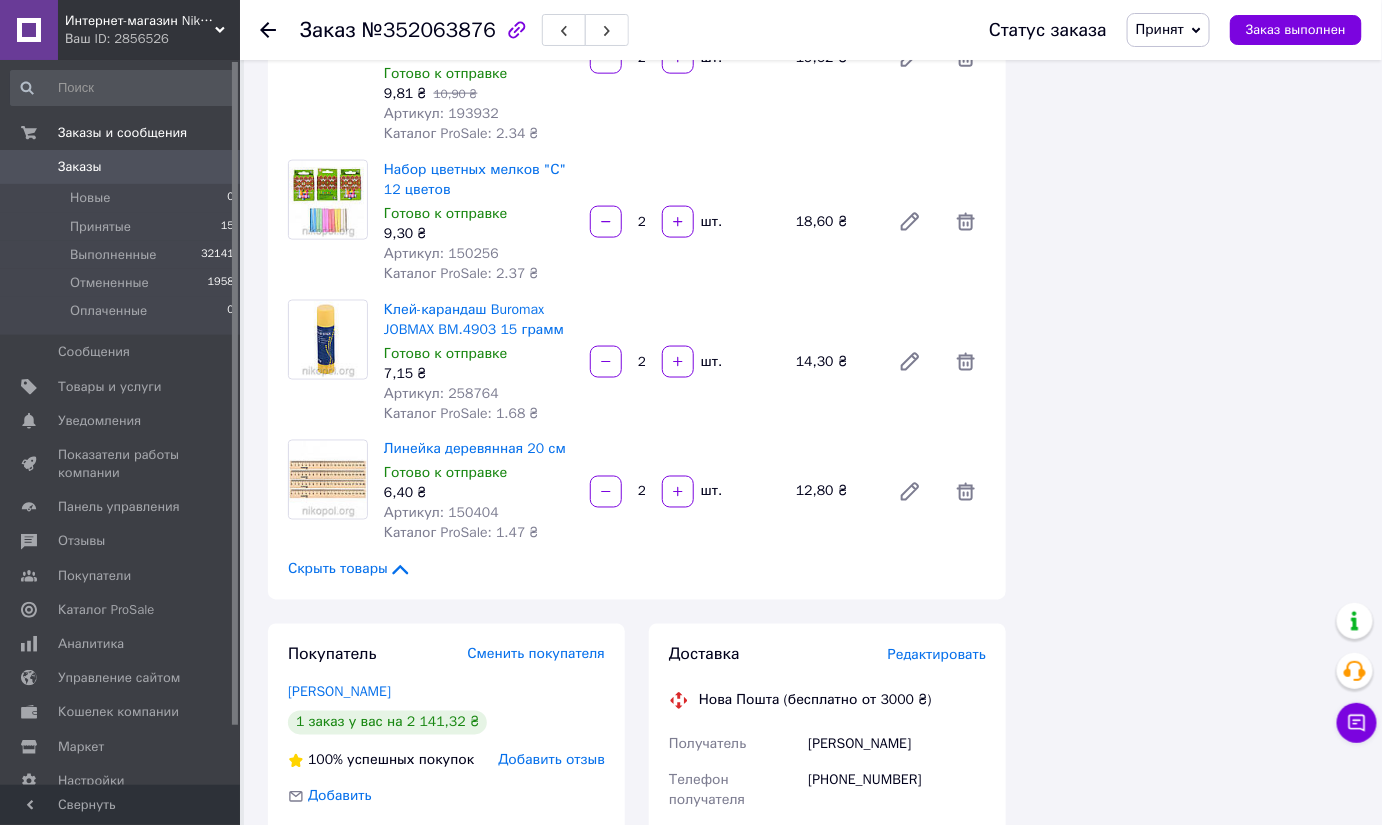 scroll, scrollTop: 3727, scrollLeft: 0, axis: vertical 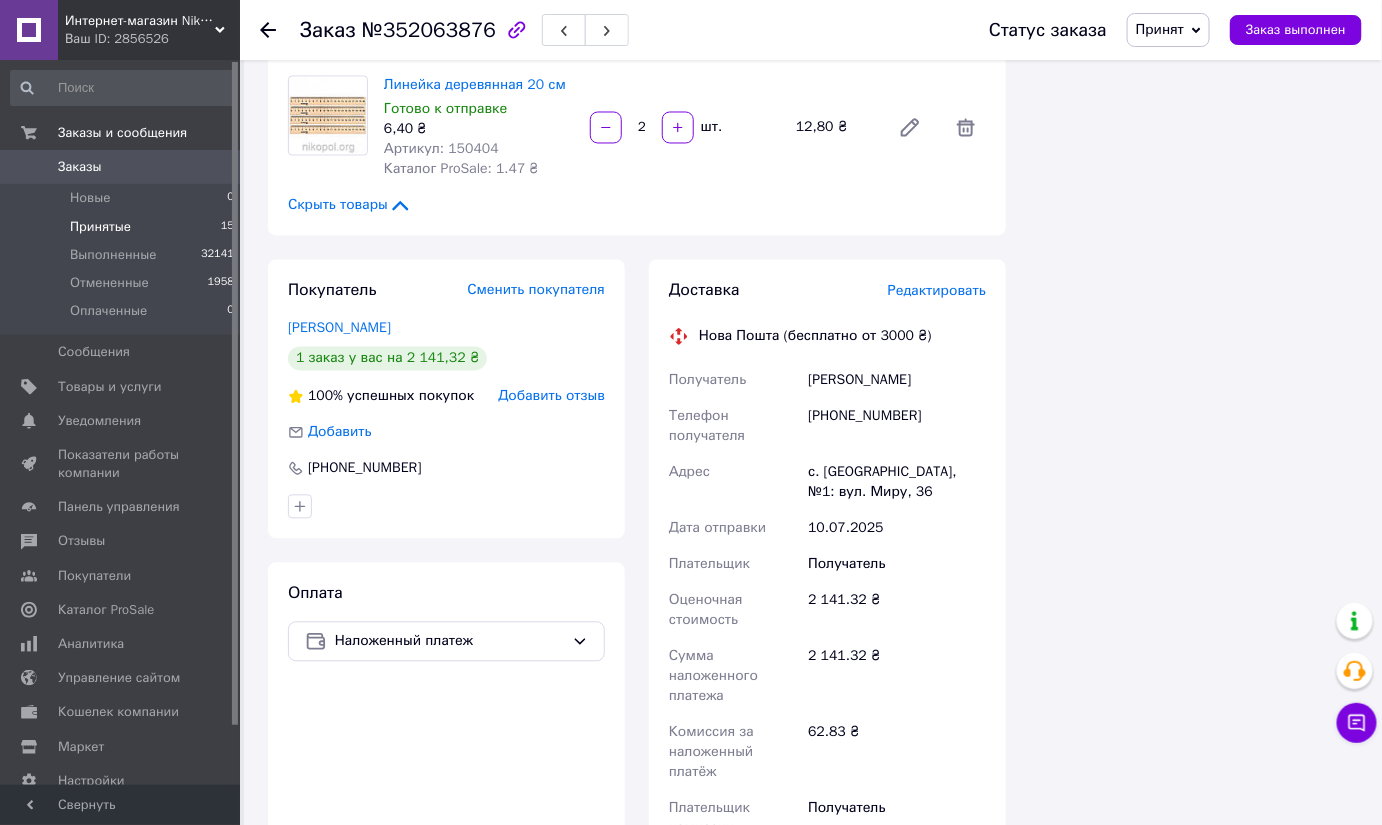 click on "Принятые" at bounding box center [100, 227] 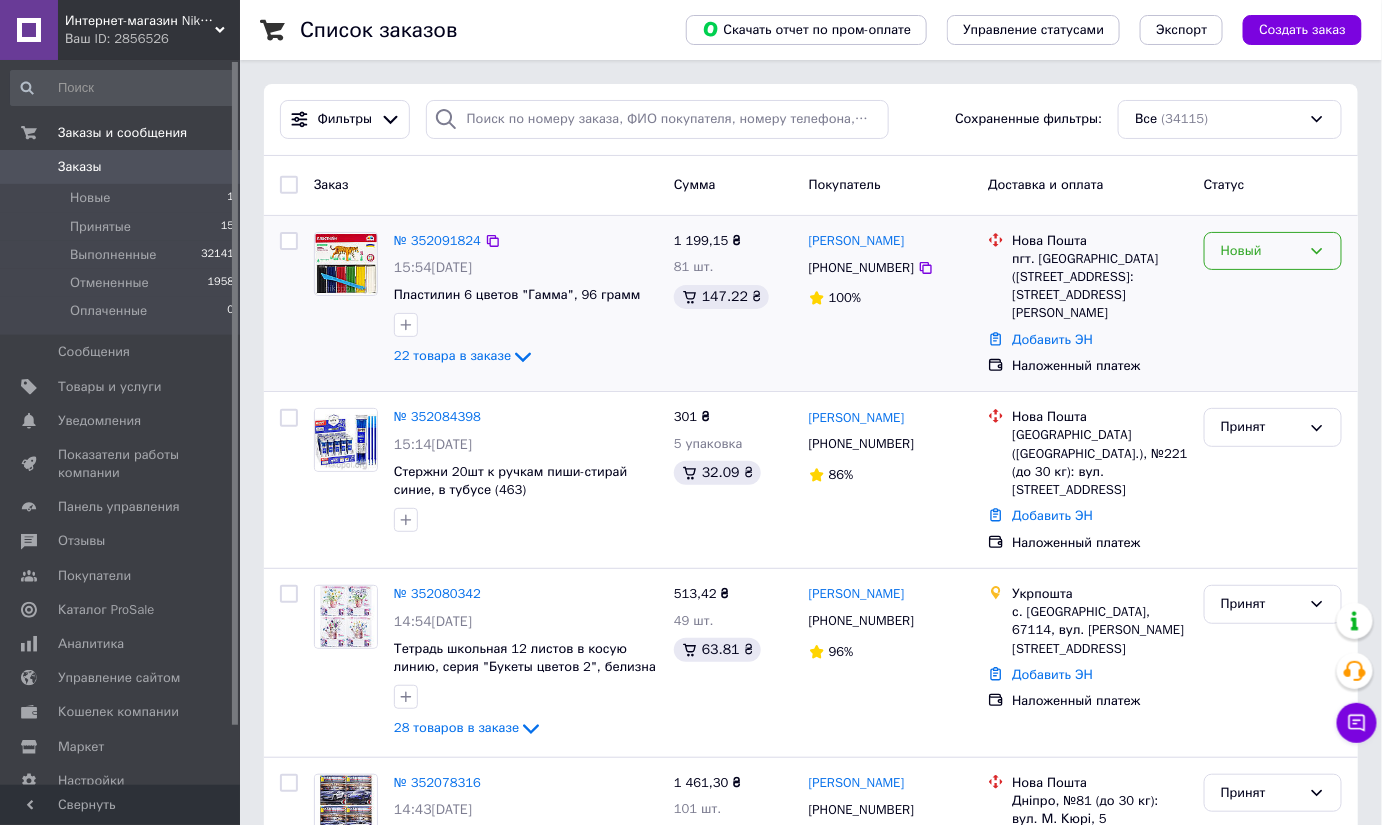 click on "Новый" at bounding box center (1261, 251) 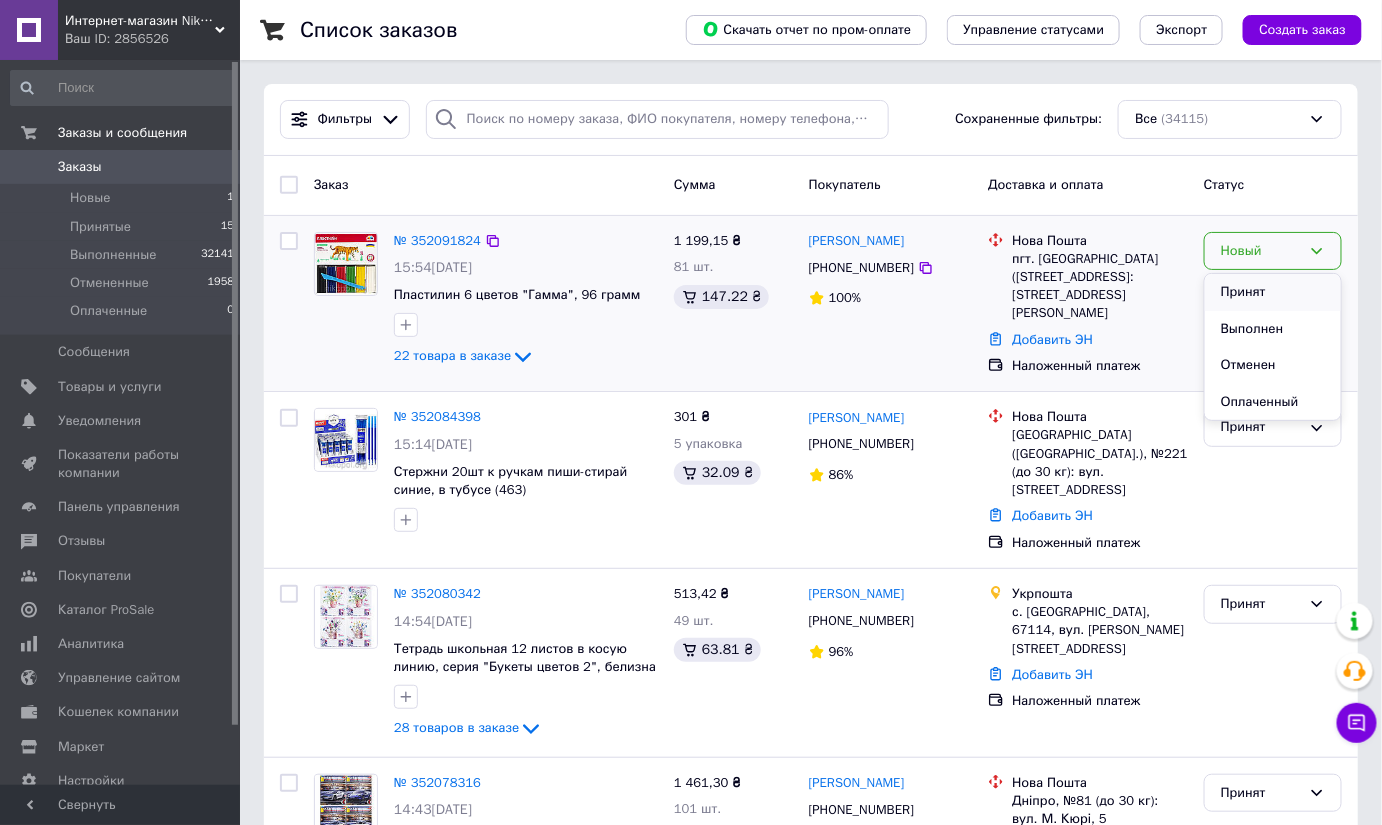 click on "Принят" at bounding box center (1273, 292) 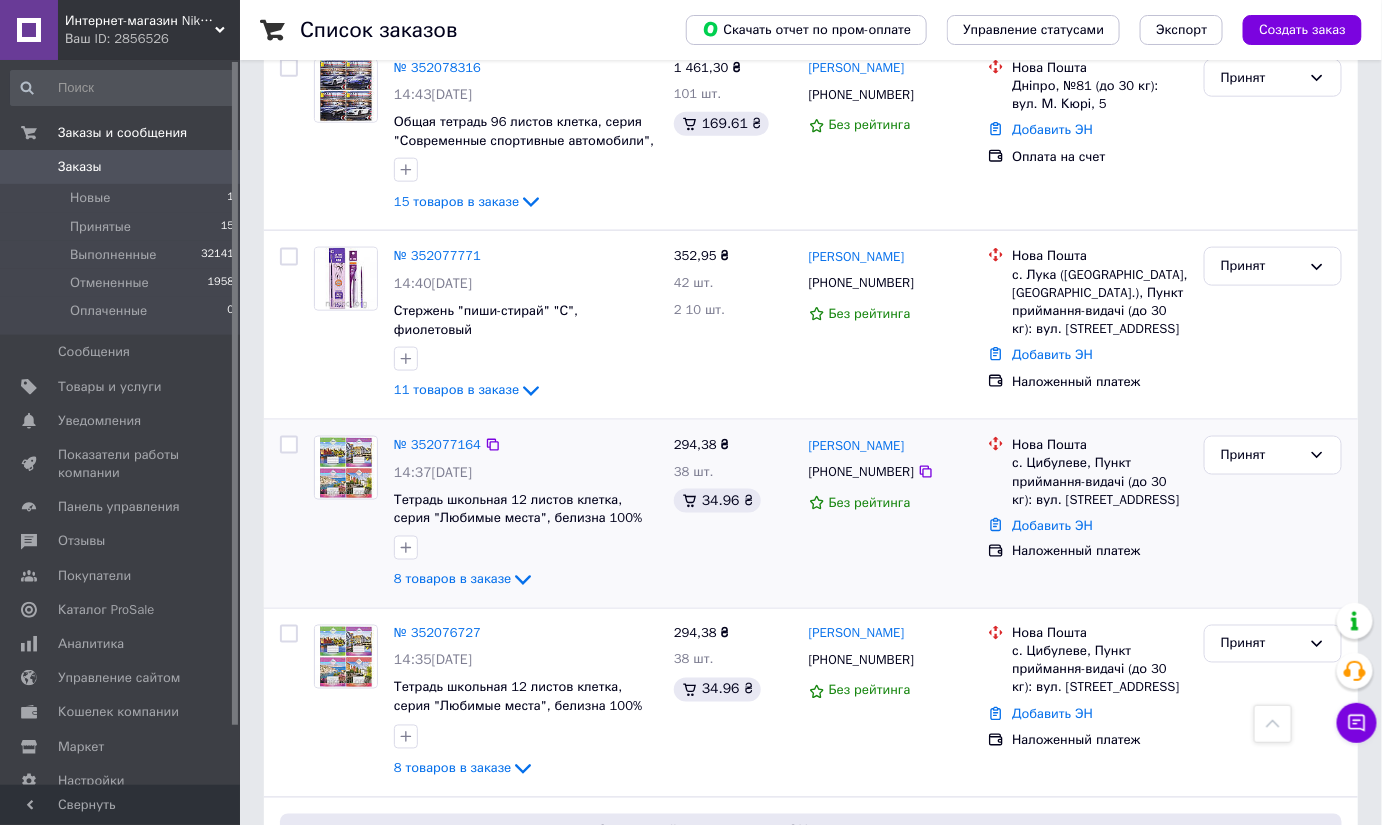 scroll, scrollTop: 727, scrollLeft: 0, axis: vertical 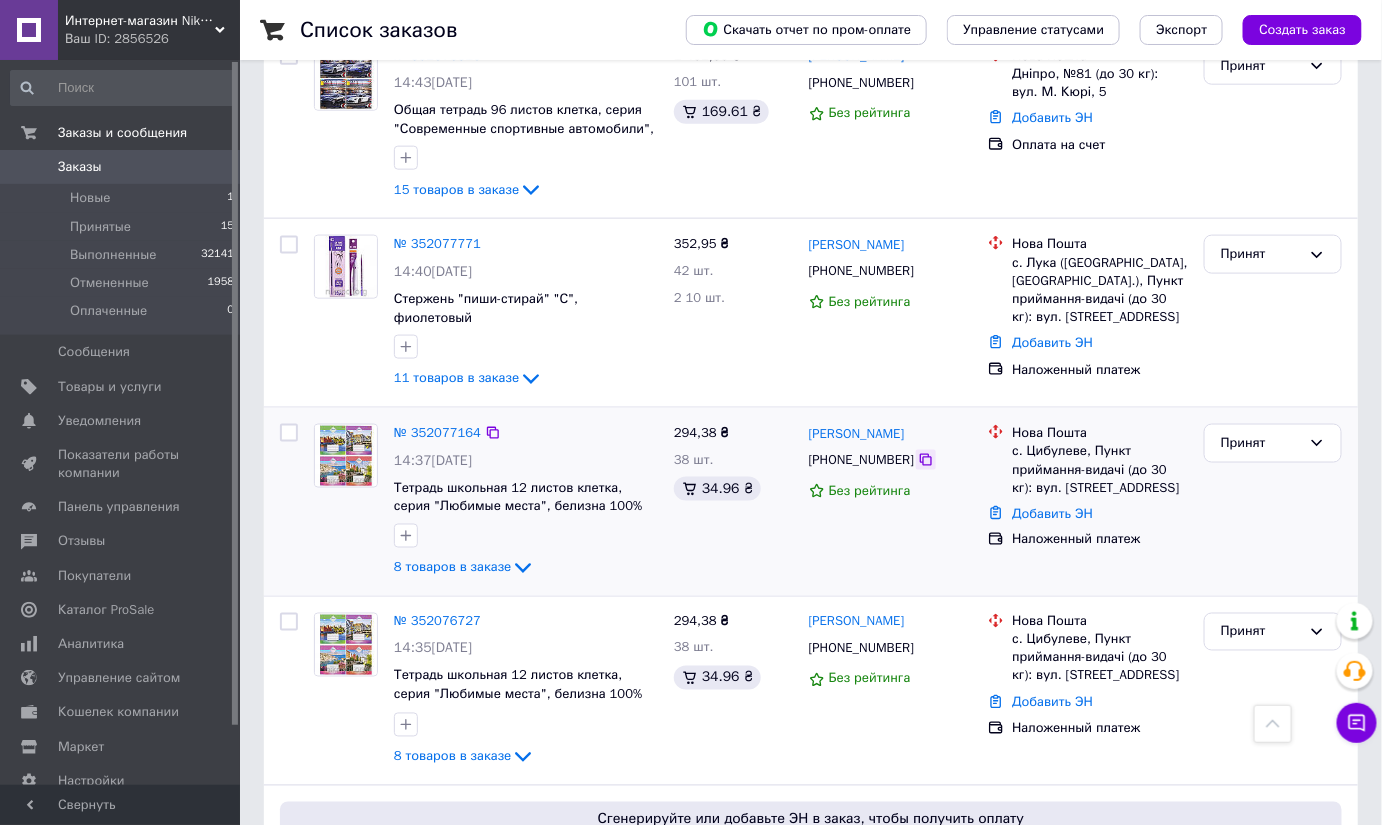 click 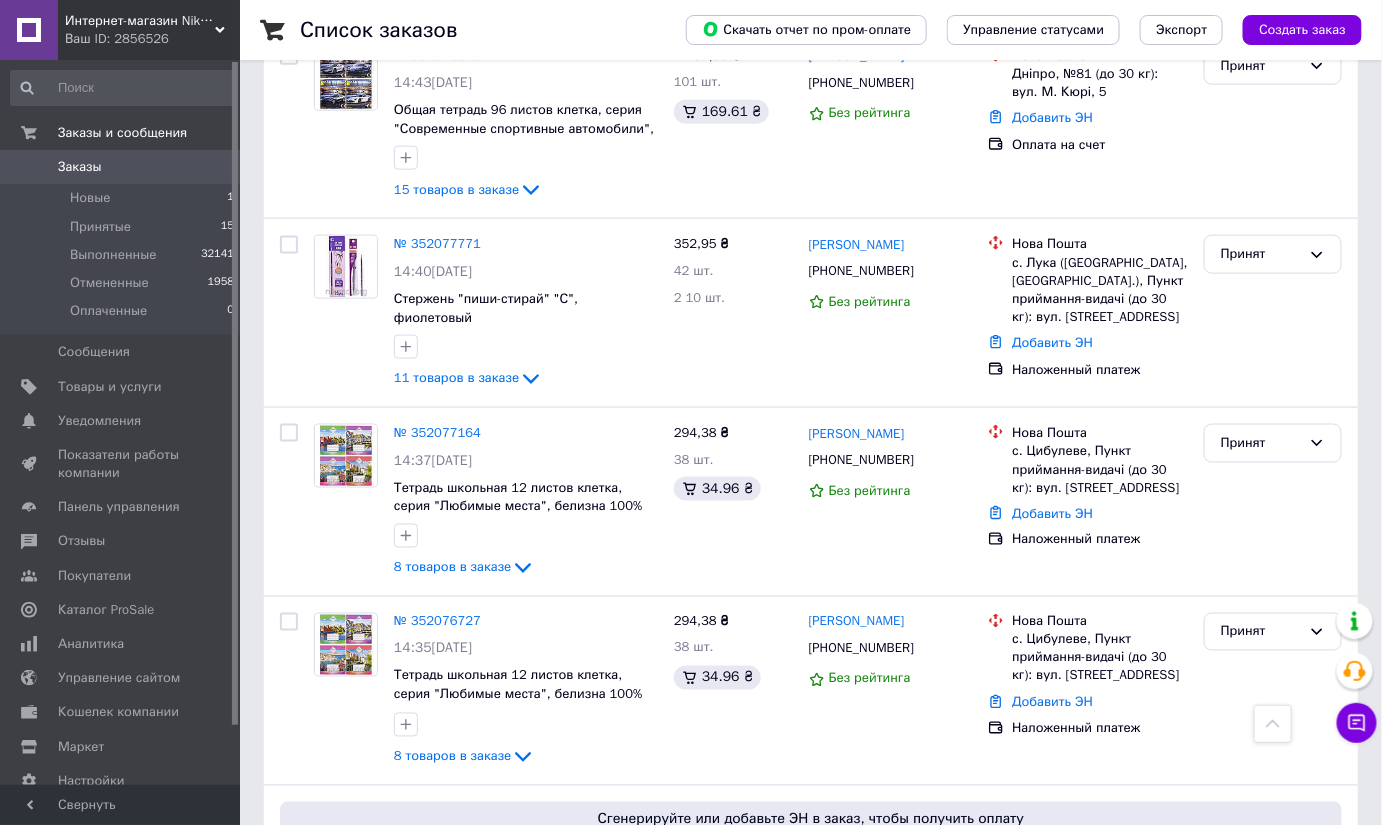 click on "Заказы" at bounding box center (80, 167) 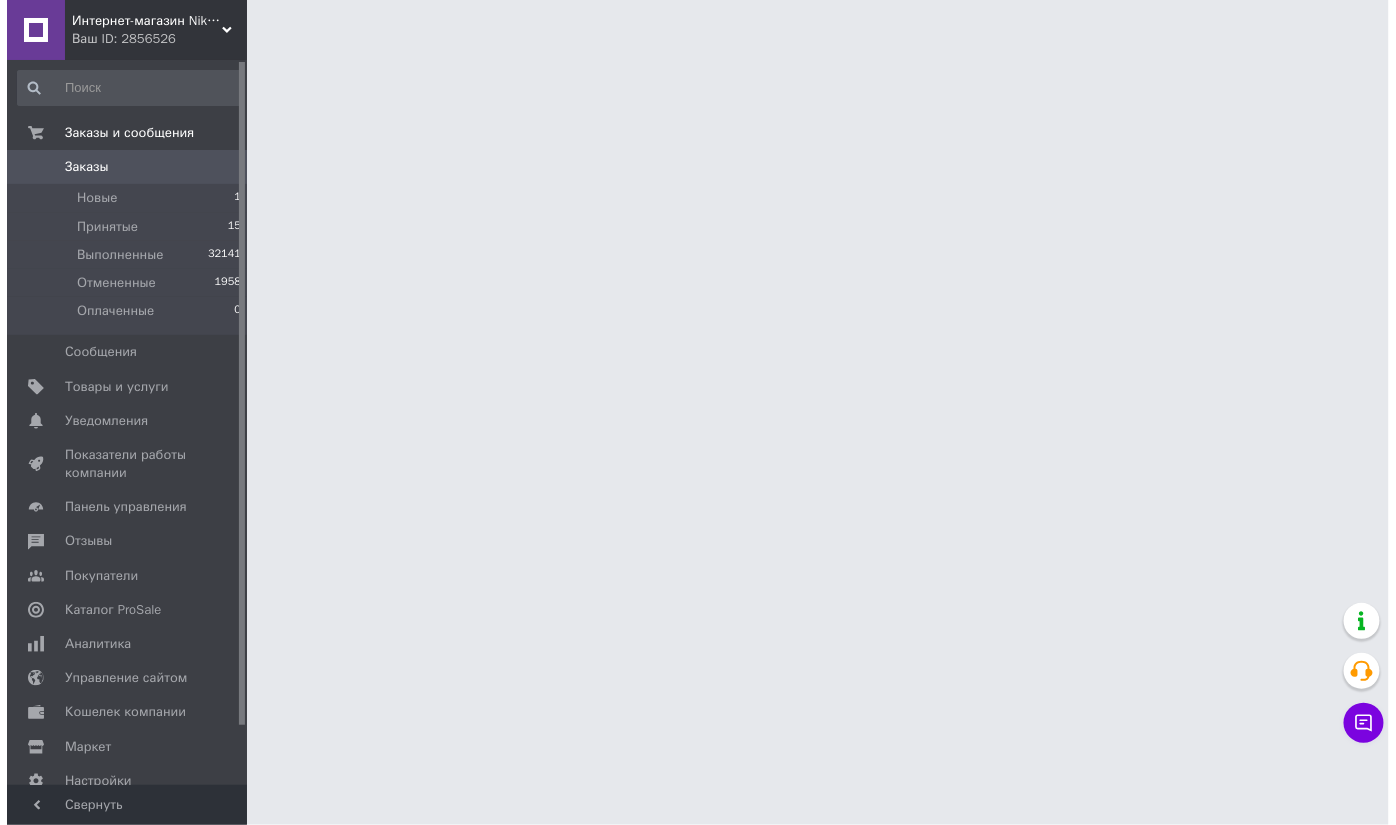 scroll, scrollTop: 0, scrollLeft: 0, axis: both 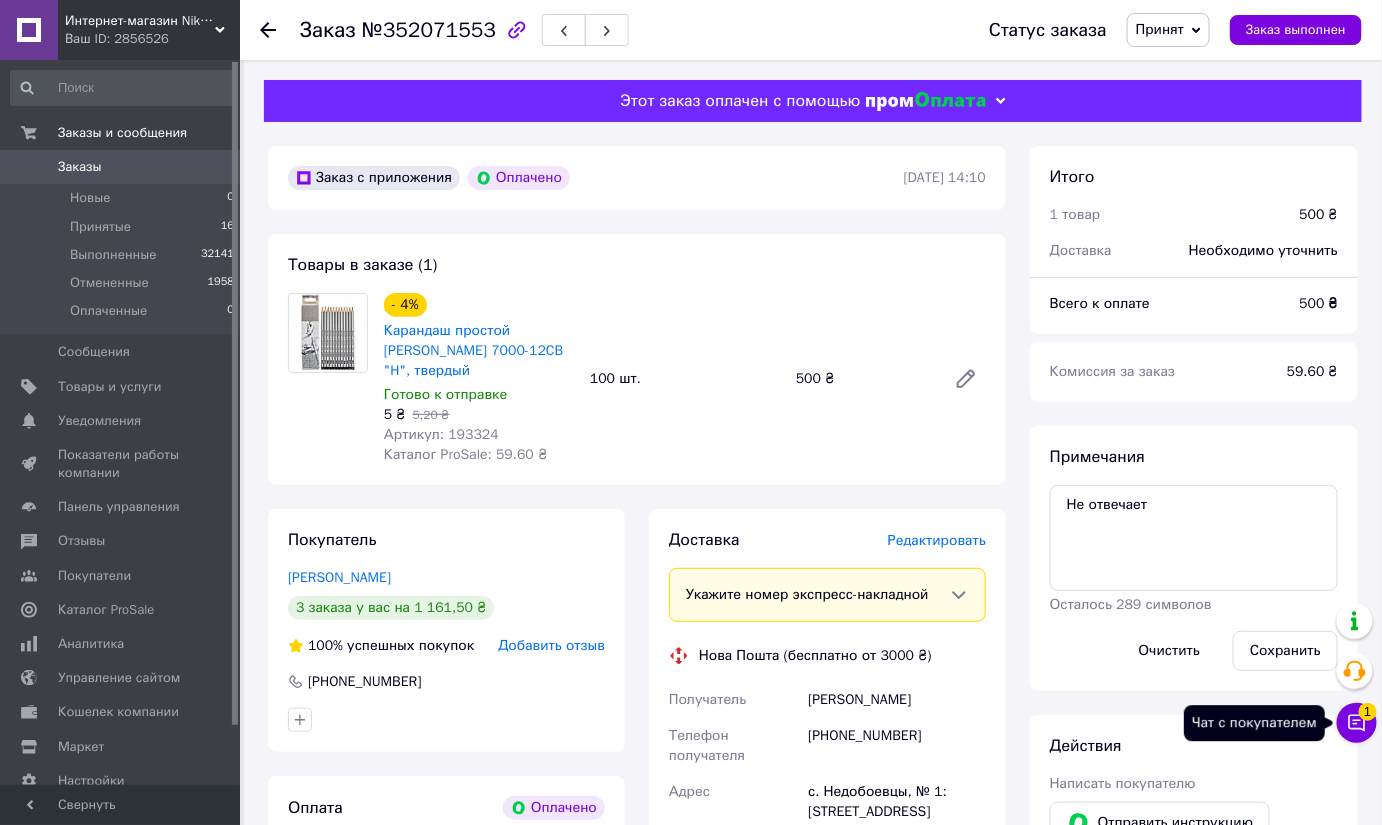 click 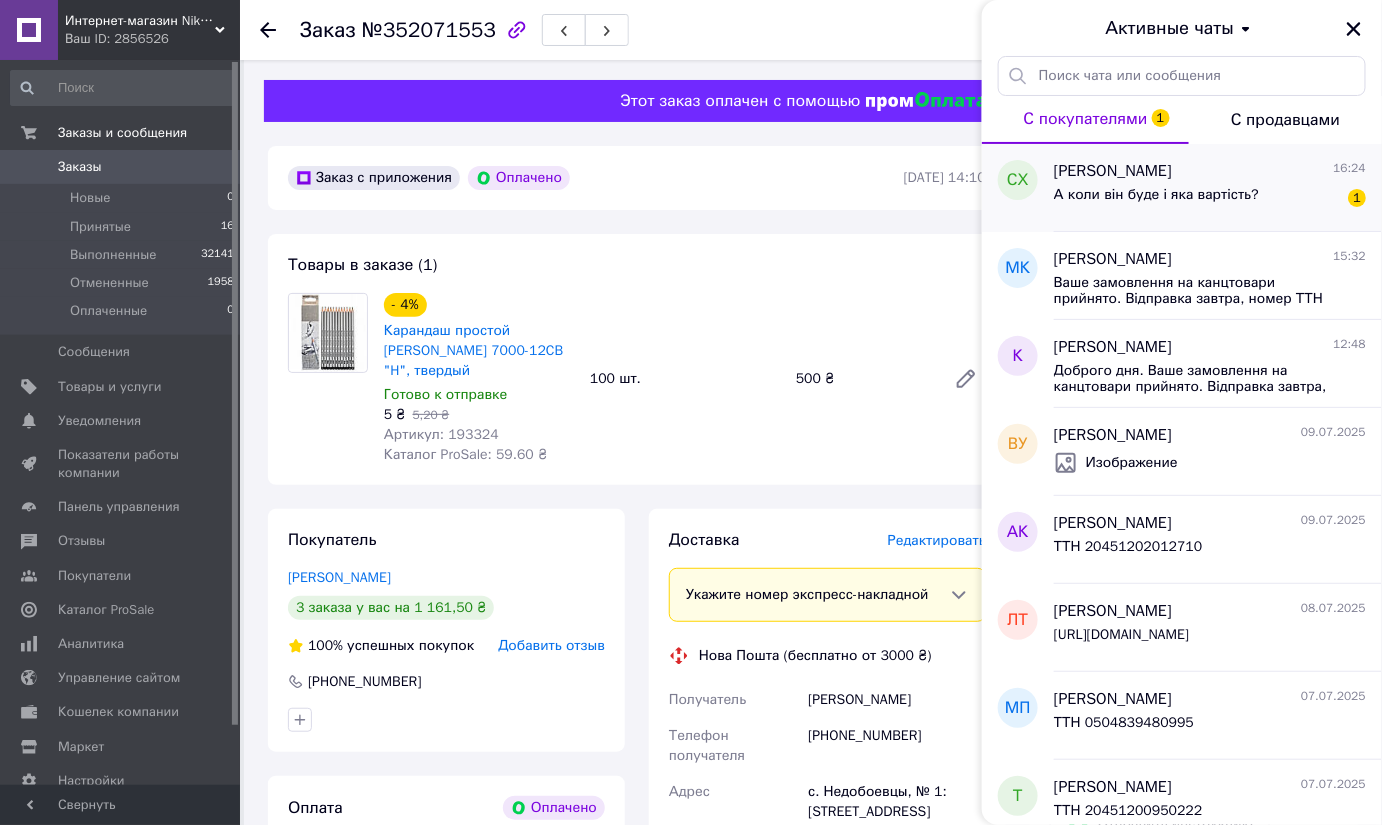 click on "А коли він буде і яка вартість?" at bounding box center [1156, 195] 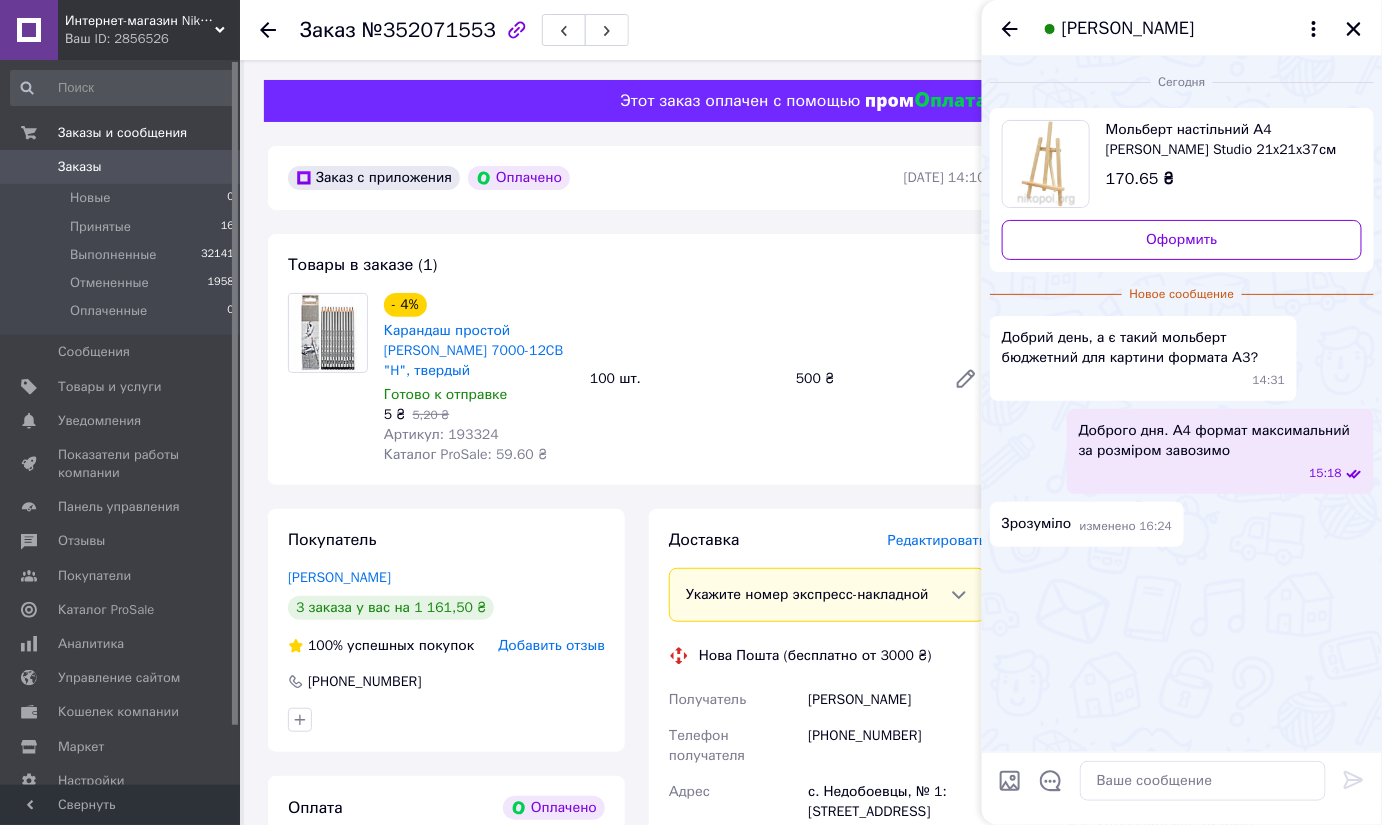 click on "Сегодня Мольберт настільний А4 ROSA Studio 21x21x37см 170.65 ₴ Оформить Новое сообщение Добрий день, а є такий мольберт бюджетний для картини формата А3? 14:31 Доброго дня. А4 формат максимальний за розміром завозимо 15:18 Зрозуміло изменено   16:24" at bounding box center (1182, 404) 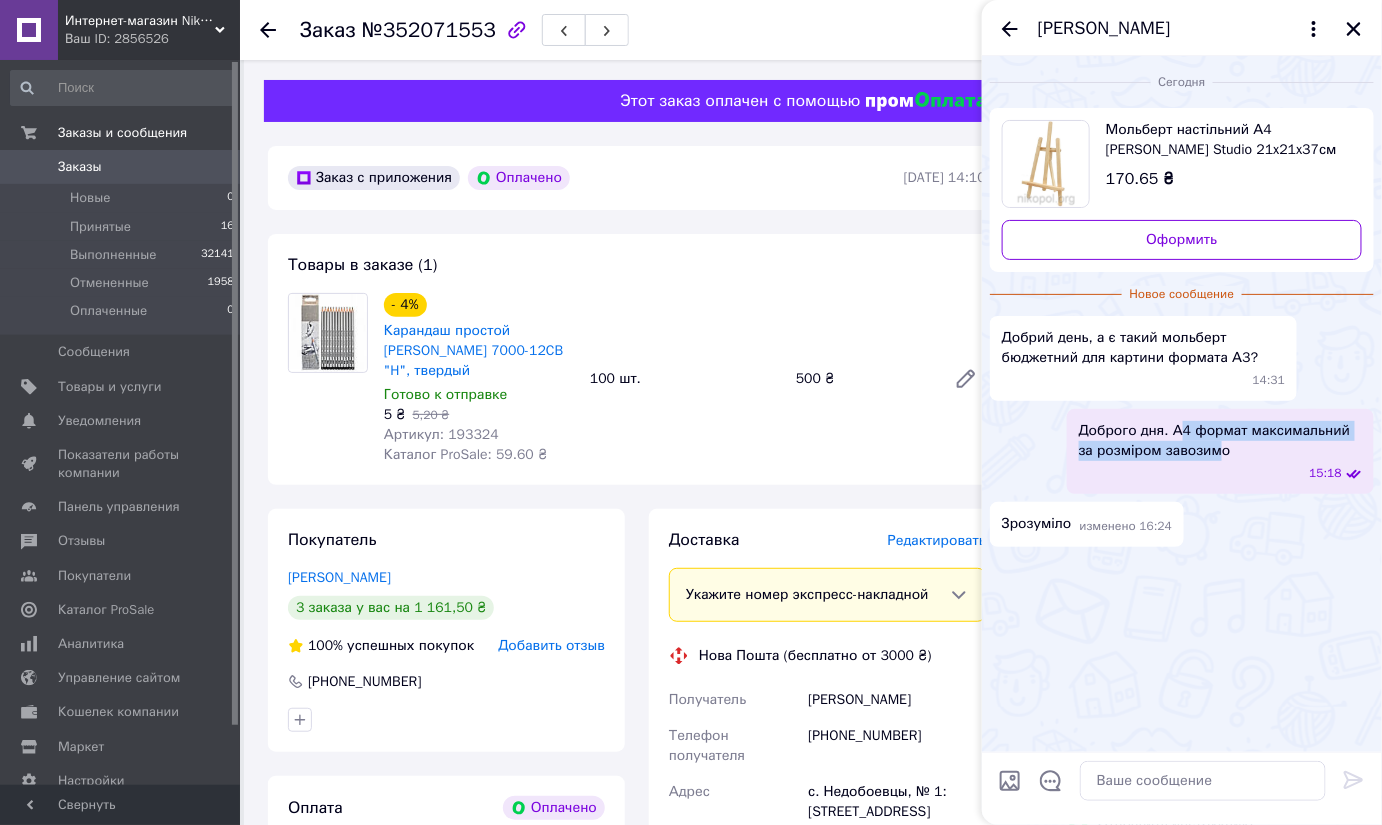 drag, startPoint x: 1201, startPoint y: 451, endPoint x: 1178, endPoint y: 429, distance: 31.827662 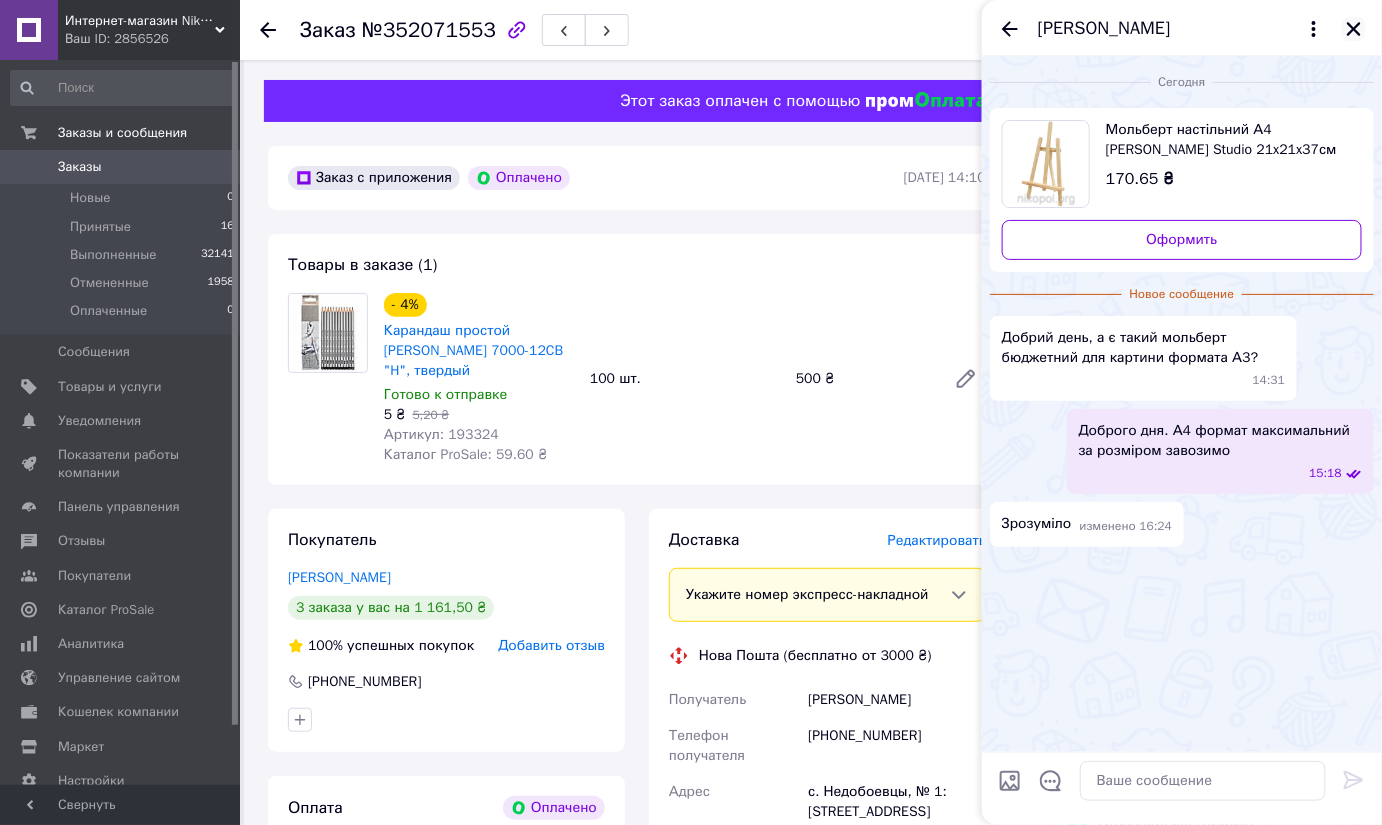 click 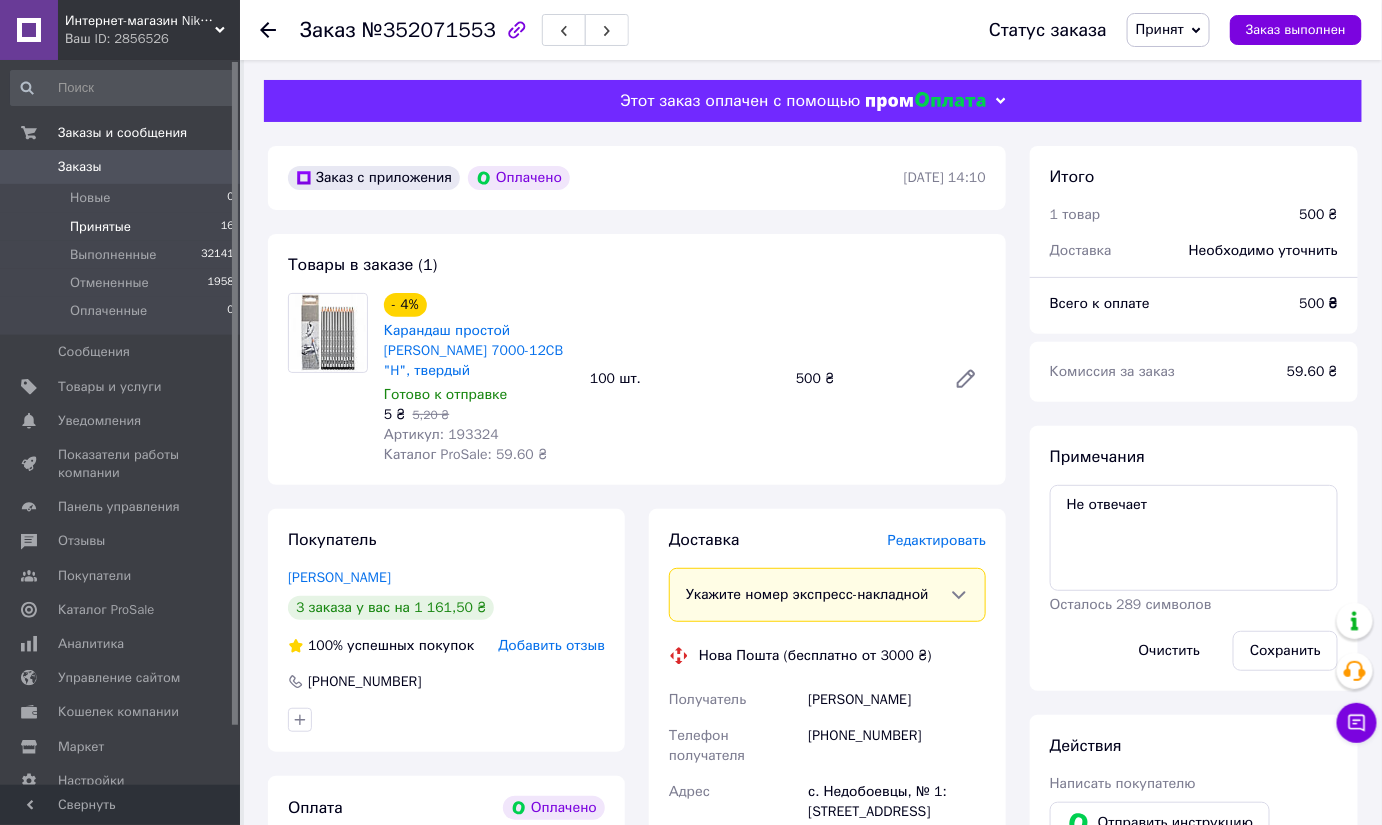 click on "Принятые" at bounding box center [100, 227] 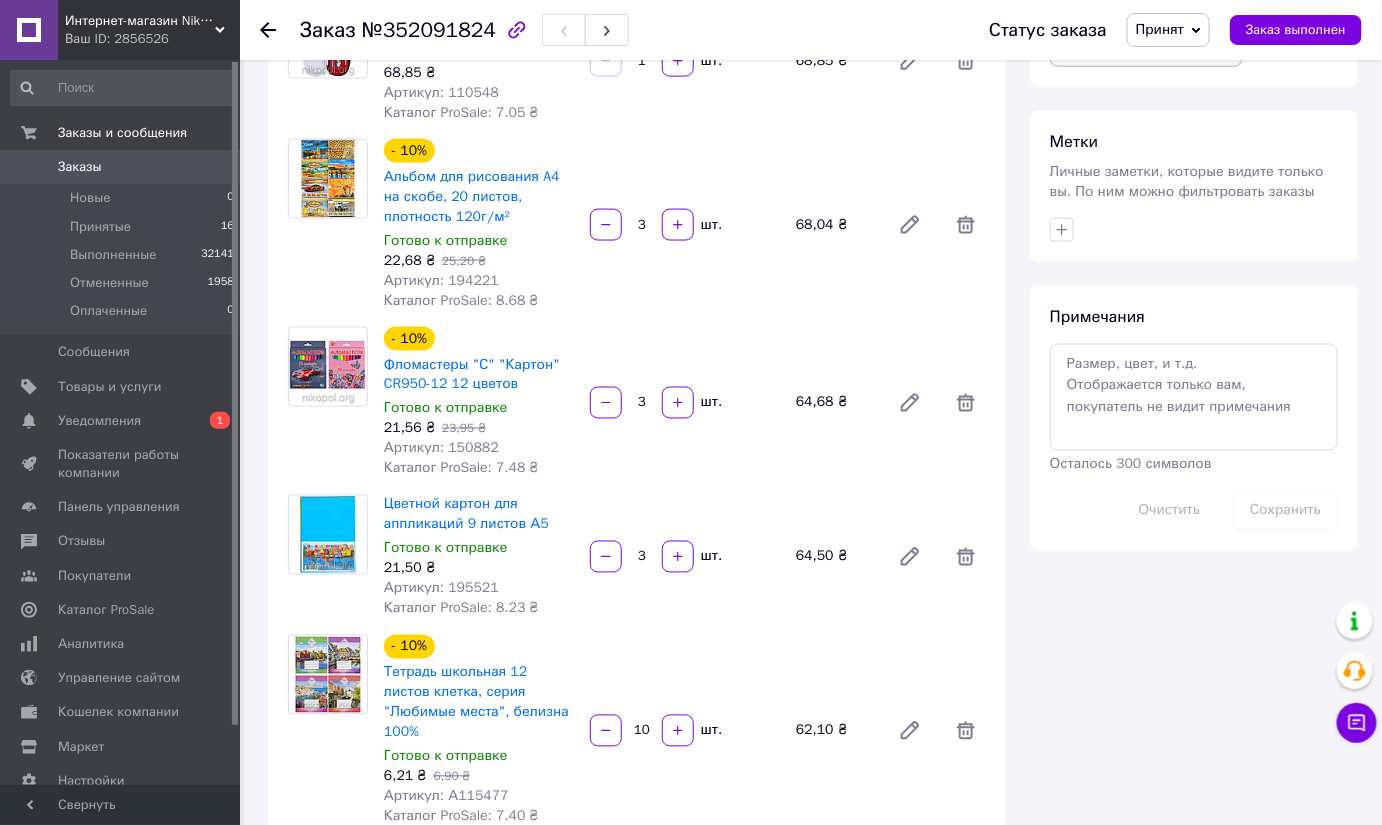 scroll, scrollTop: 545, scrollLeft: 0, axis: vertical 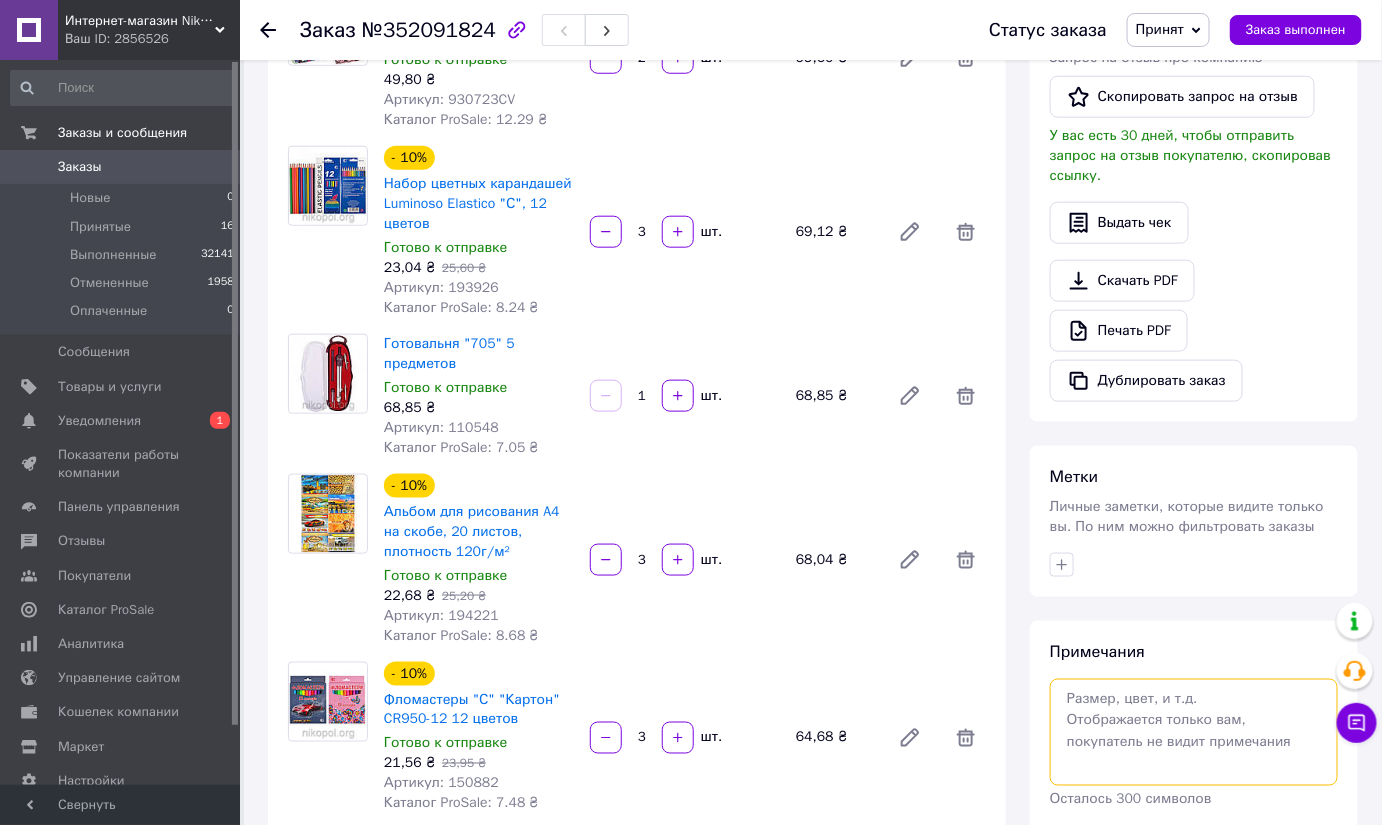 click at bounding box center [1194, 732] 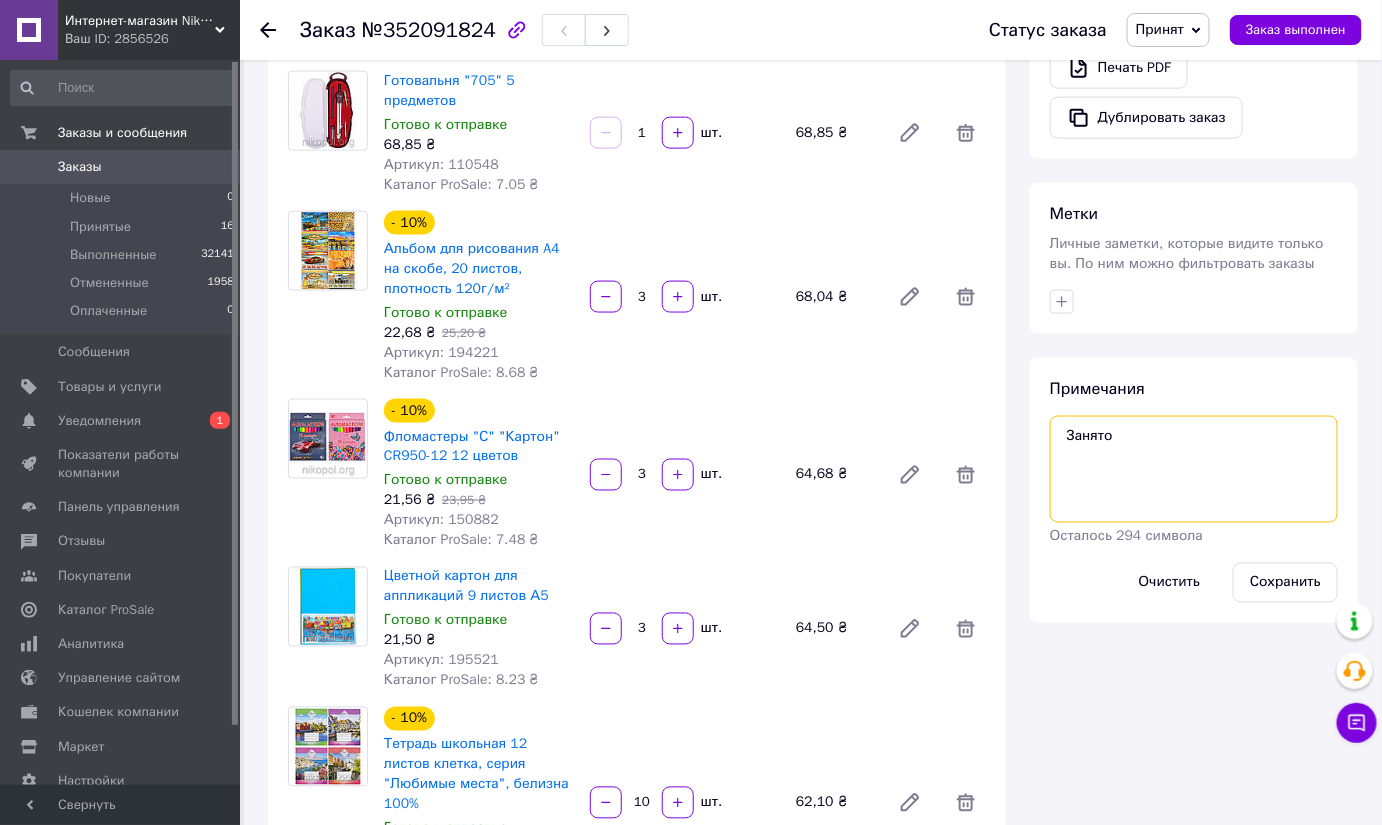 scroll, scrollTop: 818, scrollLeft: 0, axis: vertical 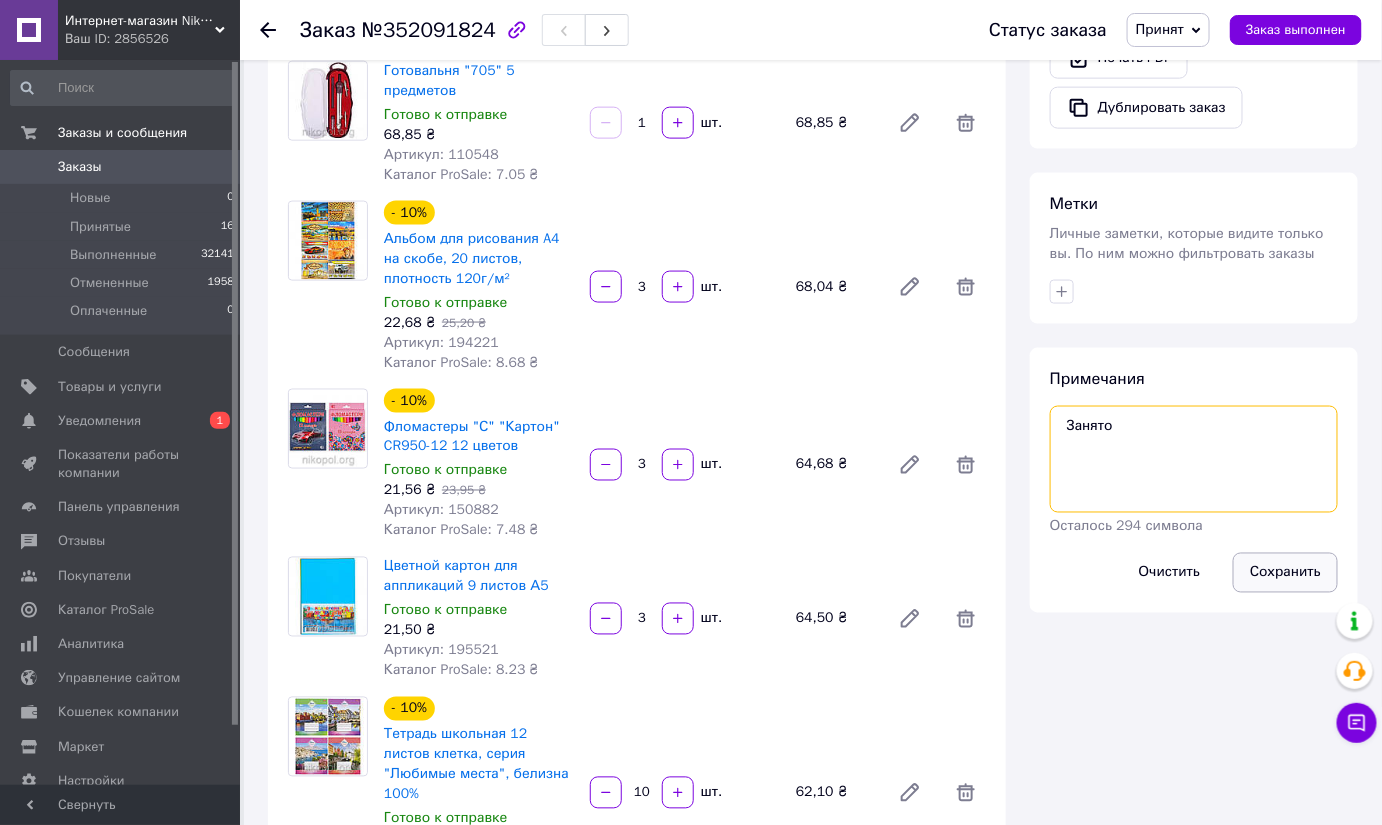 type on "Занято" 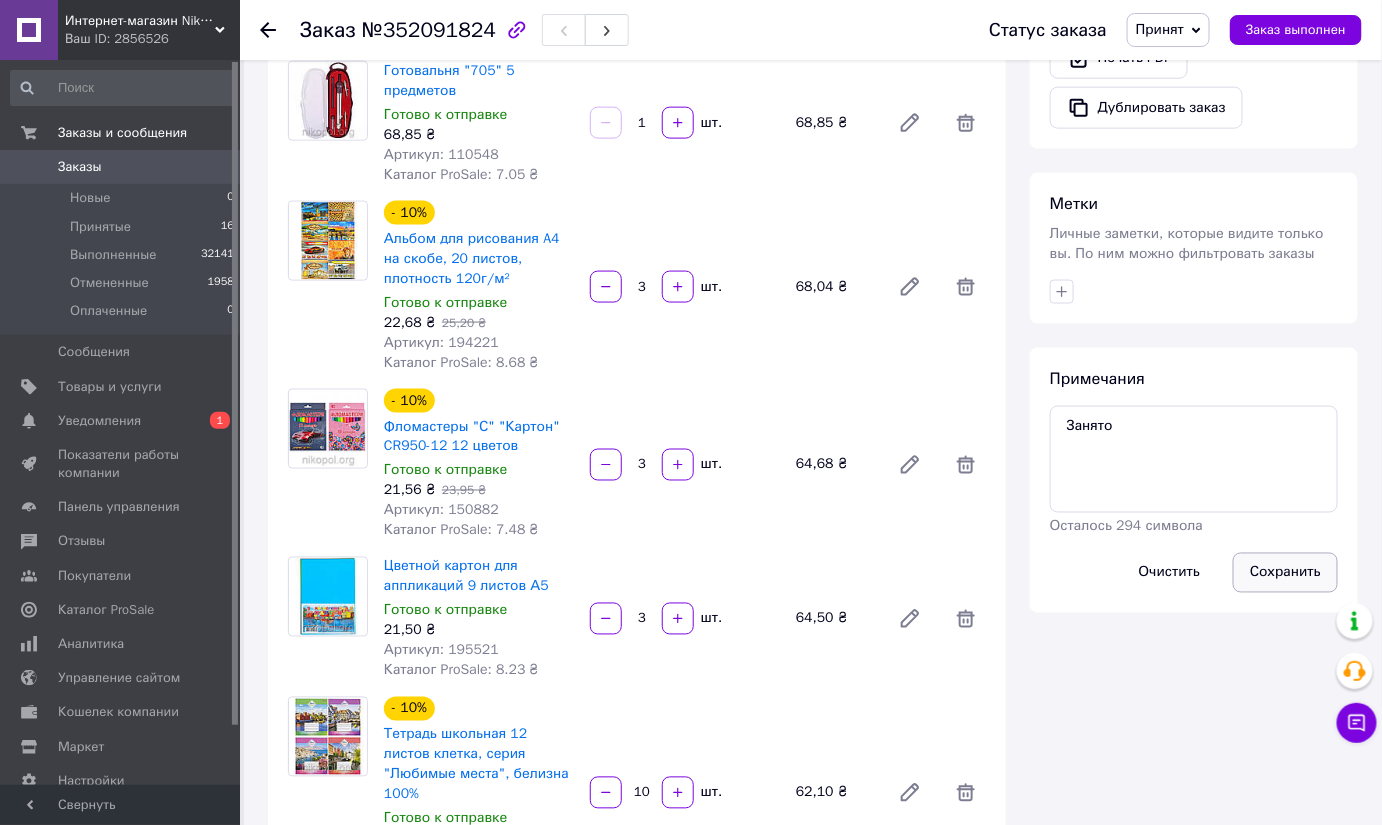 click on "Сохранить" at bounding box center (1285, 573) 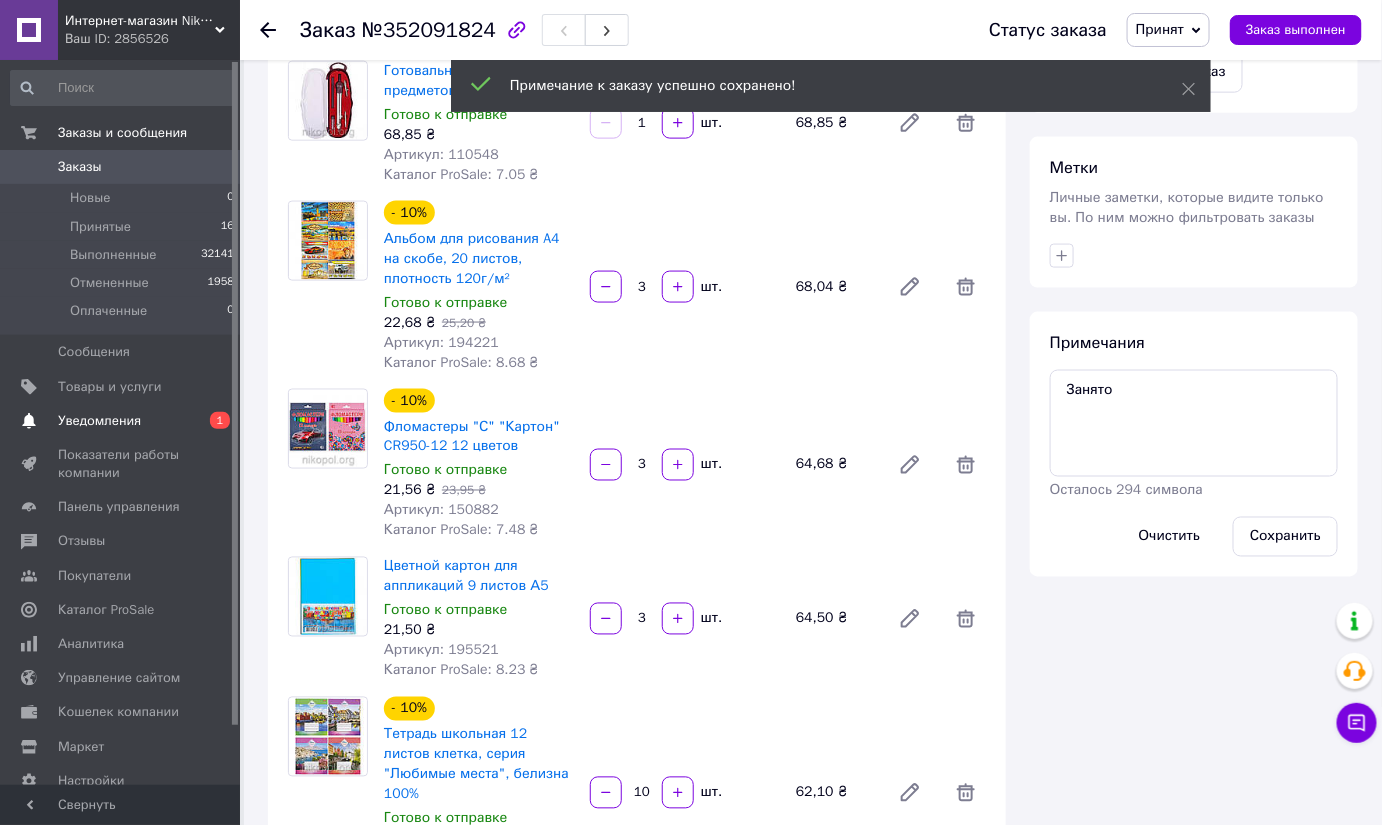 click on "Уведомления" at bounding box center [99, 421] 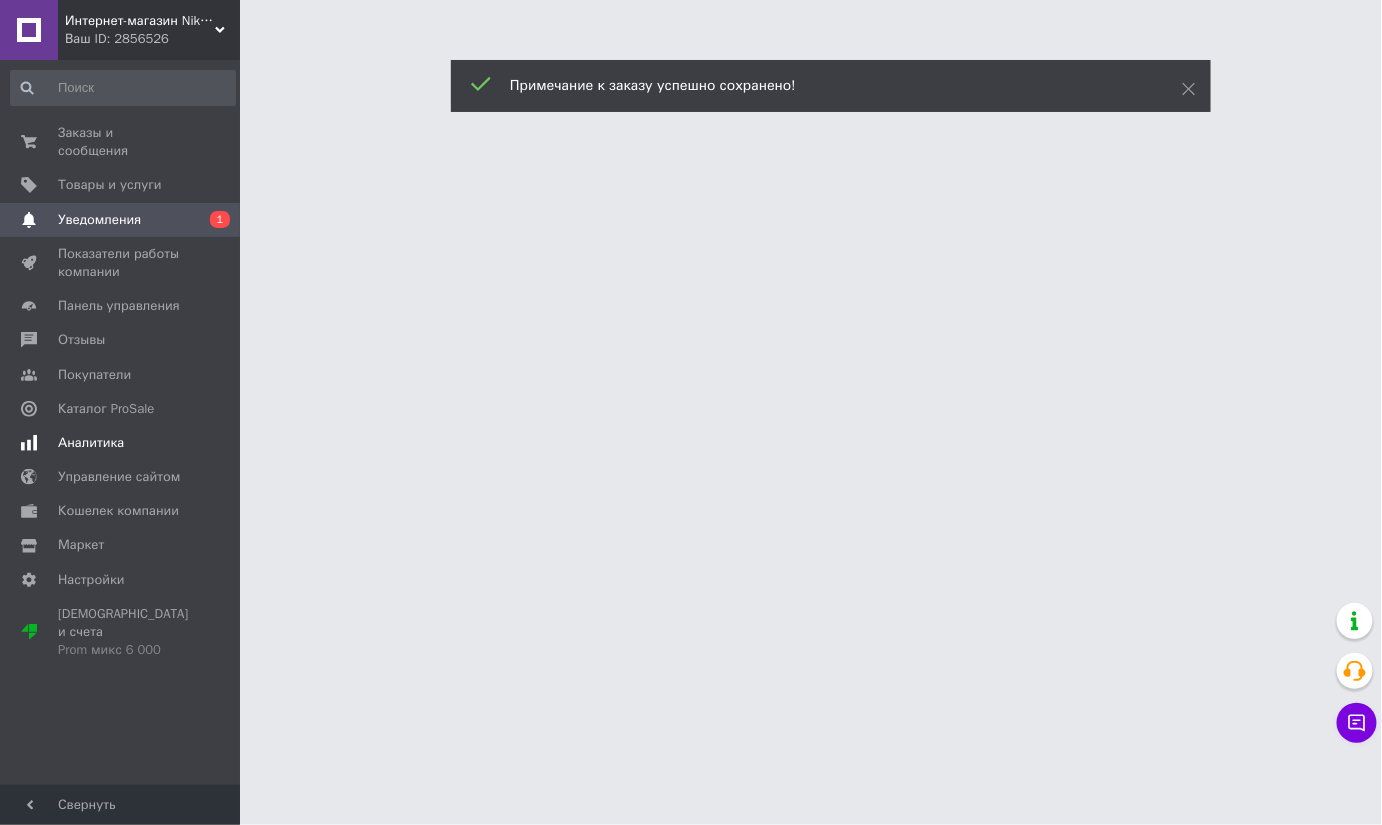 scroll, scrollTop: 0, scrollLeft: 0, axis: both 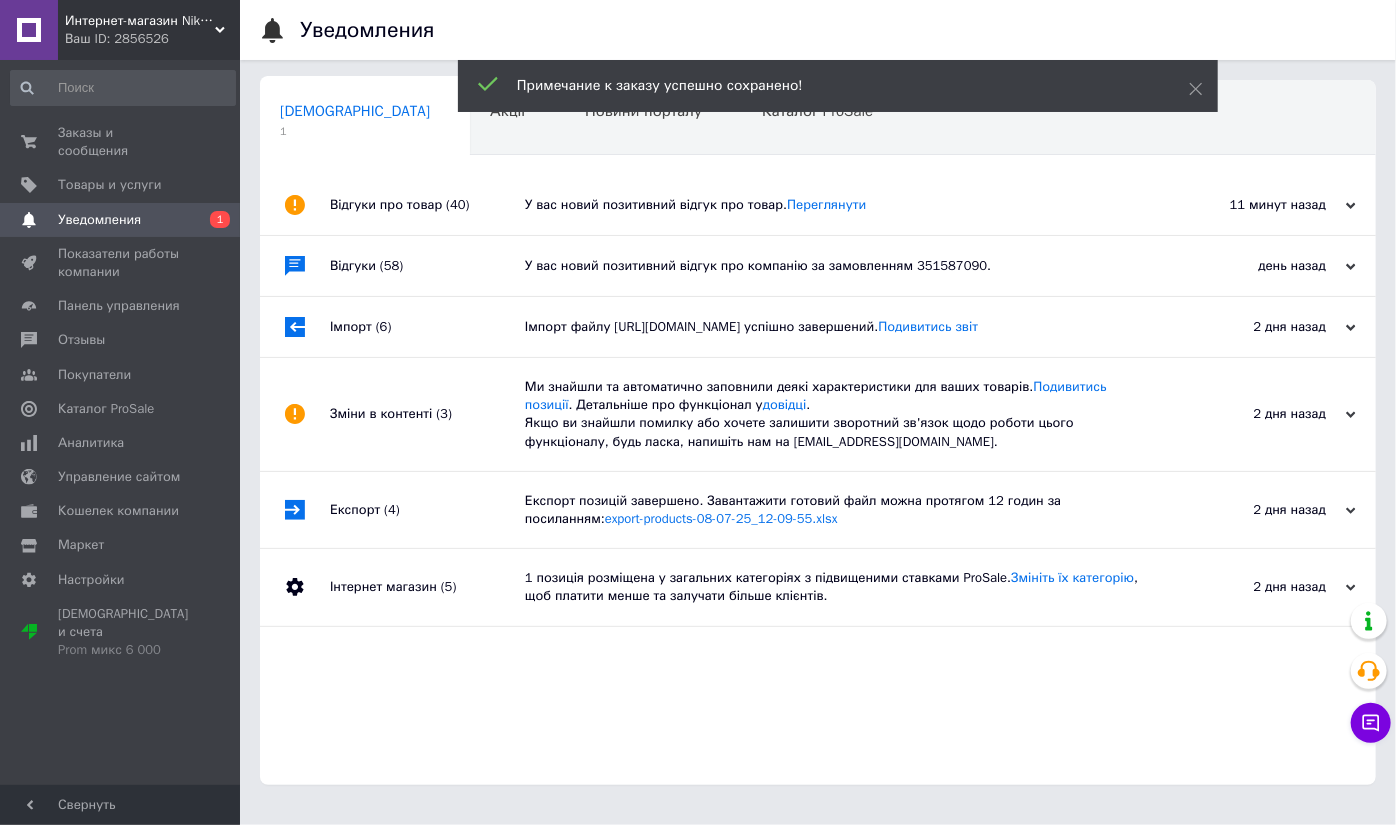 click on "У вас новий позитивний відгук про товар.  Переглянути" at bounding box center [840, 205] 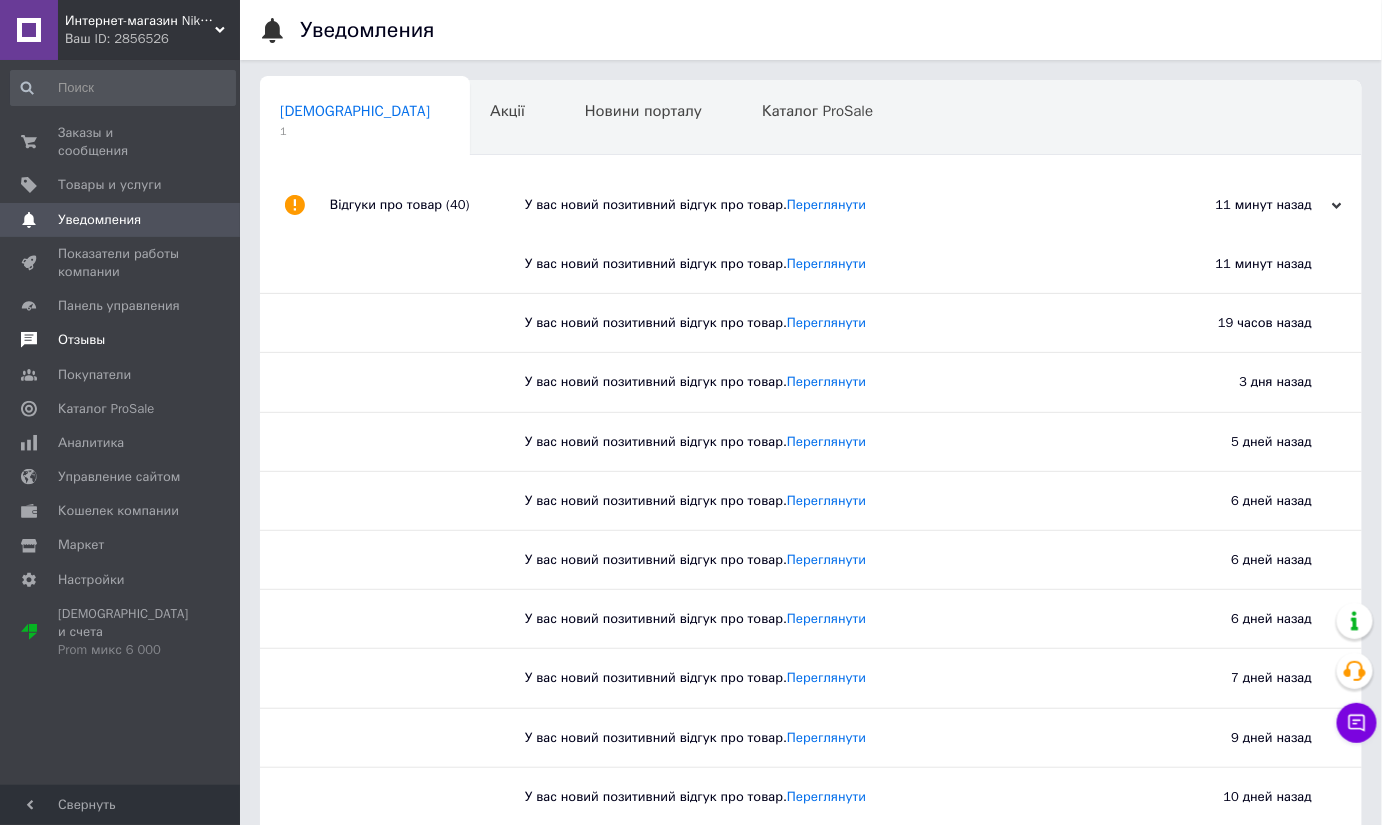 click on "Отзывы" at bounding box center [81, 340] 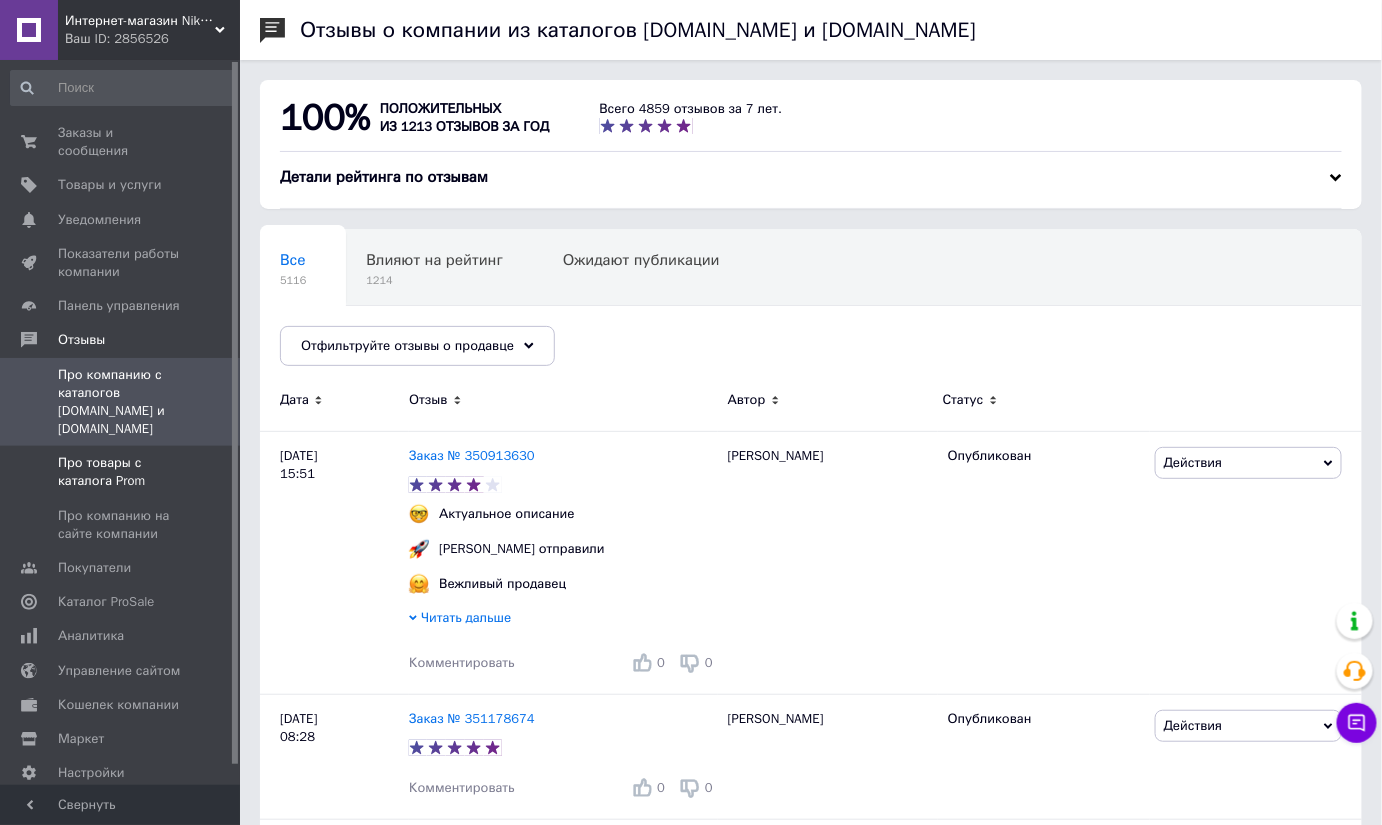 click on "Про товары с каталога Prom" at bounding box center [121, 472] 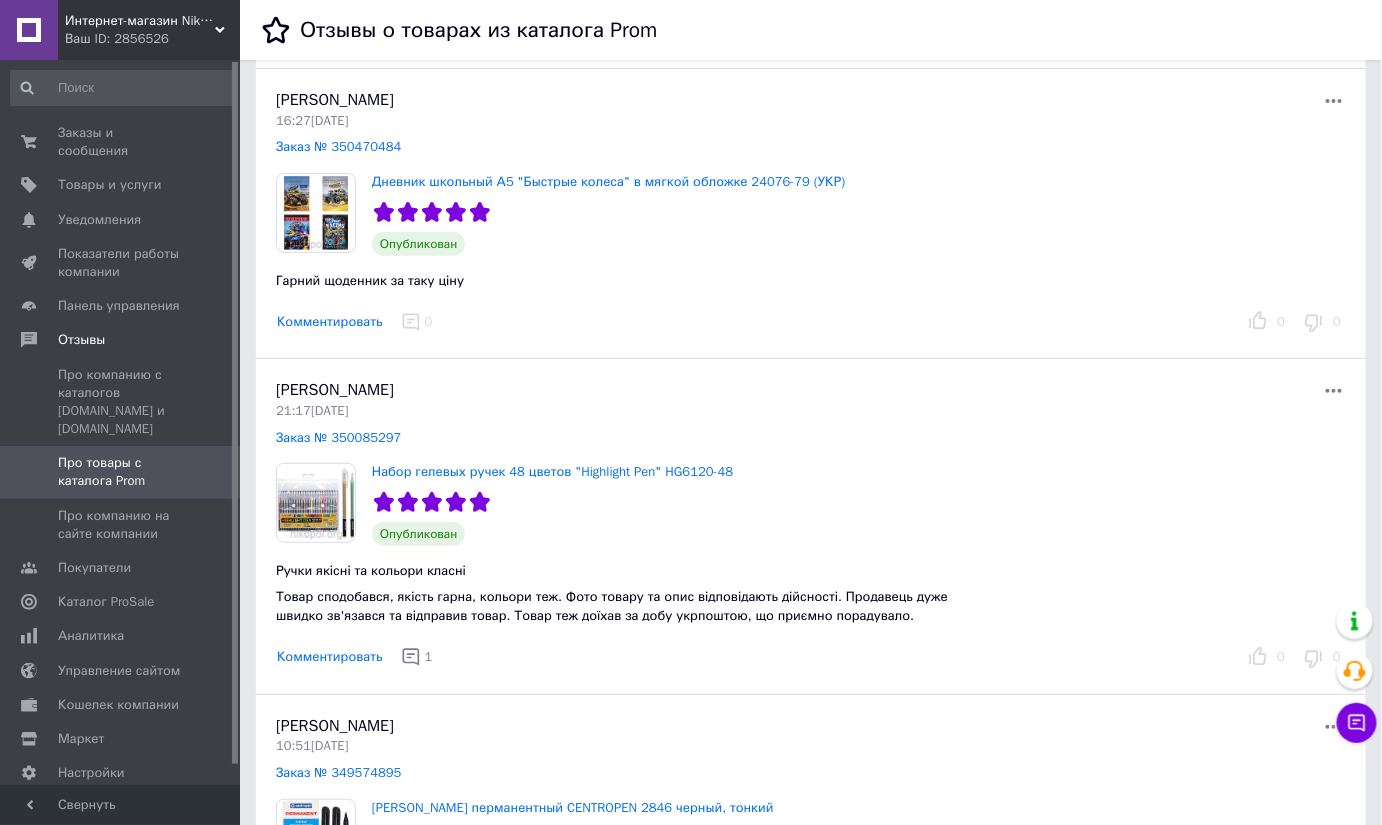 scroll, scrollTop: 0, scrollLeft: 0, axis: both 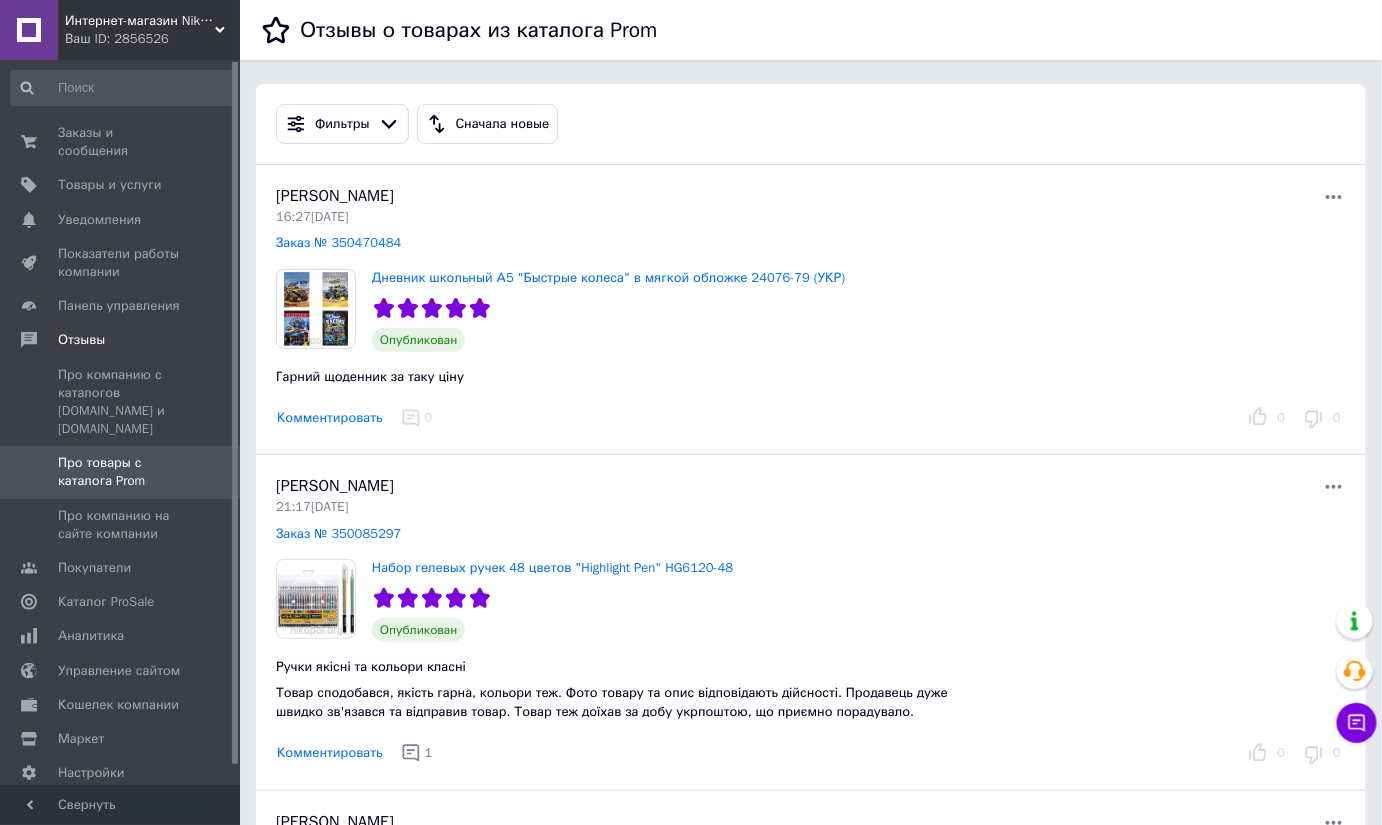 click on "Каролінка Семішко" at bounding box center [335, 196] 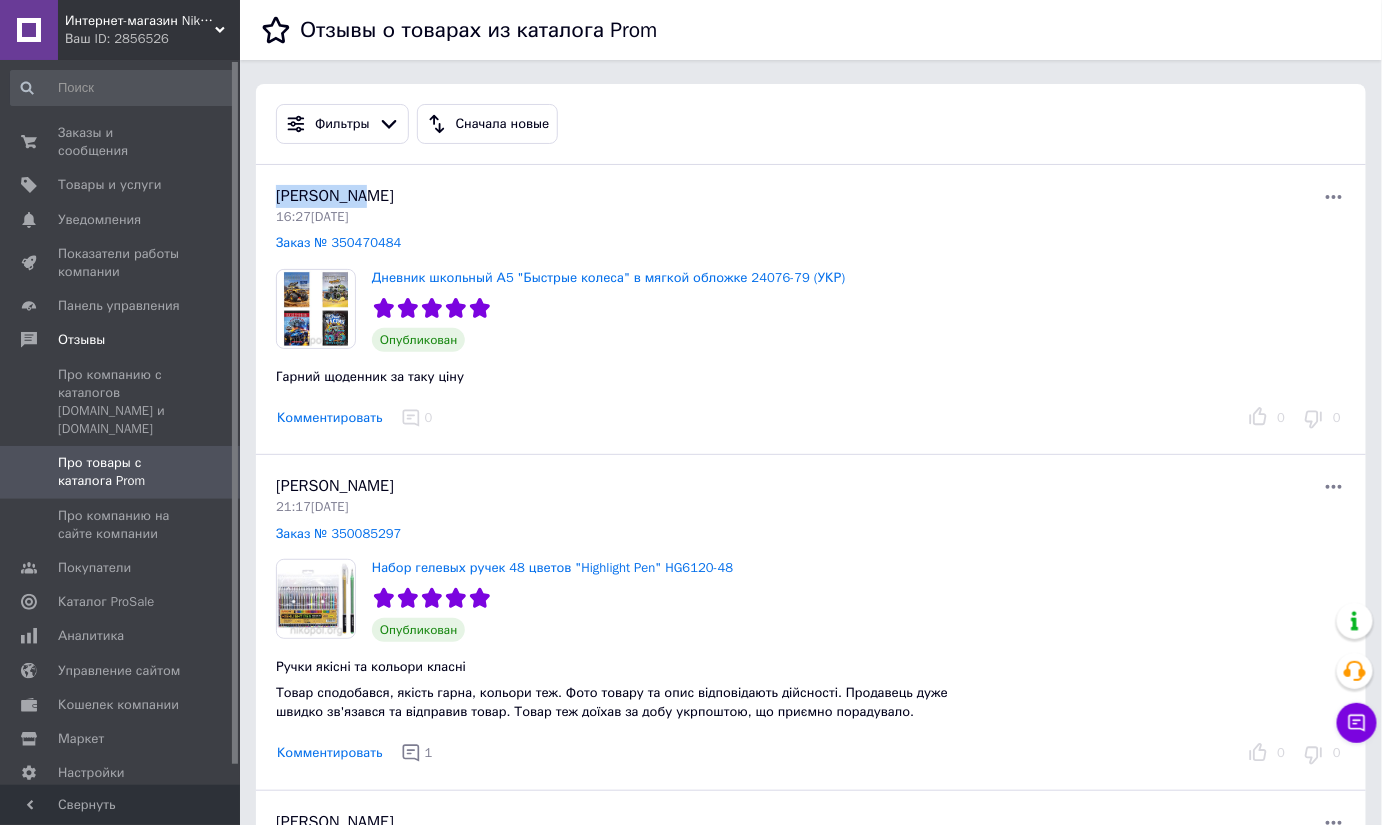 click on "Каролінка Семішко" at bounding box center [335, 196] 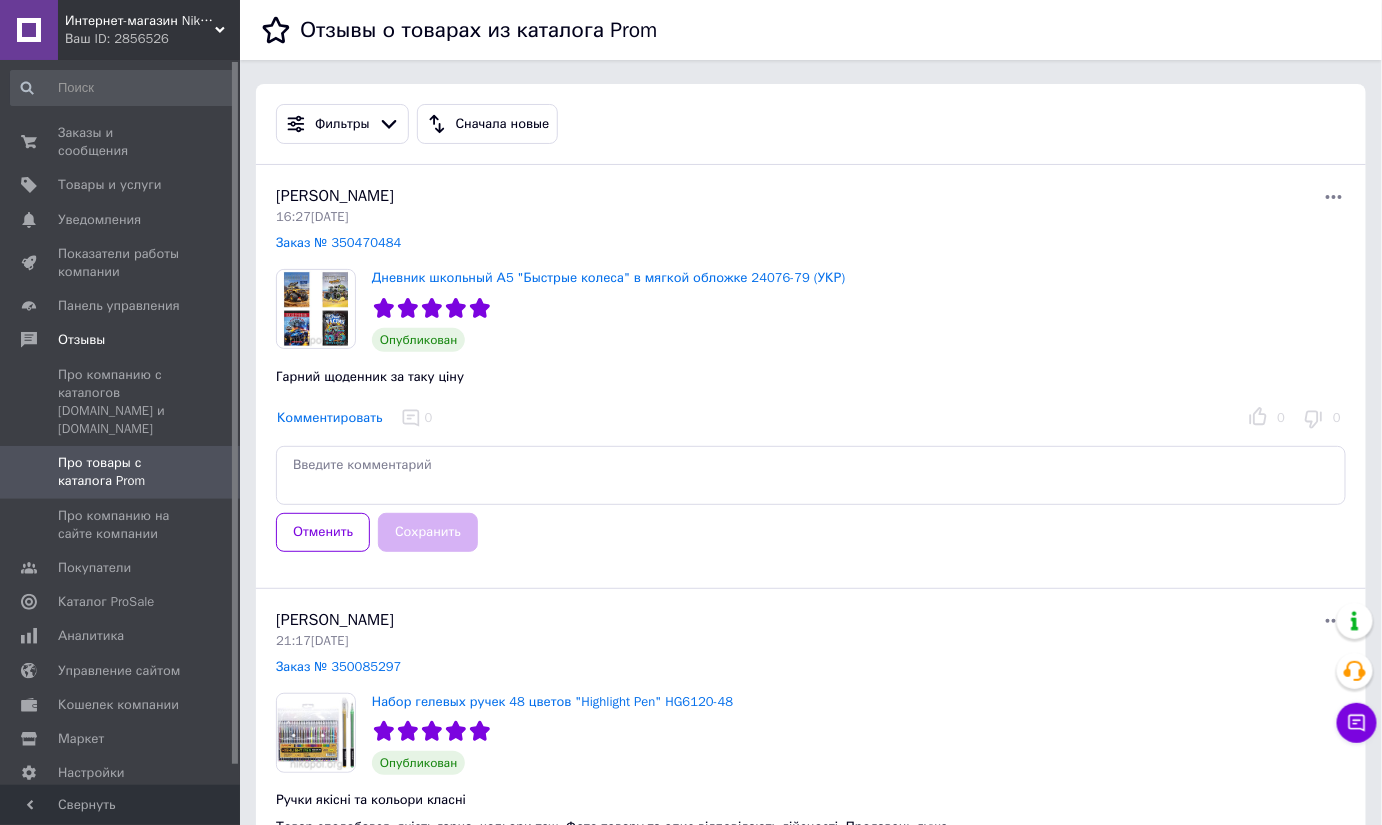 click at bounding box center (811, 475) 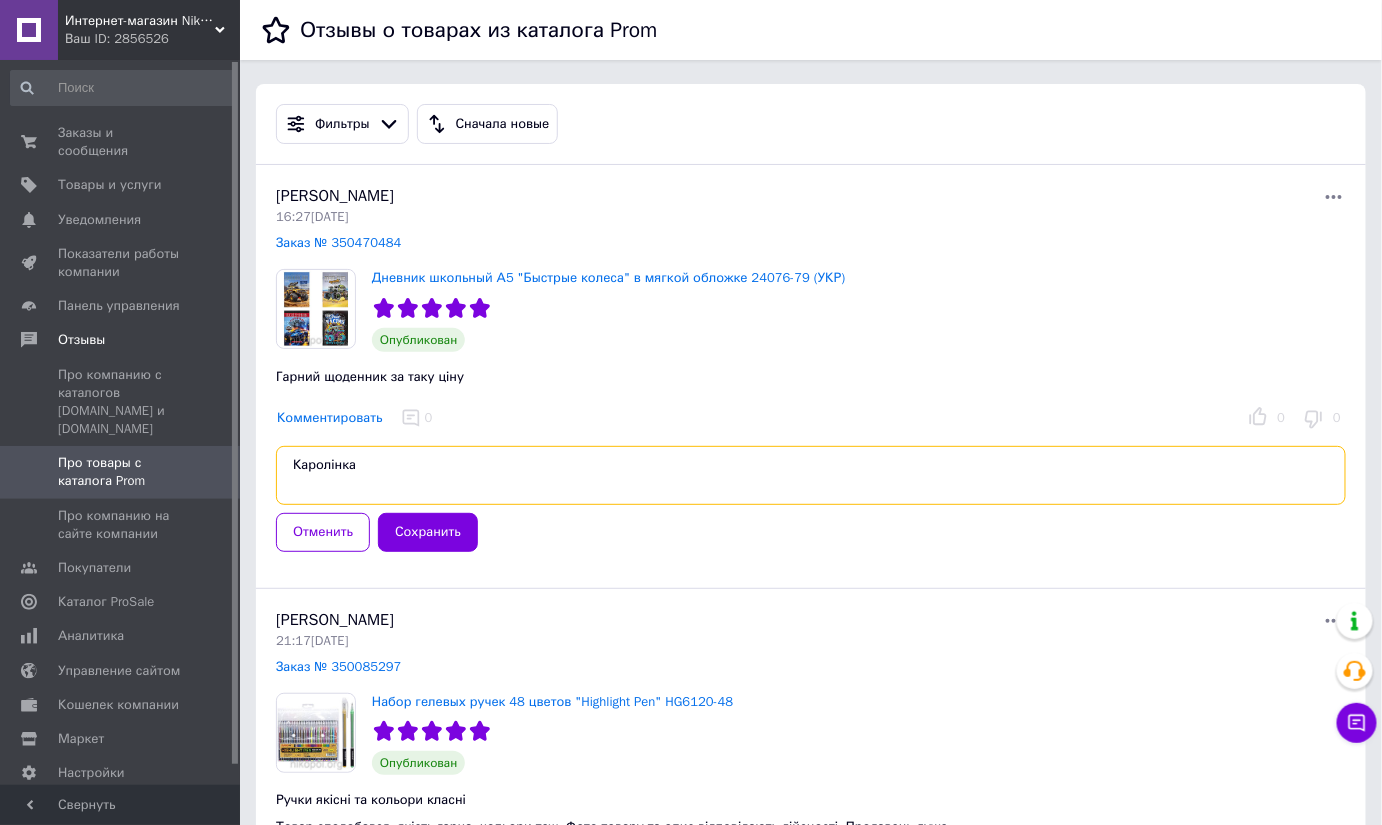 click on "Каролінка" at bounding box center (811, 475) 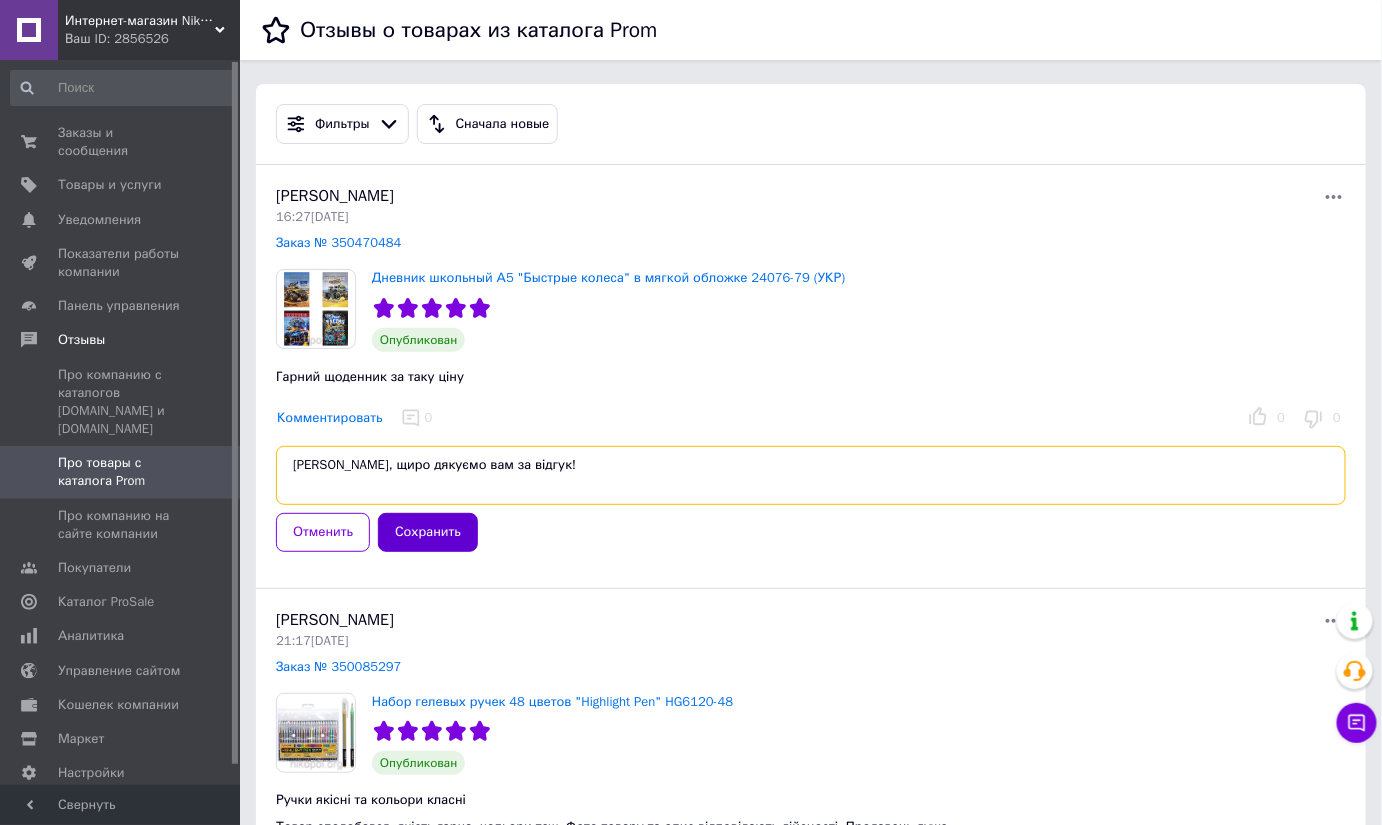 type on "Каролінка, щиро дякуємо вам за відгук!" 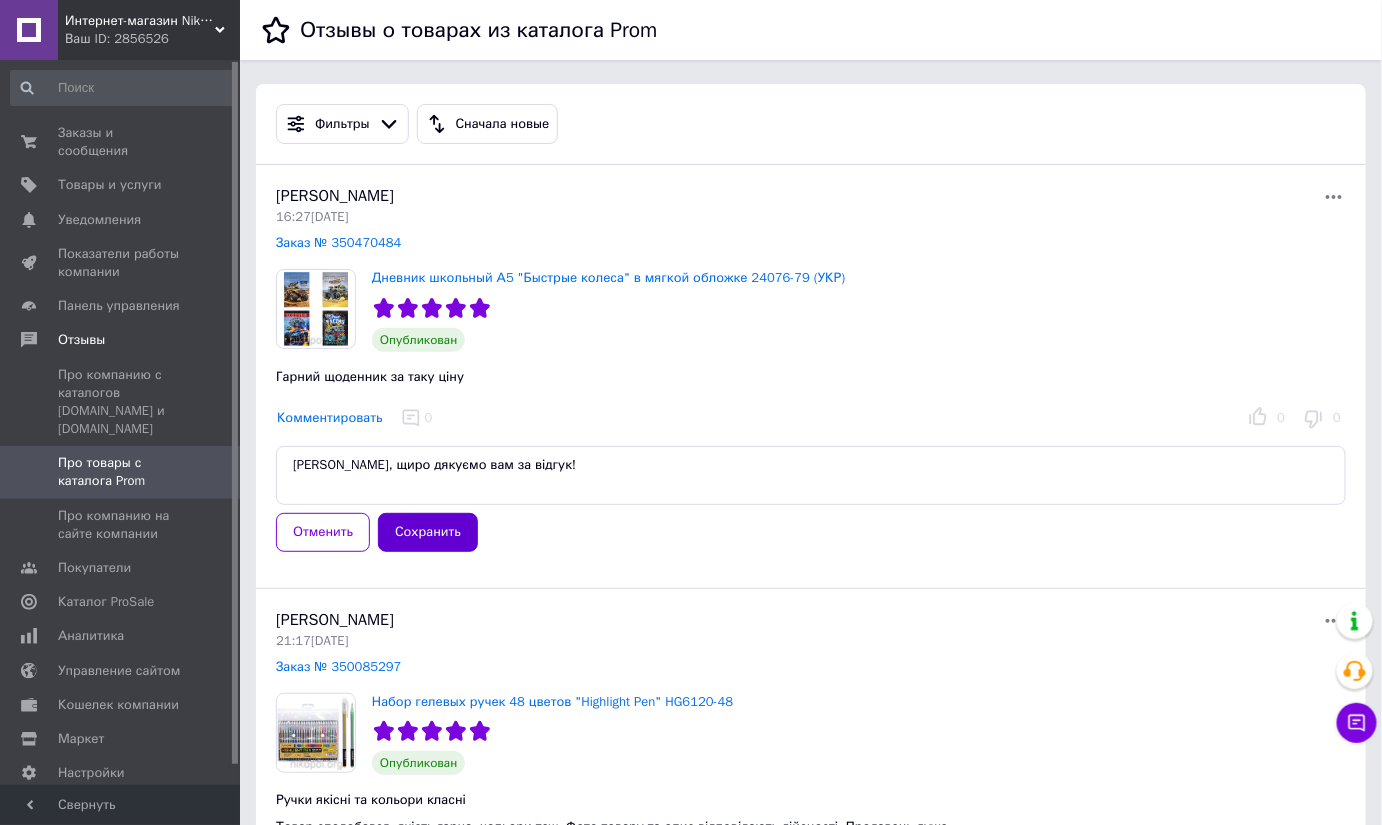click on "Сохранить" at bounding box center [428, 532] 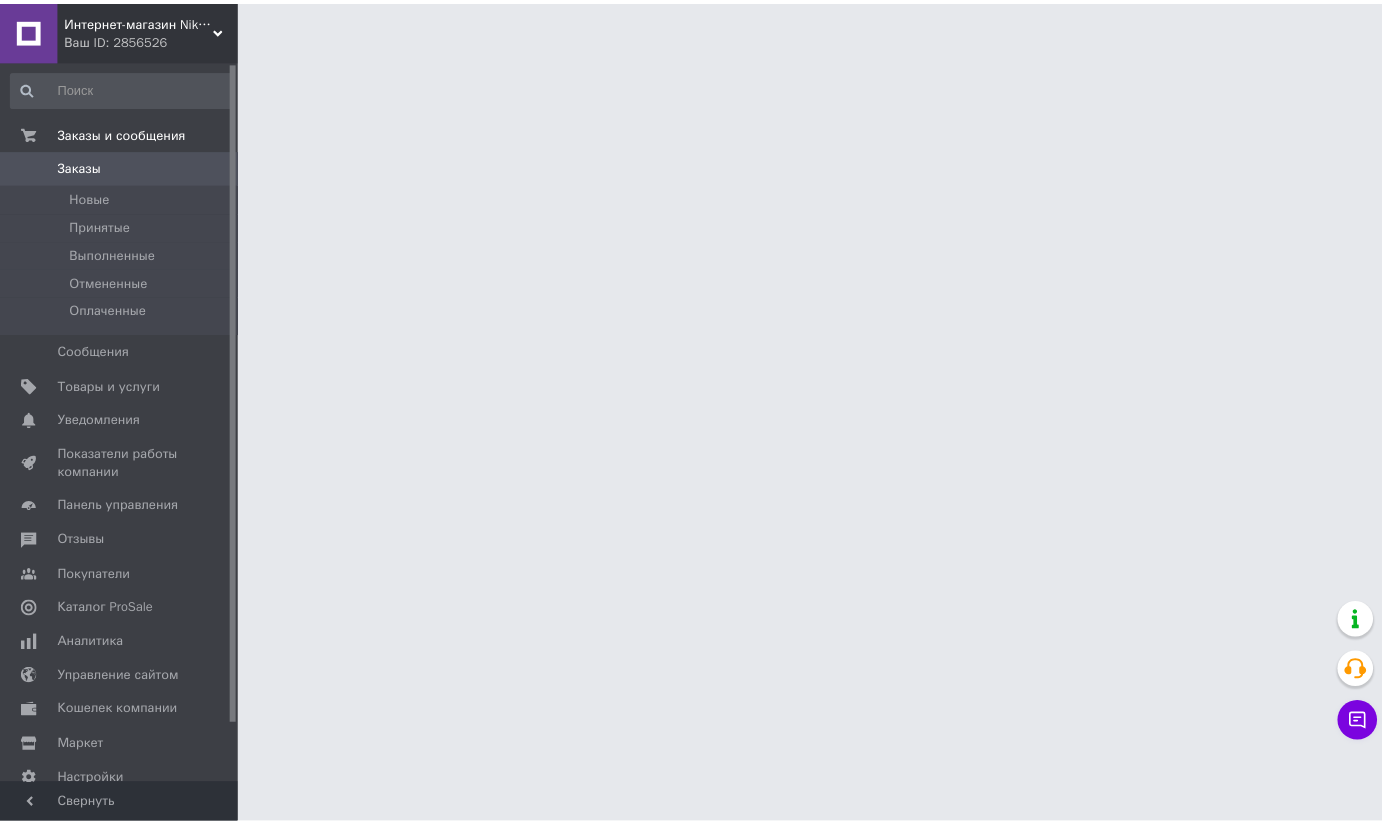 scroll, scrollTop: 0, scrollLeft: 0, axis: both 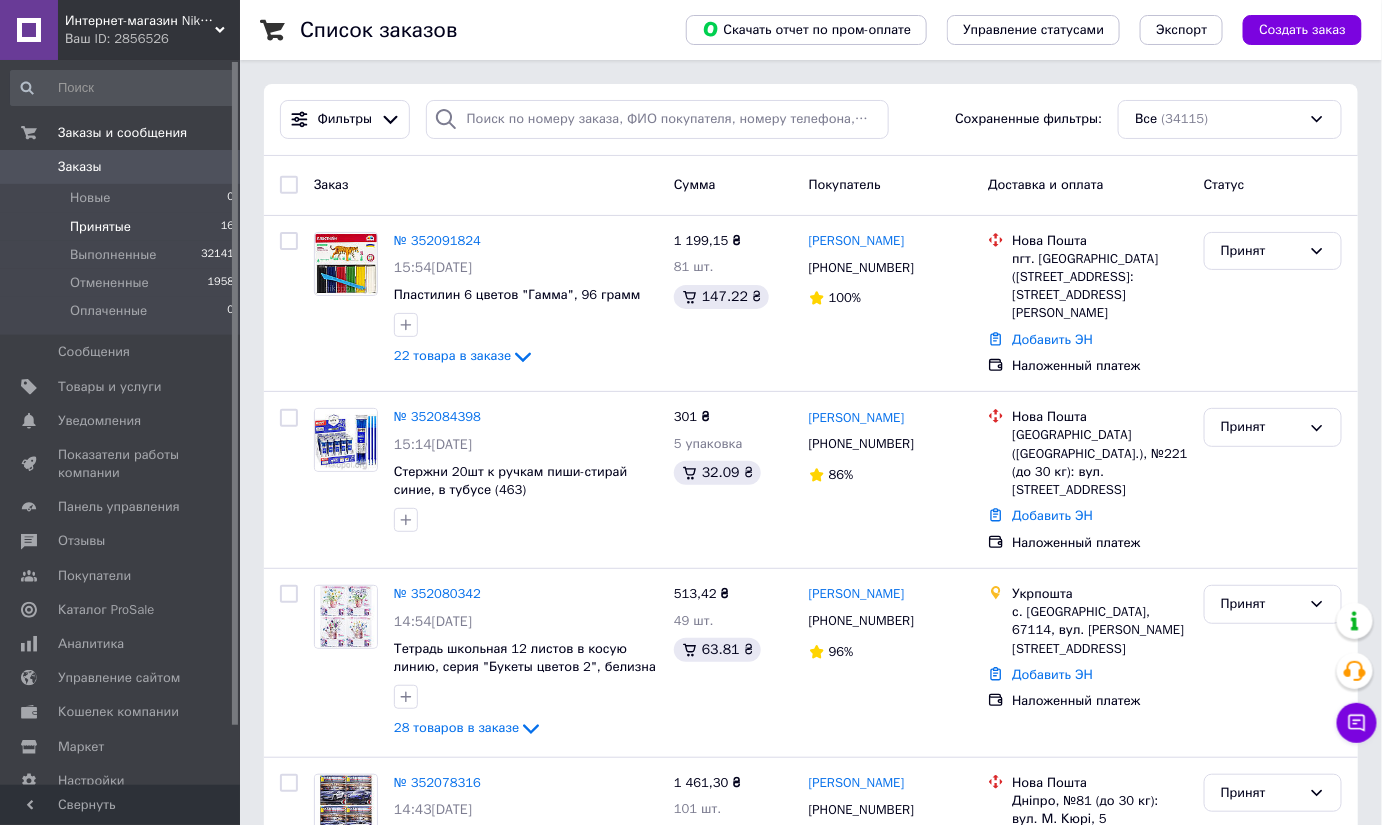 click on "Принятые" at bounding box center (100, 227) 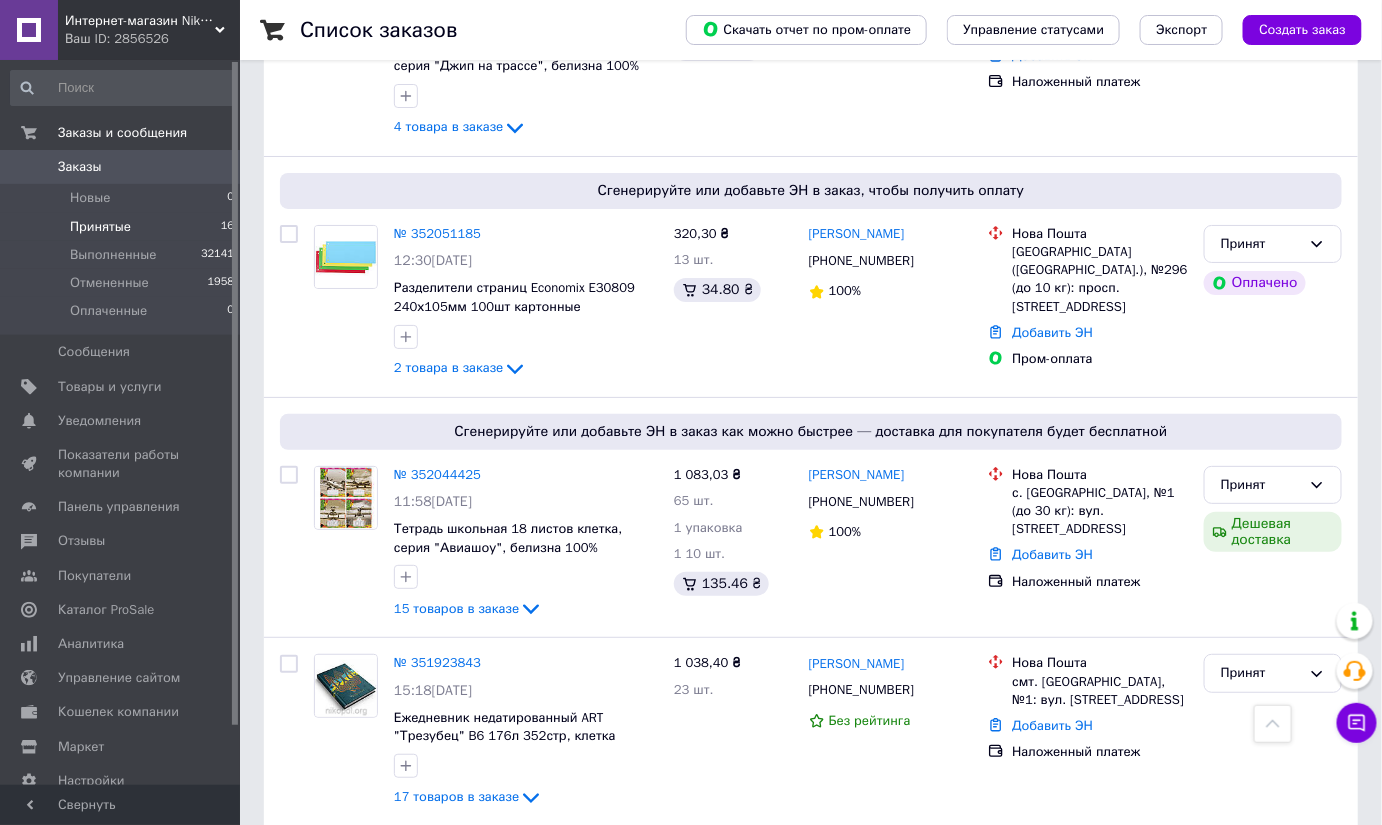 scroll, scrollTop: 2566, scrollLeft: 0, axis: vertical 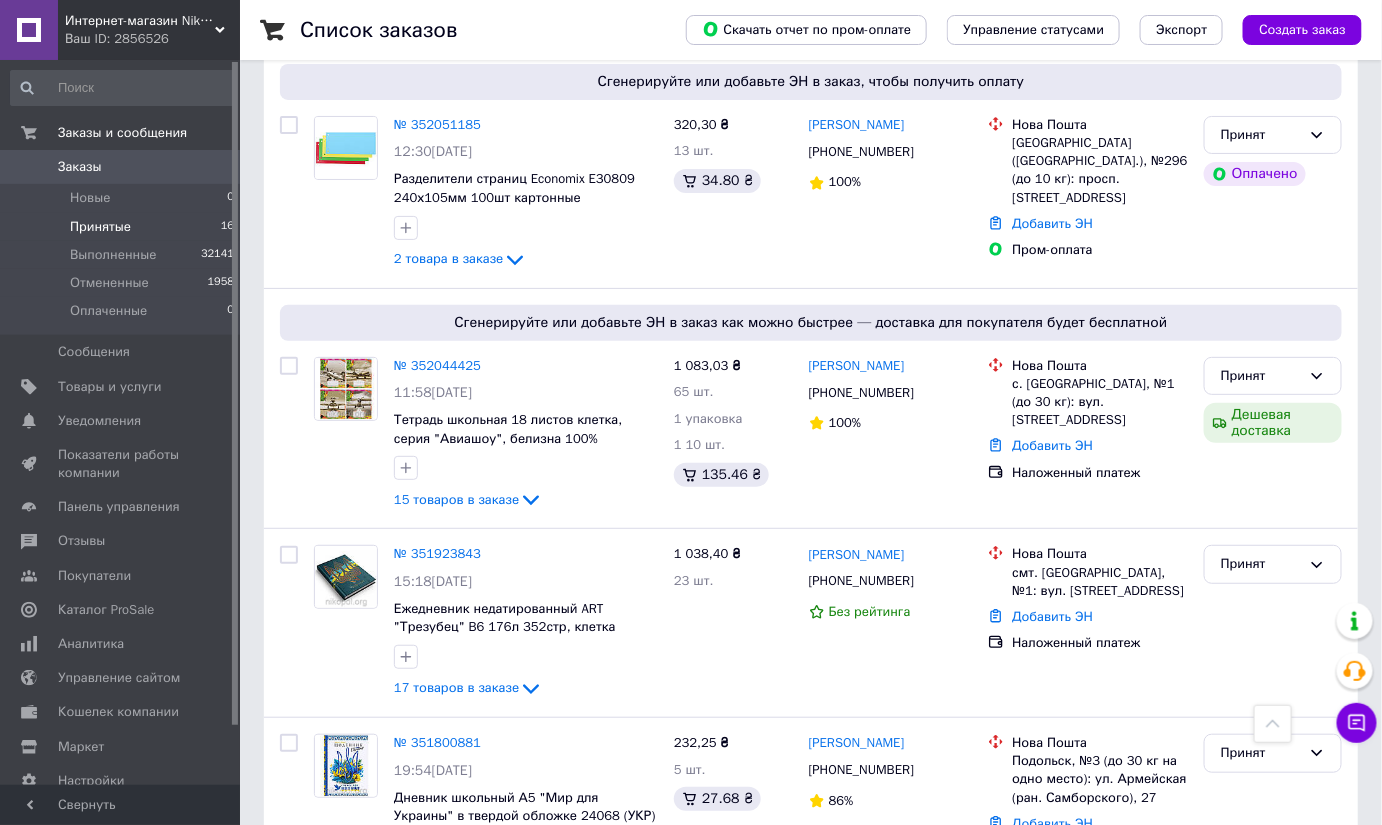 click on "Заказы" at bounding box center [121, 167] 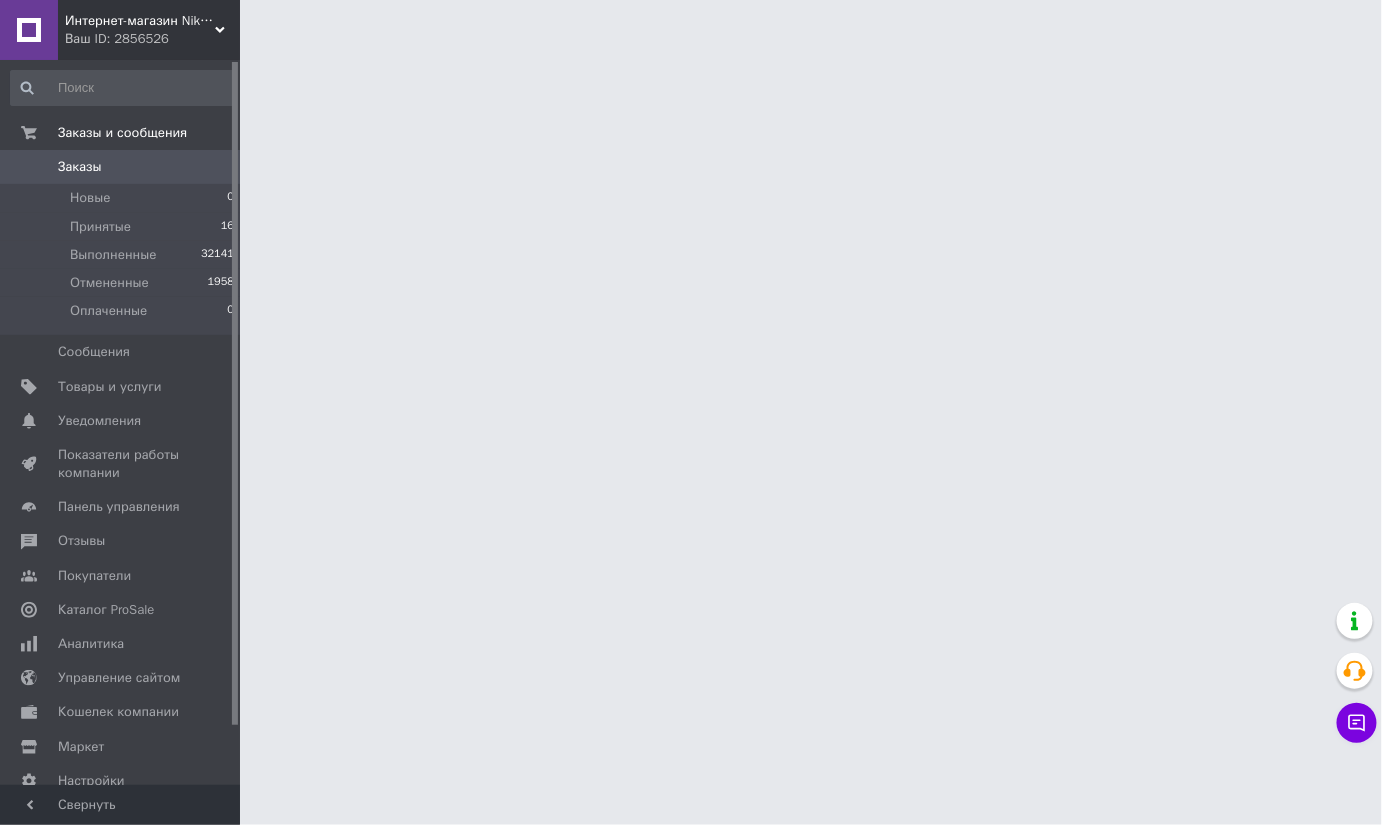 scroll, scrollTop: 0, scrollLeft: 0, axis: both 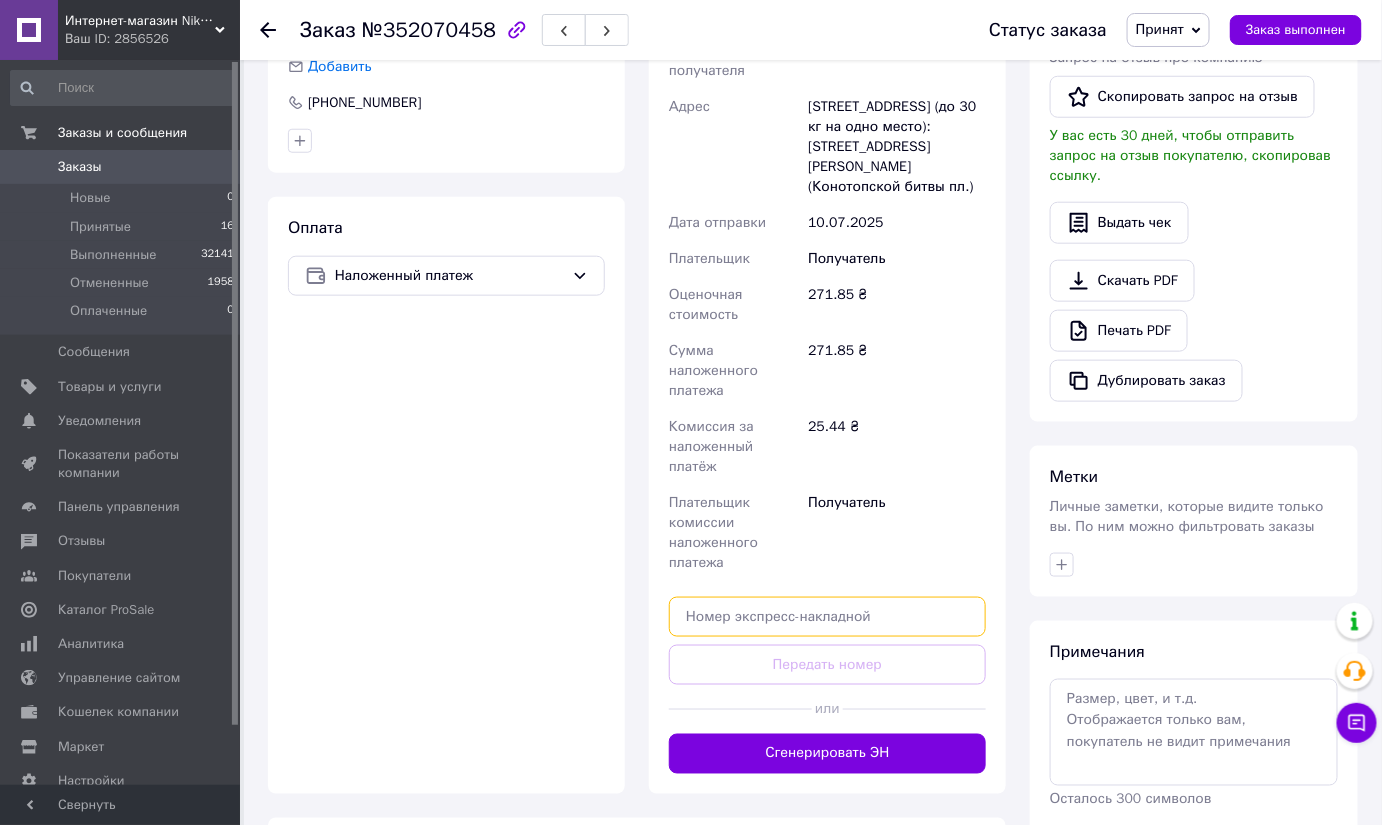 click at bounding box center (827, 617) 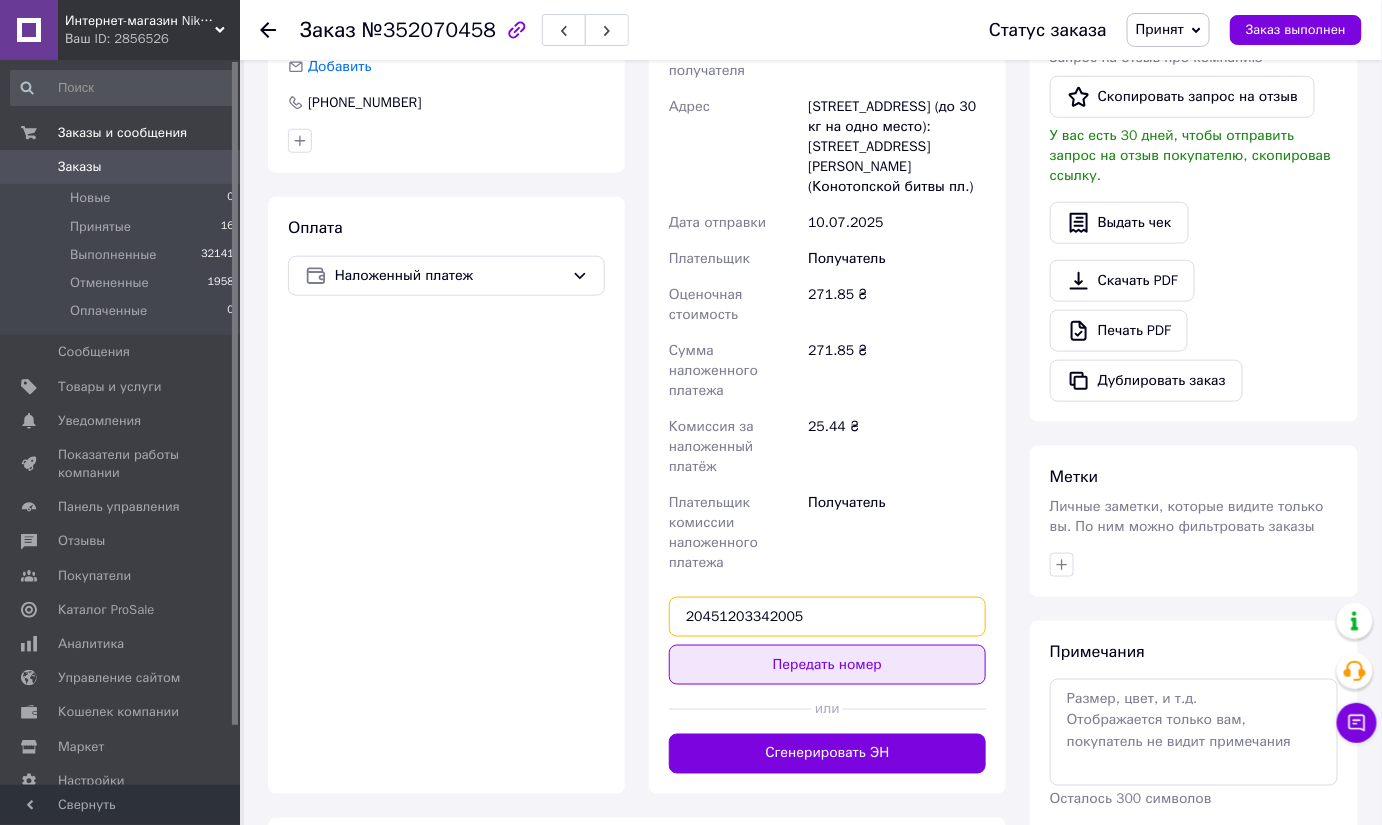 type on "20451203342005" 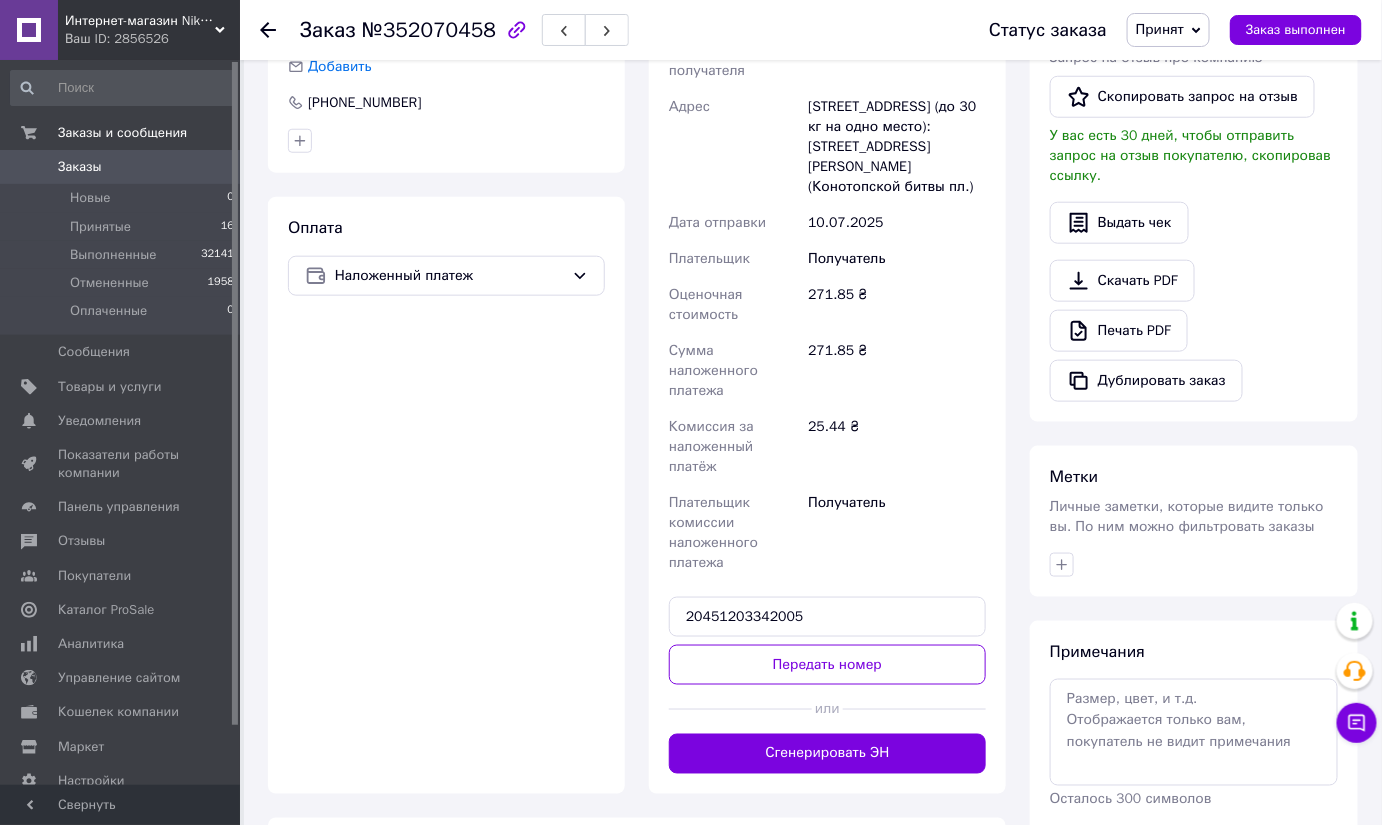 click on "Передать номер" at bounding box center (827, 665) 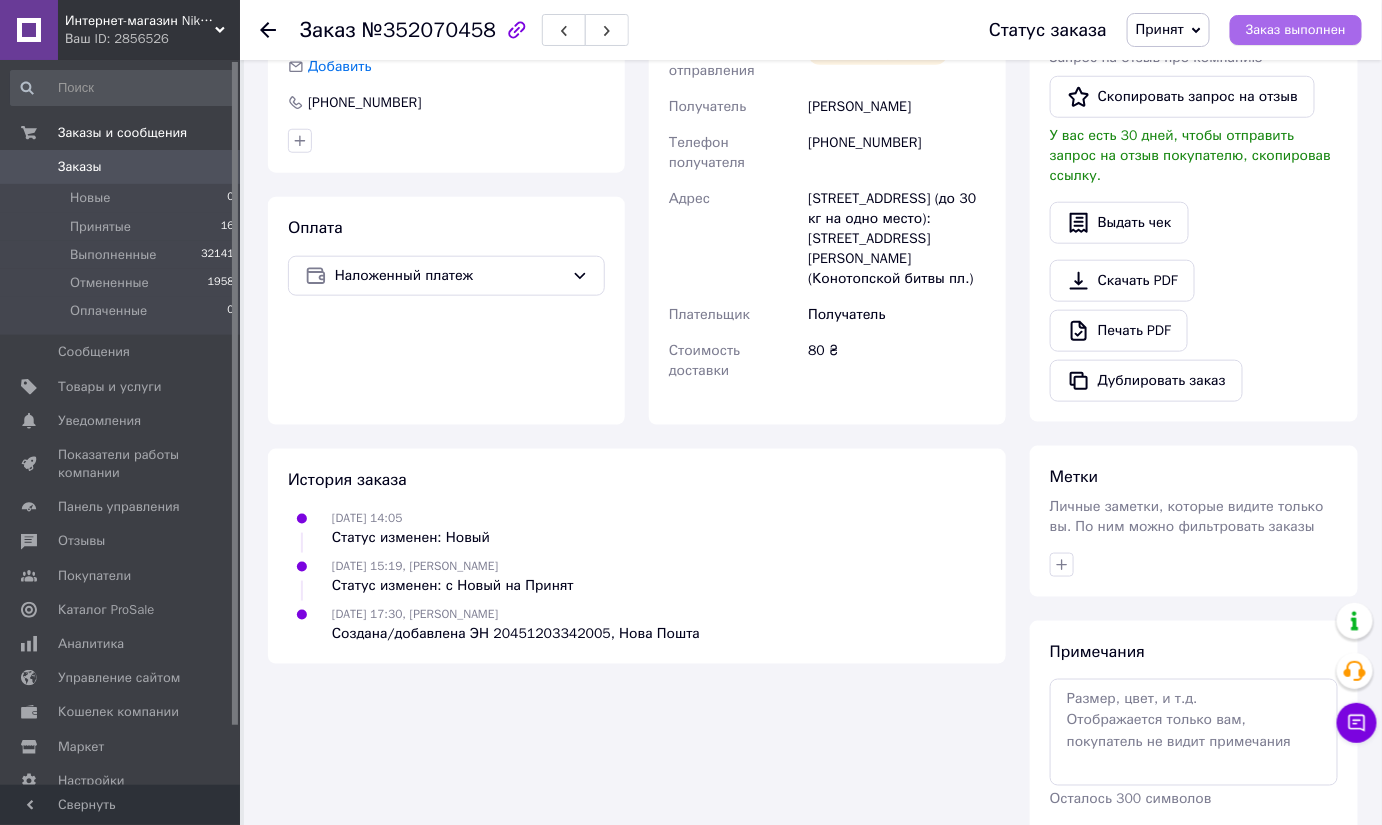 click on "Заказ выполнен" at bounding box center (1296, 30) 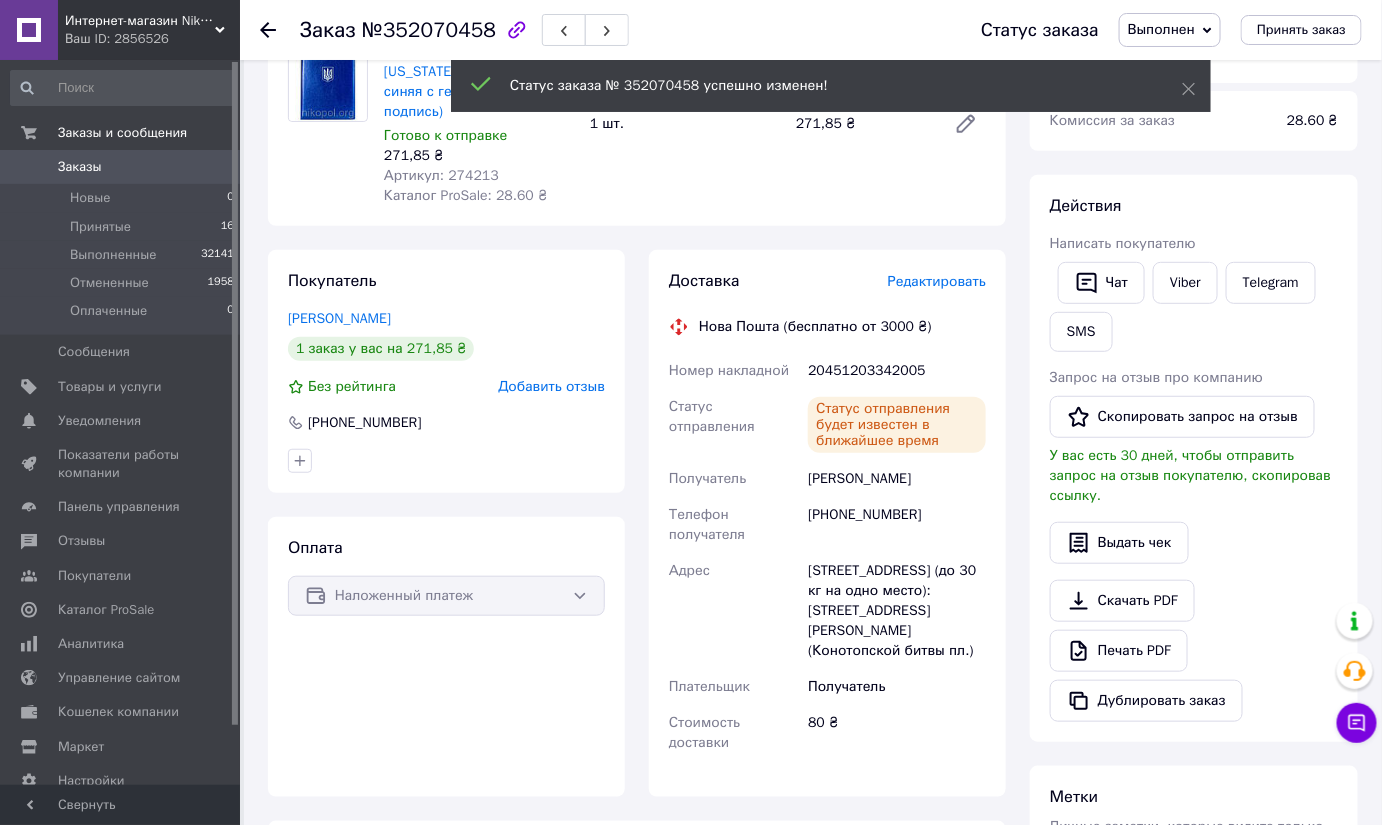 scroll, scrollTop: 181, scrollLeft: 0, axis: vertical 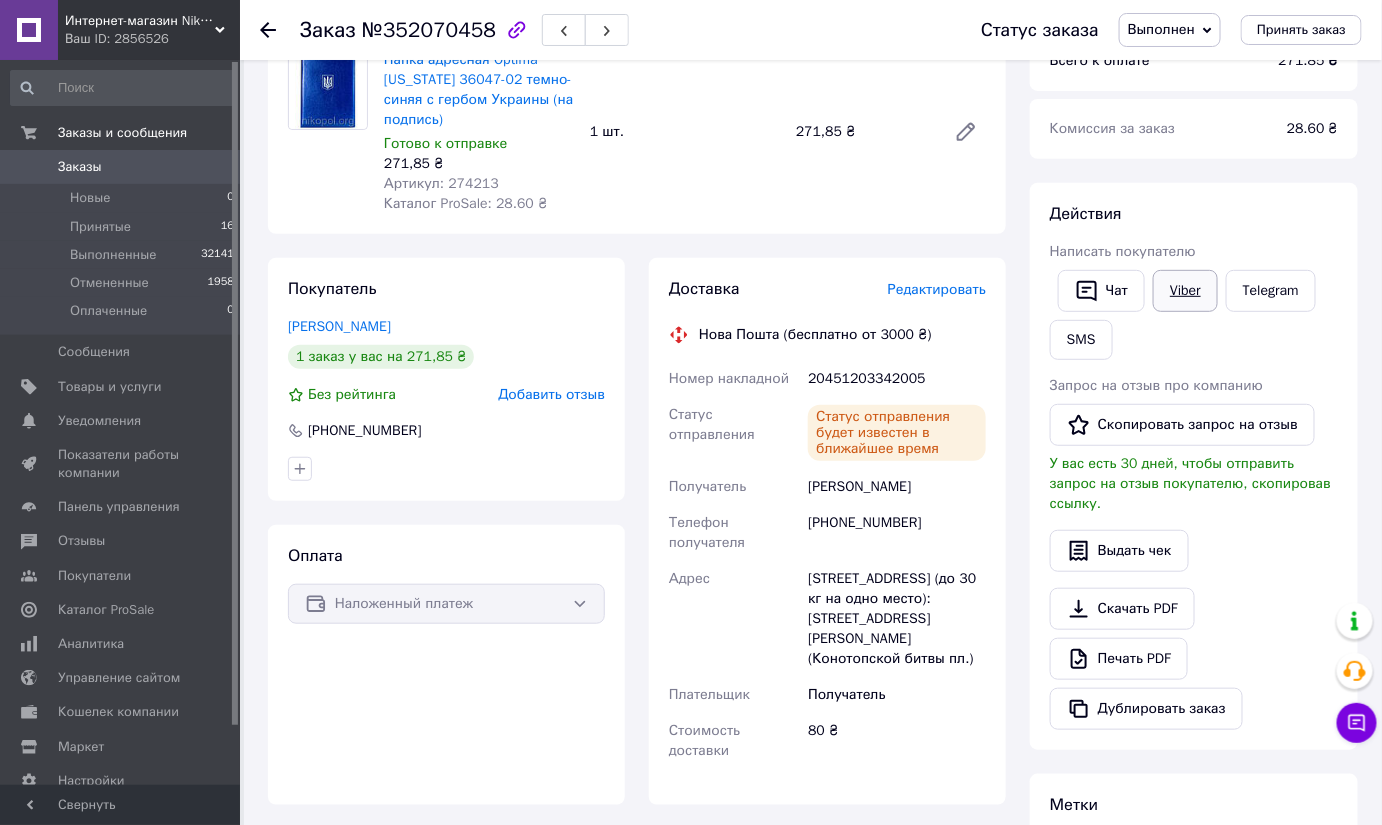 click on "Viber" at bounding box center (1185, 291) 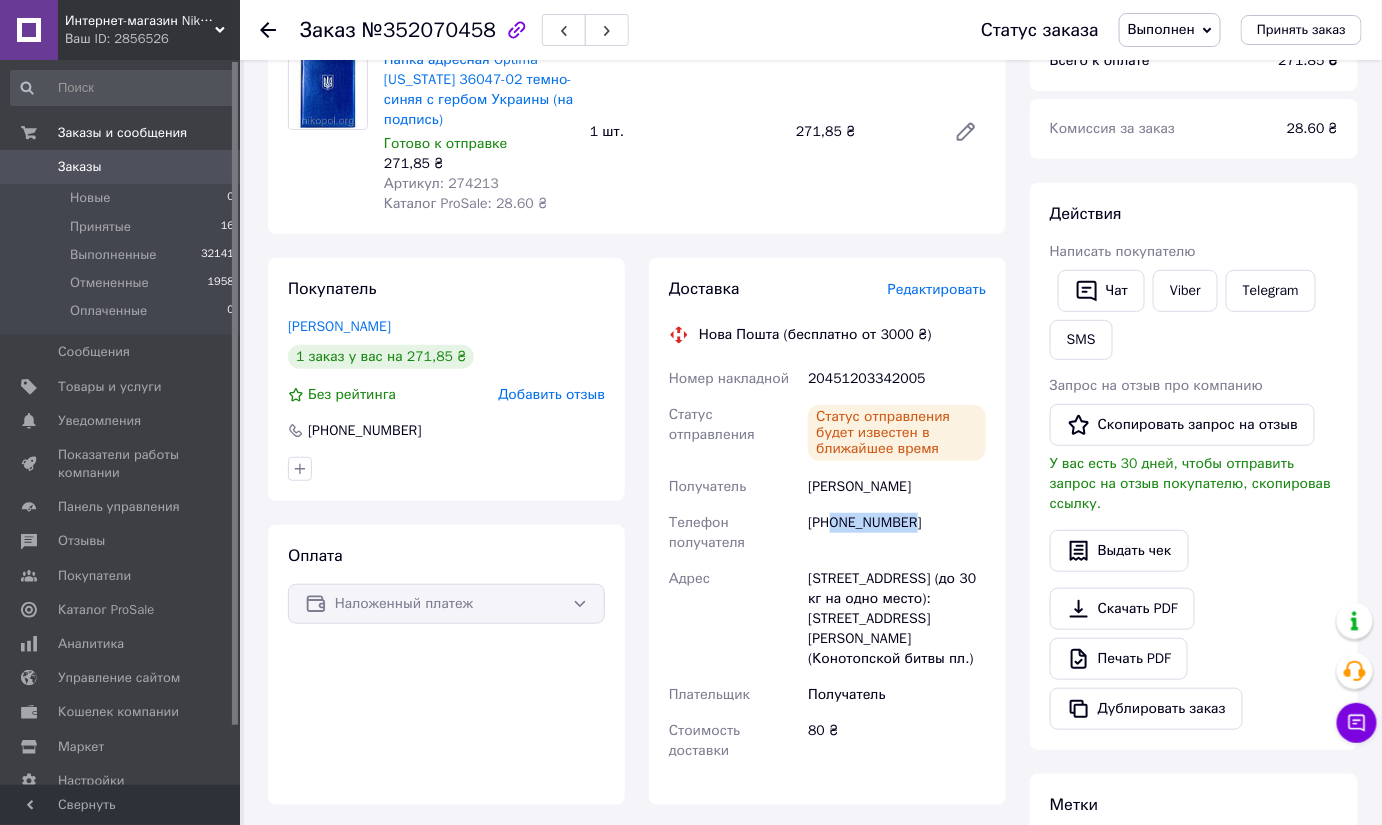 drag, startPoint x: 925, startPoint y: 522, endPoint x: 832, endPoint y: 528, distance: 93.193344 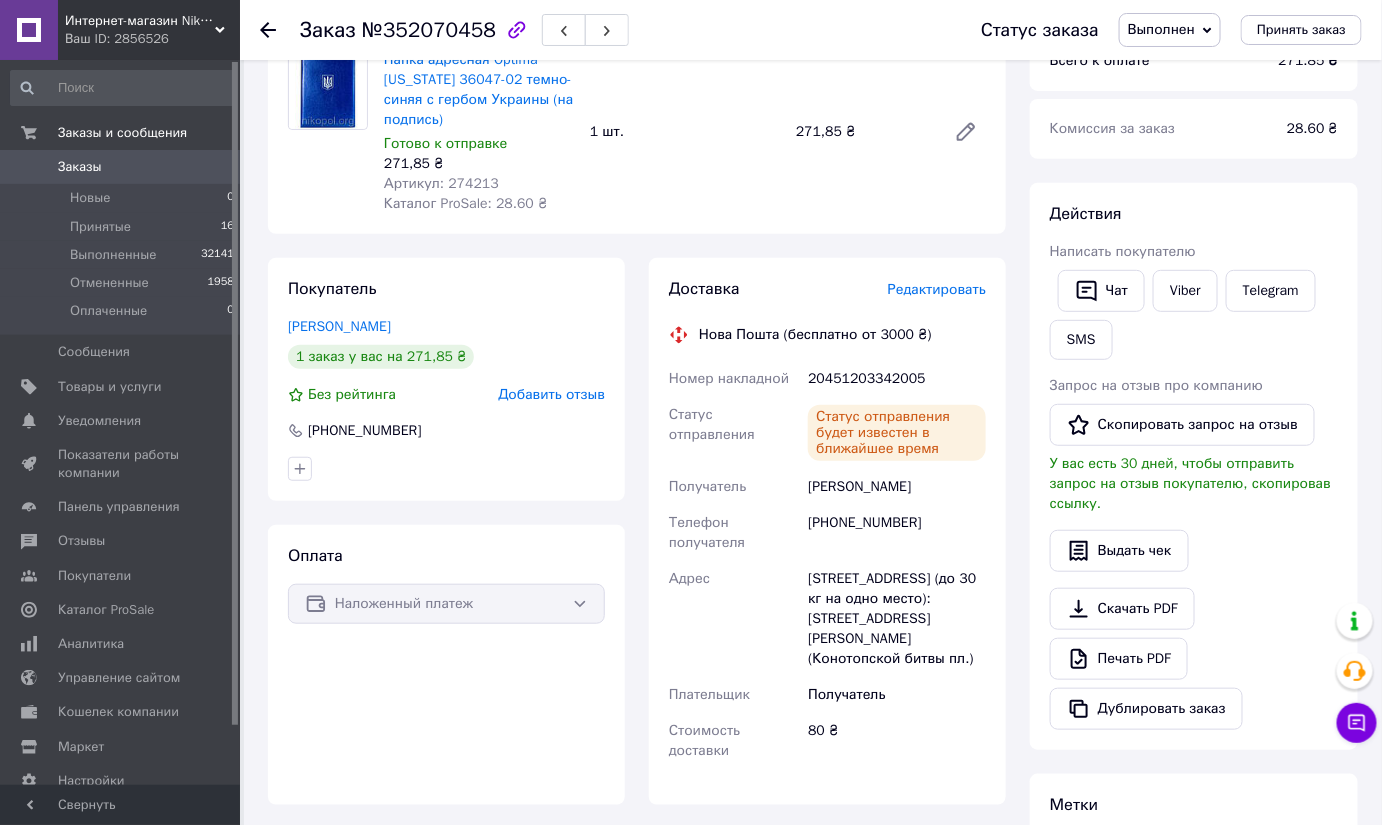 click on "Заказ с приложения [DATE] 14:05 Товары в заказе (1) Папка адресная Optima [US_STATE] 36047-02 темно-синяя с гербом Украины (на подпись) Готово к отправке 271,85 ₴ Артикул: 274213 Каталог ProSale: 28.60 ₴  1 шт. 271,85 ₴ Покупатель [PERSON_NAME] 1 заказ у вас на 271,85 ₴ Без рейтинга   Добавить отзыв [PHONE_NUMBER] Оплата Наложенный платеж Доставка Редактировать Нова Пошта (бесплатно от 3000 ₴) Номер накладной 20451203342005 Статус отправления Статус отправления будет известен в ближайшее время Получатель [PERSON_NAME] Телефон получателя [PHONE_NUMBER] Адрес Плательщик Получатель Стоимость доставки 271.85" at bounding box center (637, 558) 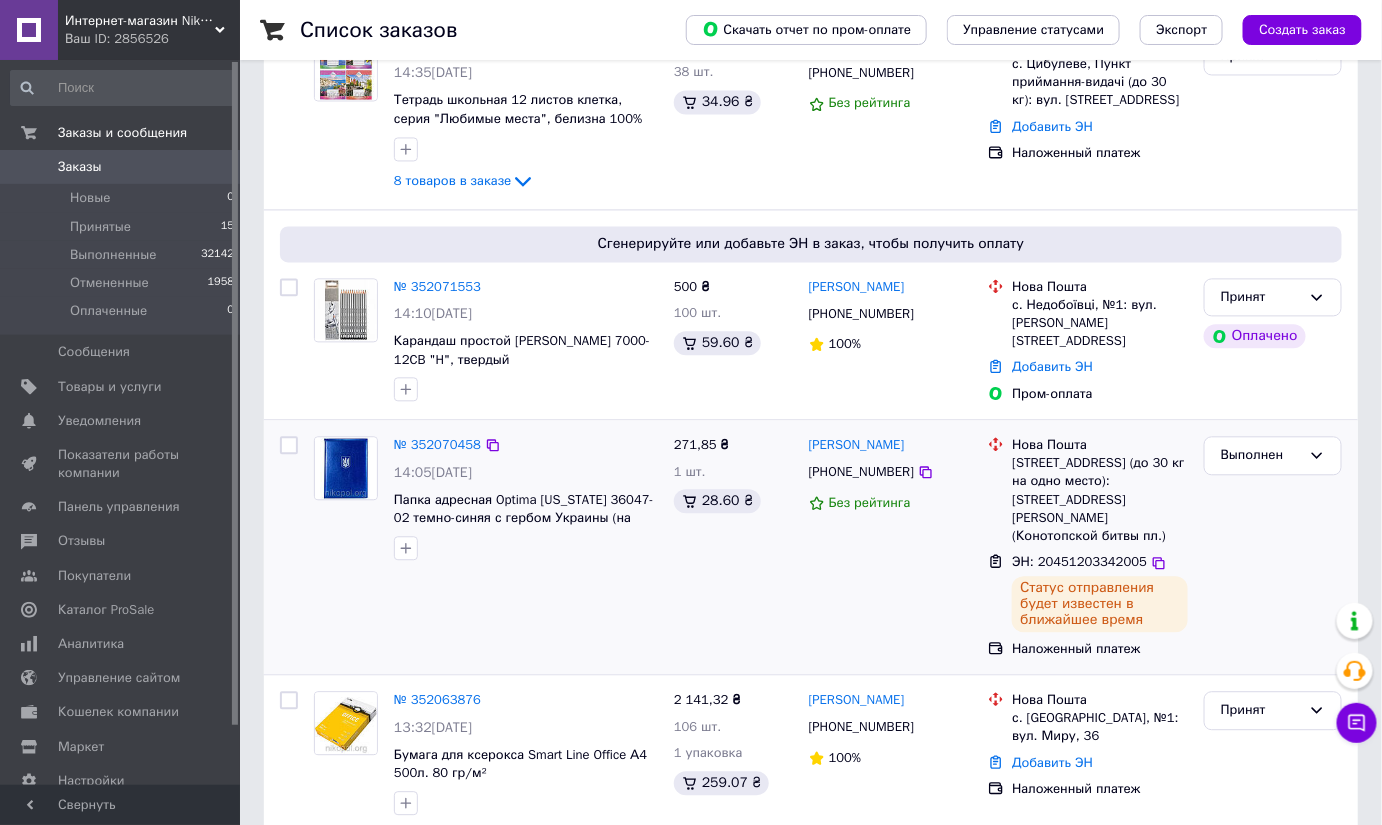 scroll, scrollTop: 5, scrollLeft: 0, axis: vertical 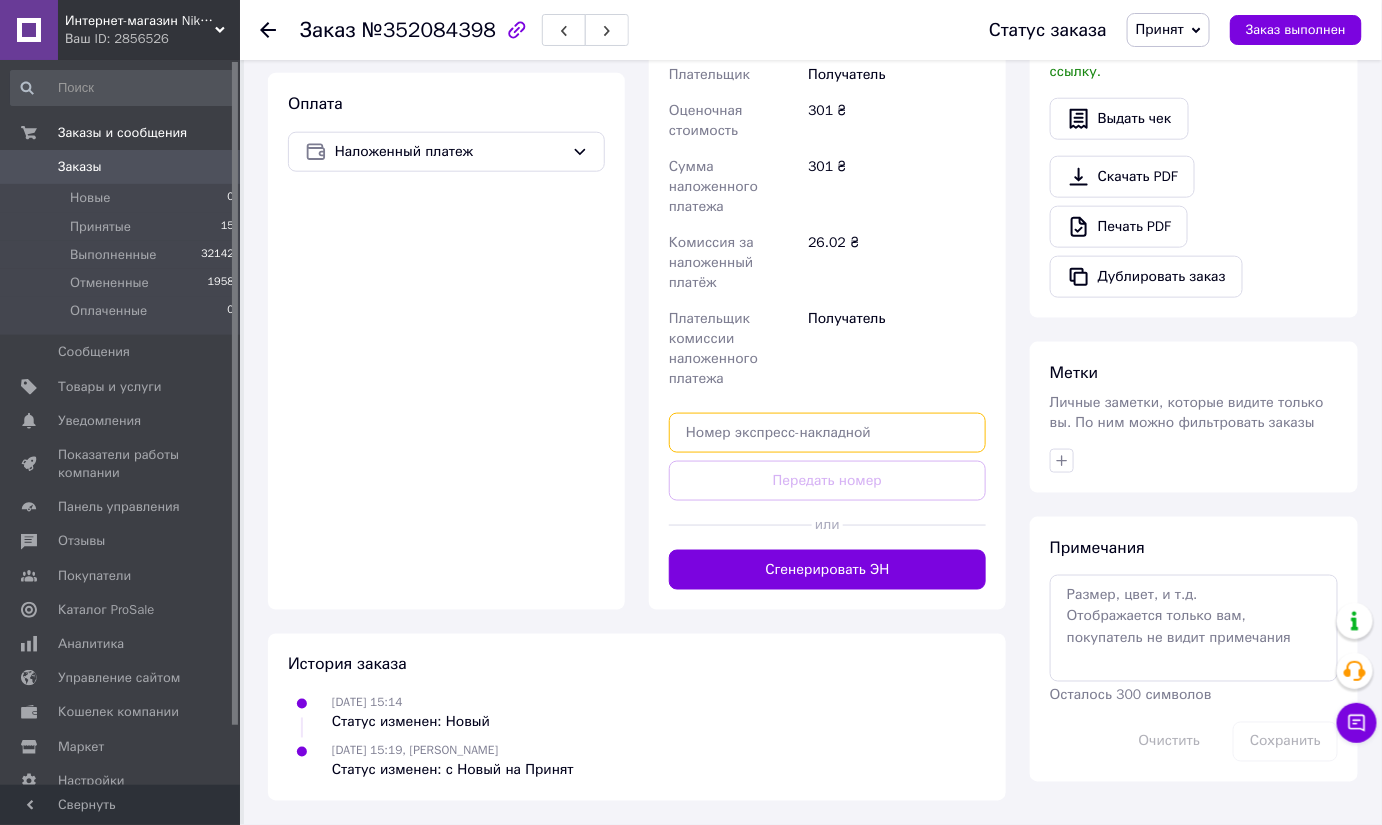 click at bounding box center (827, 433) 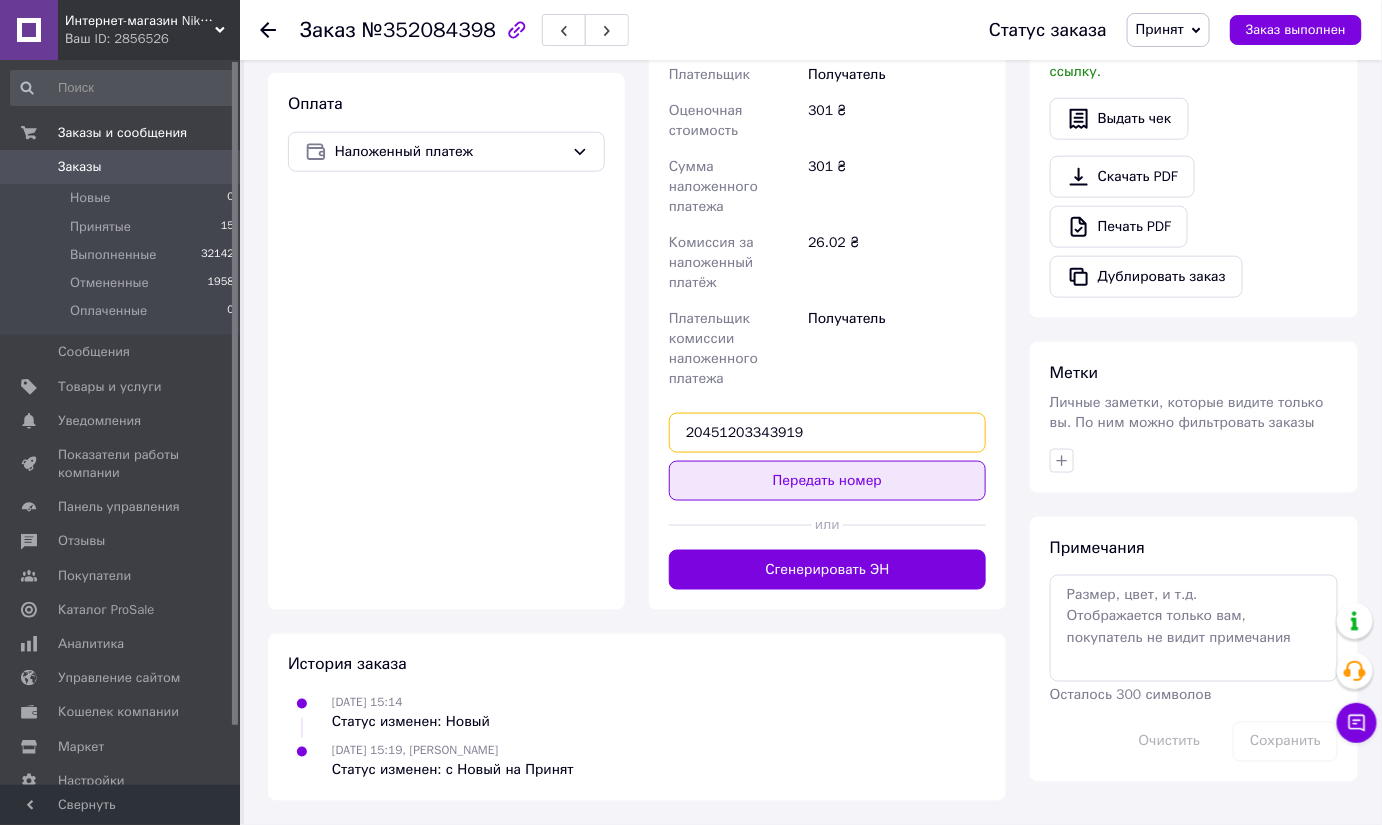 type on "20451203343919" 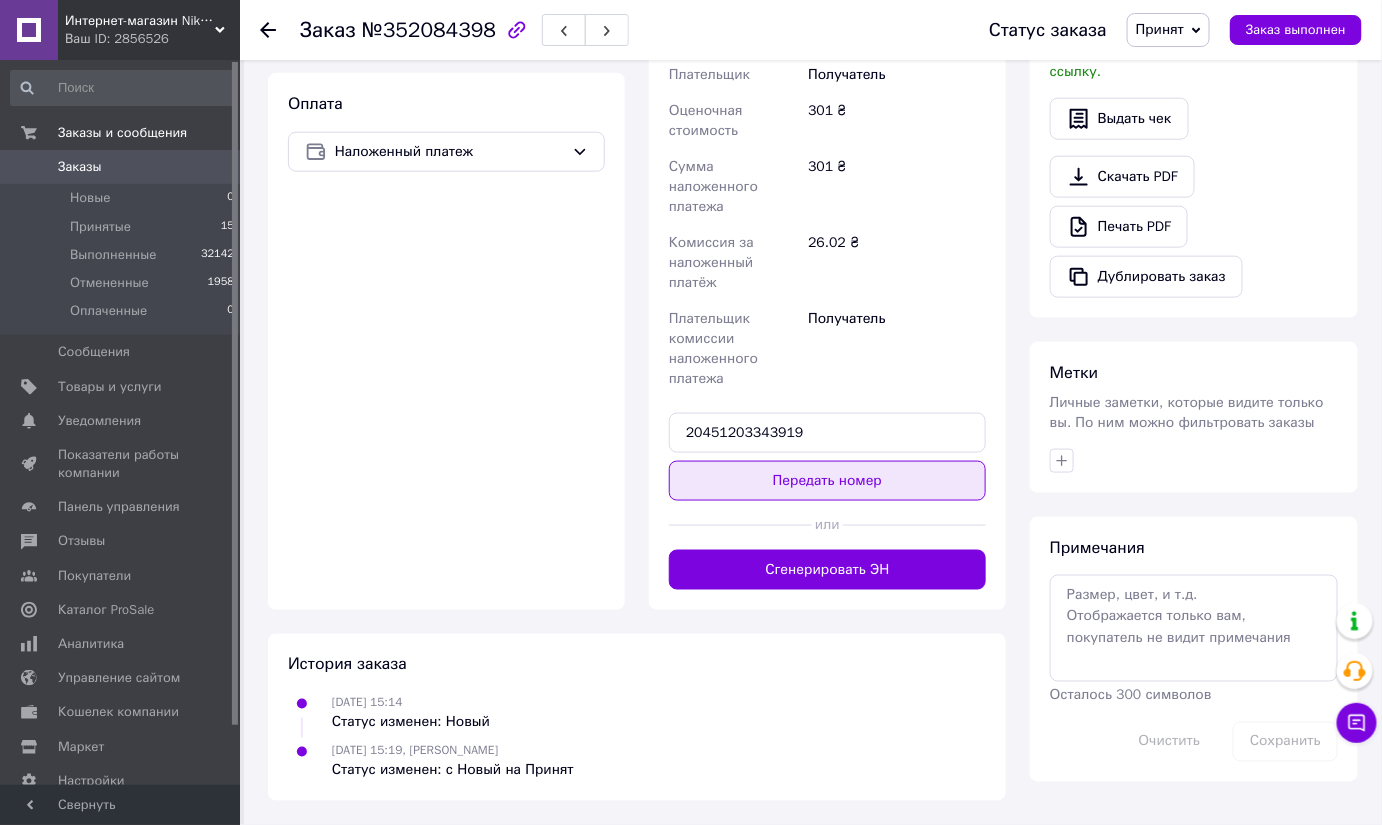 click on "Передать номер" at bounding box center [827, 481] 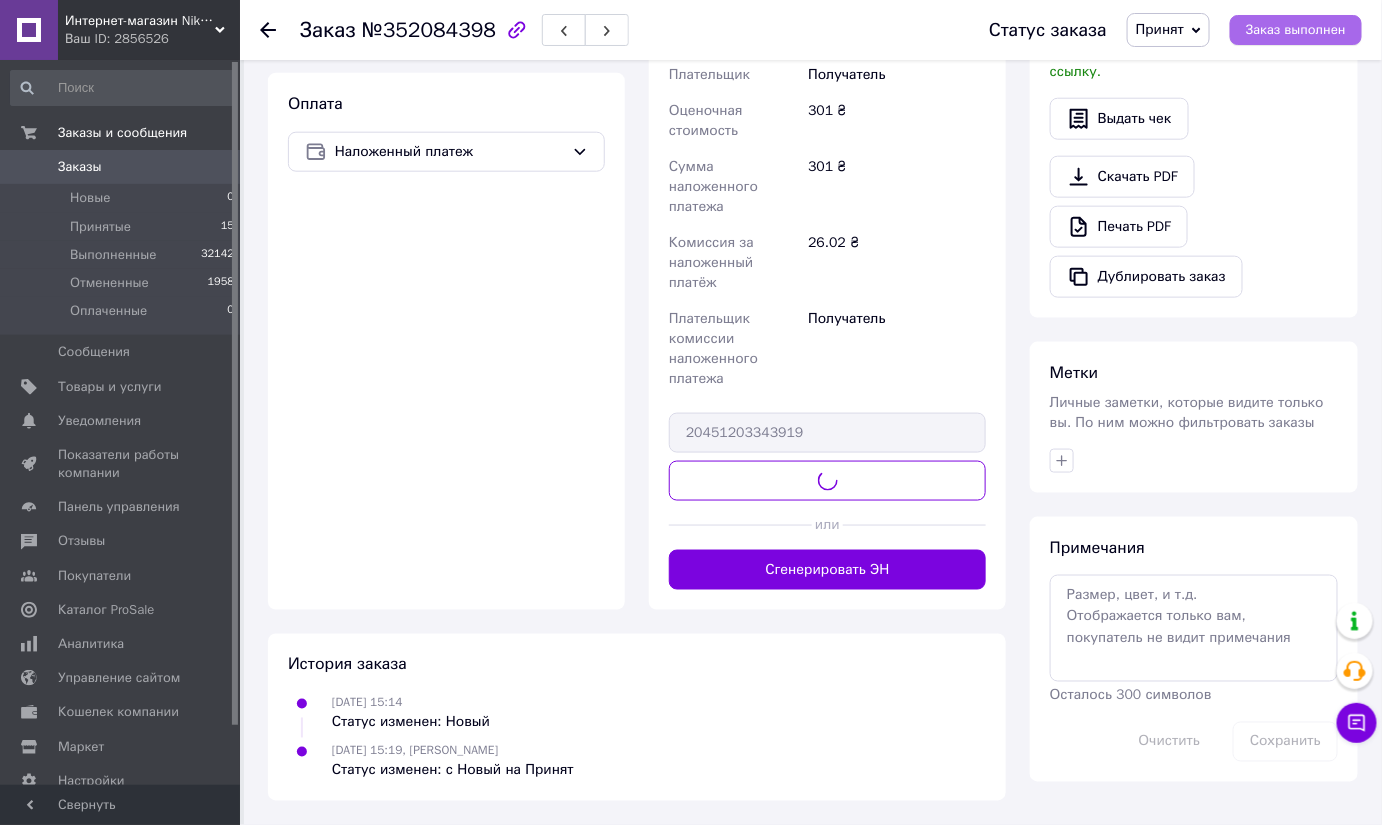 scroll, scrollTop: 605, scrollLeft: 0, axis: vertical 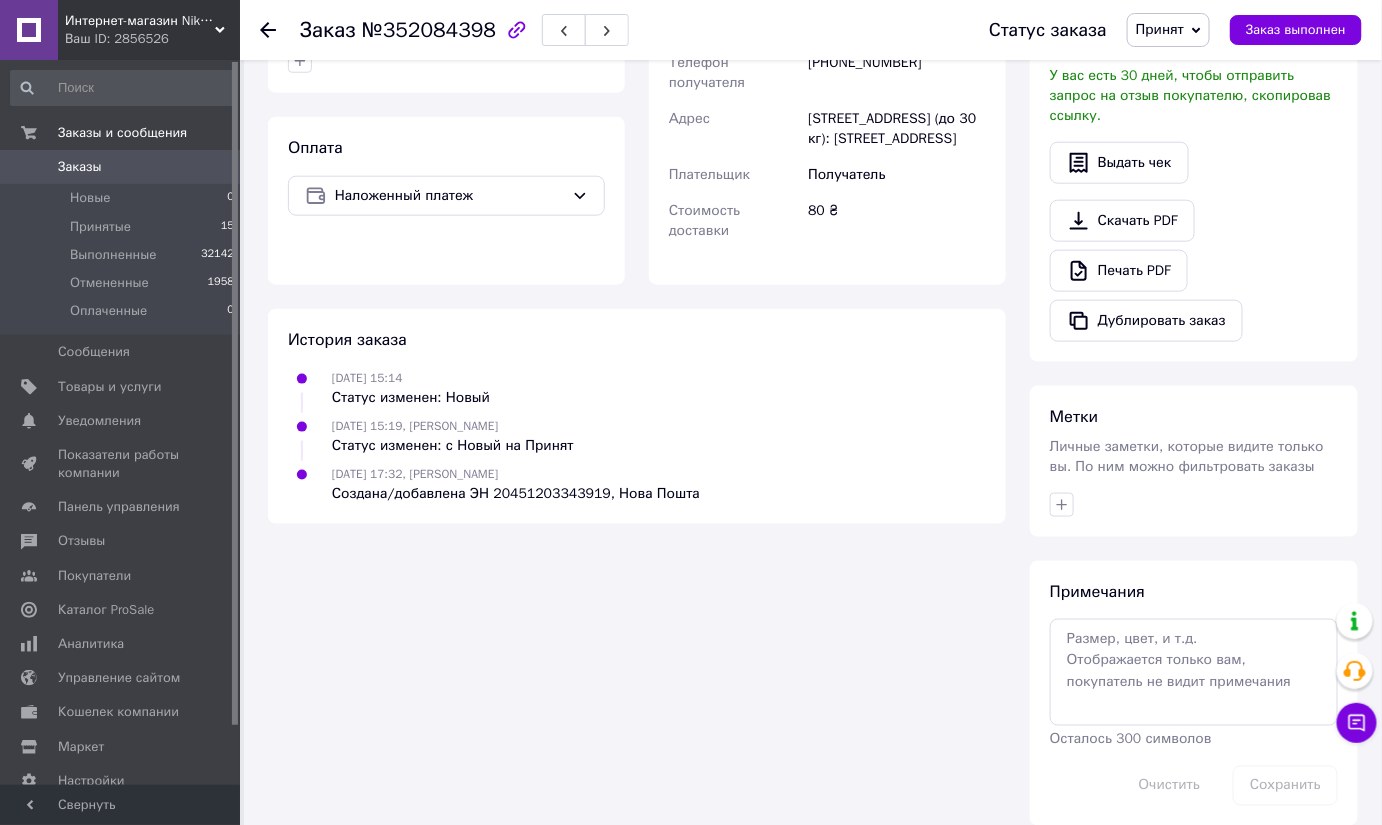 click on "Заказ выполнен" at bounding box center [1296, 30] 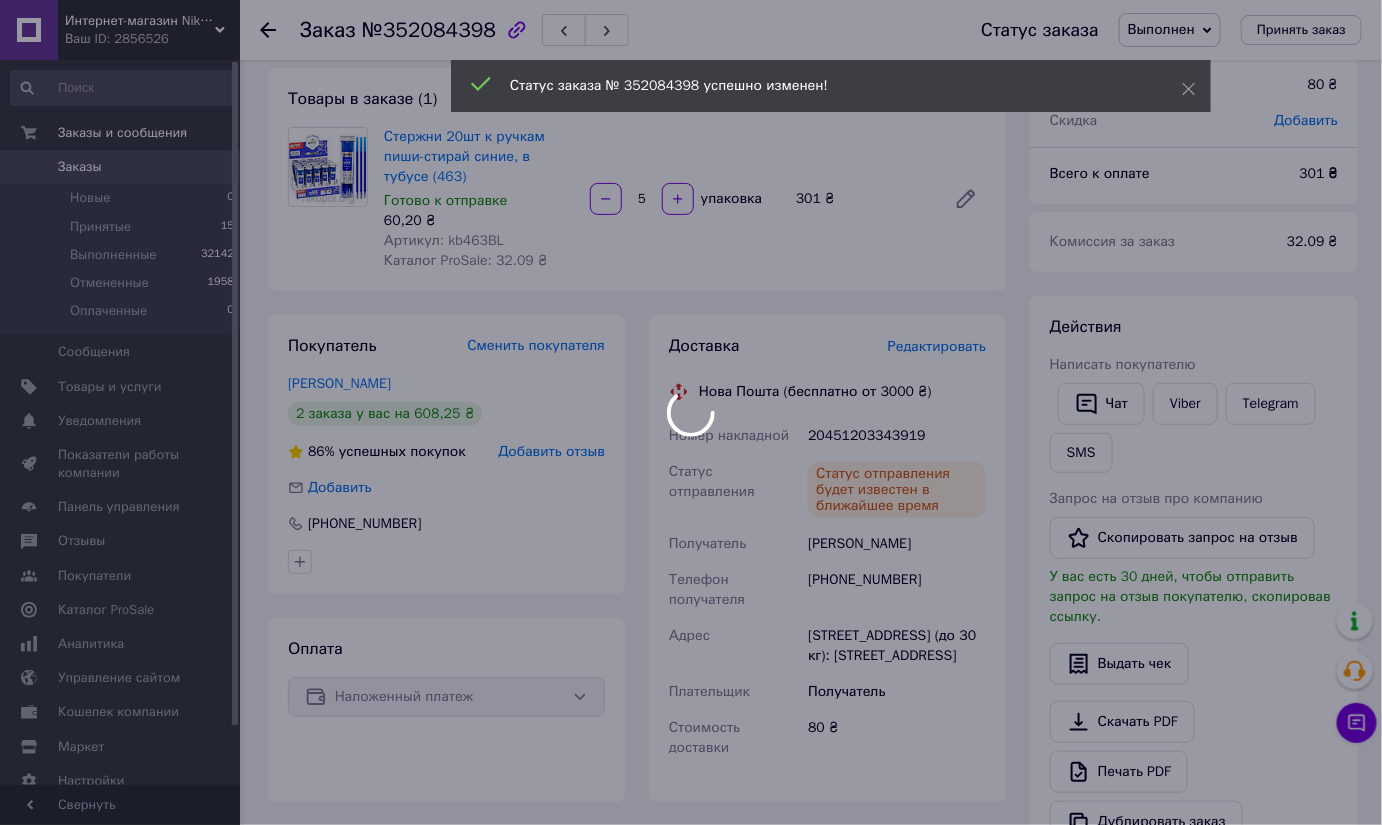 scroll, scrollTop: 272, scrollLeft: 0, axis: vertical 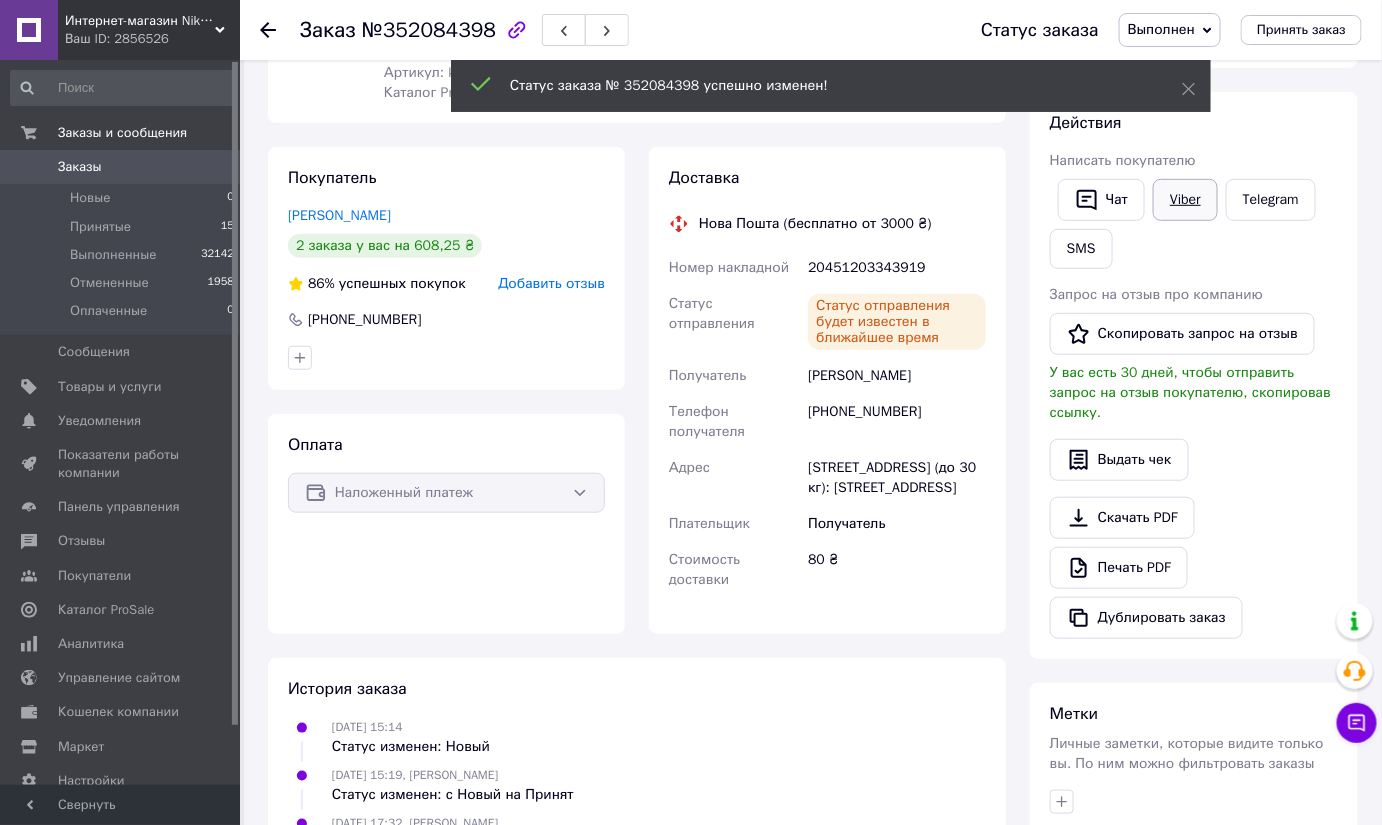 click on "Viber" at bounding box center [1185, 200] 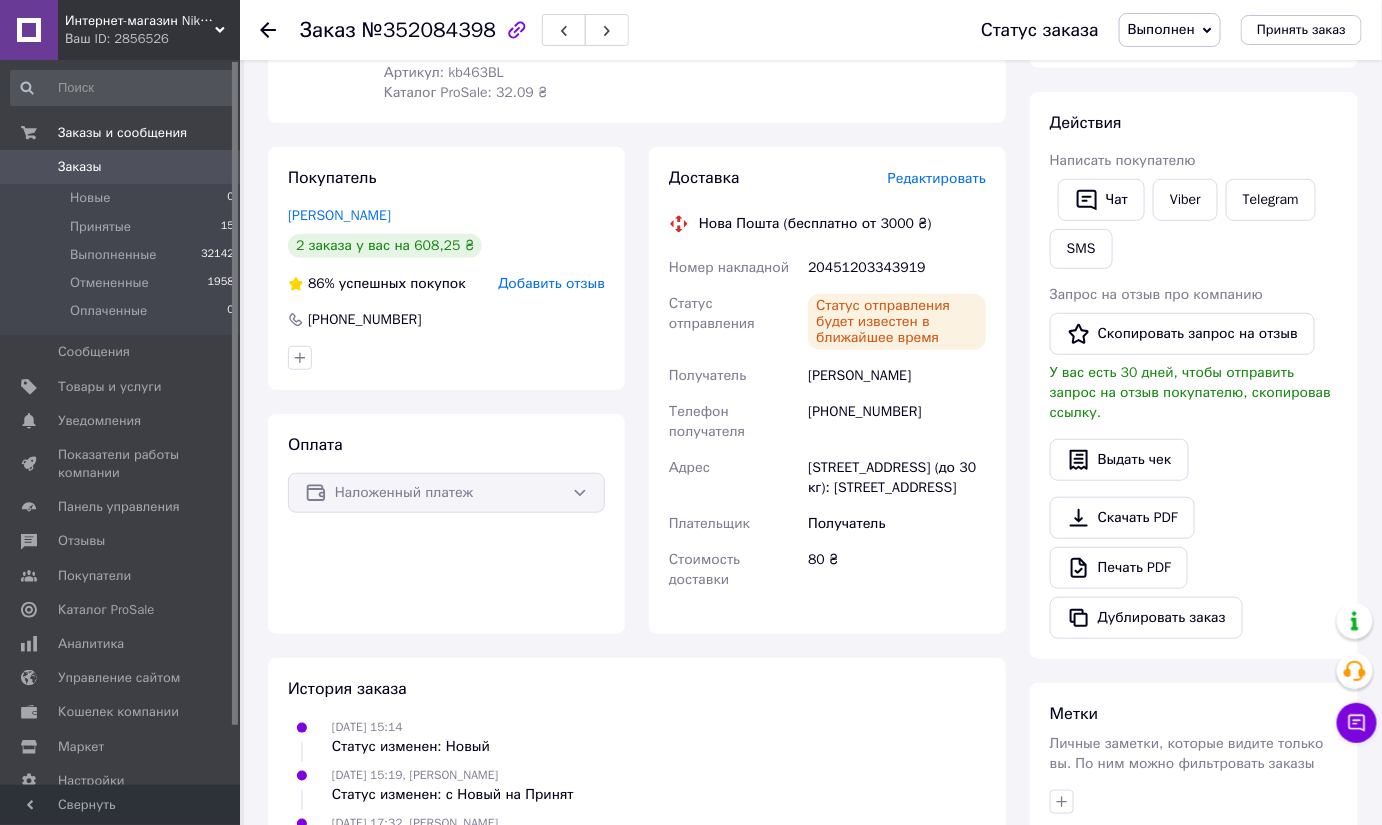 click on "Итого 1 товар 301 ₴ Доставка 80 ₴ Всего к оплате 301 ₴ Комиссия за заказ 32.09 ₴ Действия Написать покупателю   Чат Viber Telegram SMS Запрос на отзыв про компанию   Скопировать запрос на отзыв У вас есть 30 дней, чтобы отправить запрос на отзыв покупателю, скопировав ссылку.   Выдать чек   Скачать PDF   Печать PDF   Дублировать заказ Метки Личные заметки, которые видите только вы. По ним можно фильтровать заказы Примечания Осталось 300 символов Очистить Сохранить" at bounding box center (1194, 467) 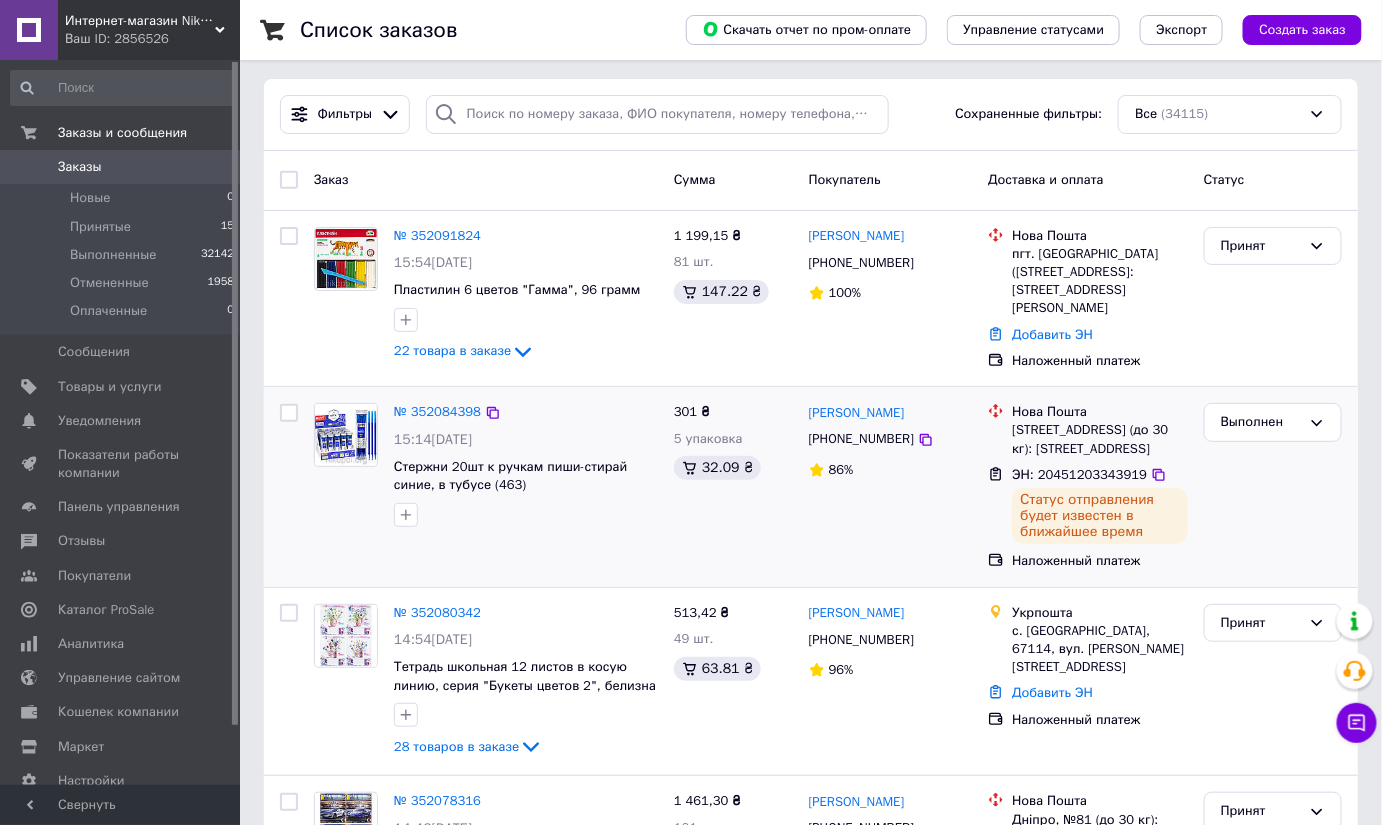 scroll, scrollTop: 2256, scrollLeft: 0, axis: vertical 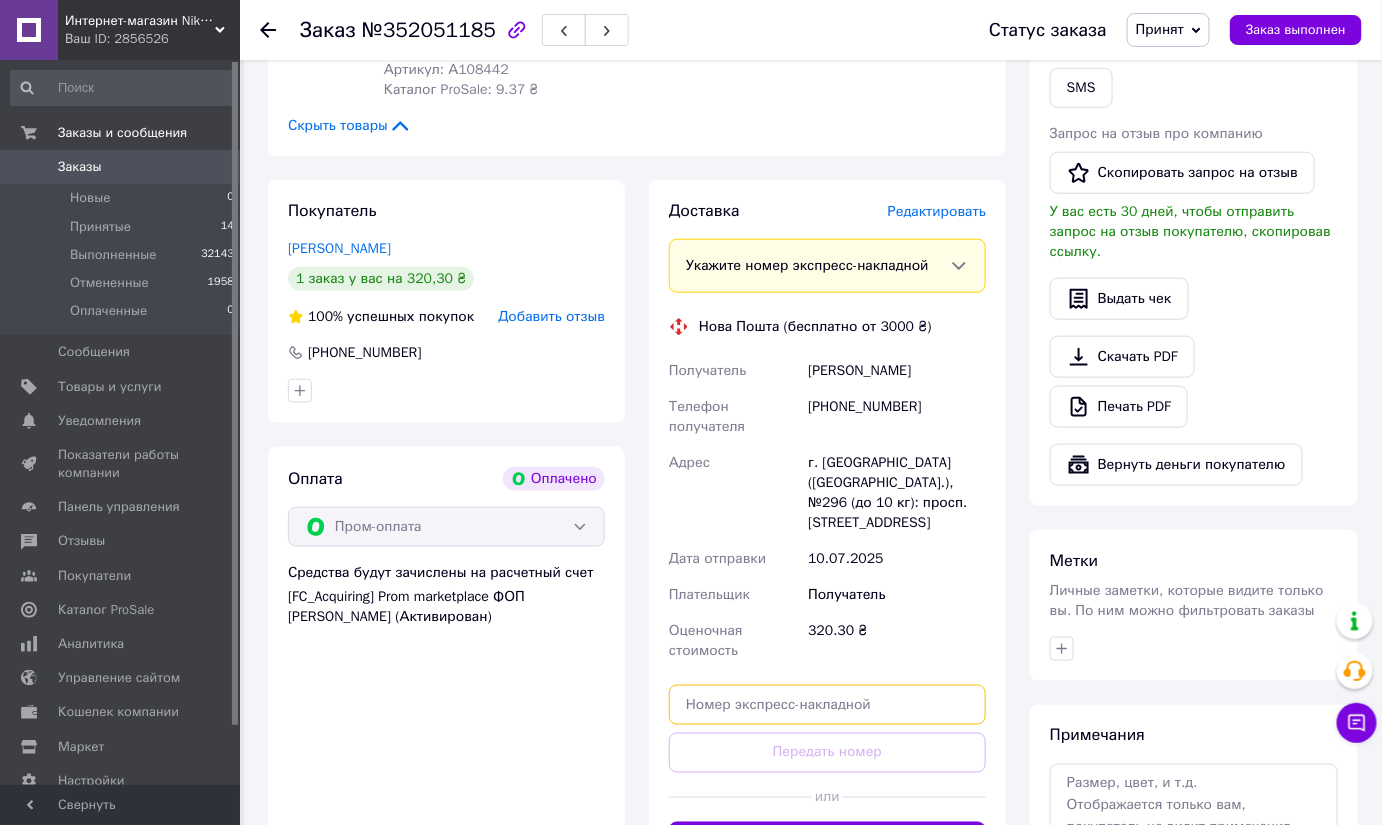 click at bounding box center (827, 705) 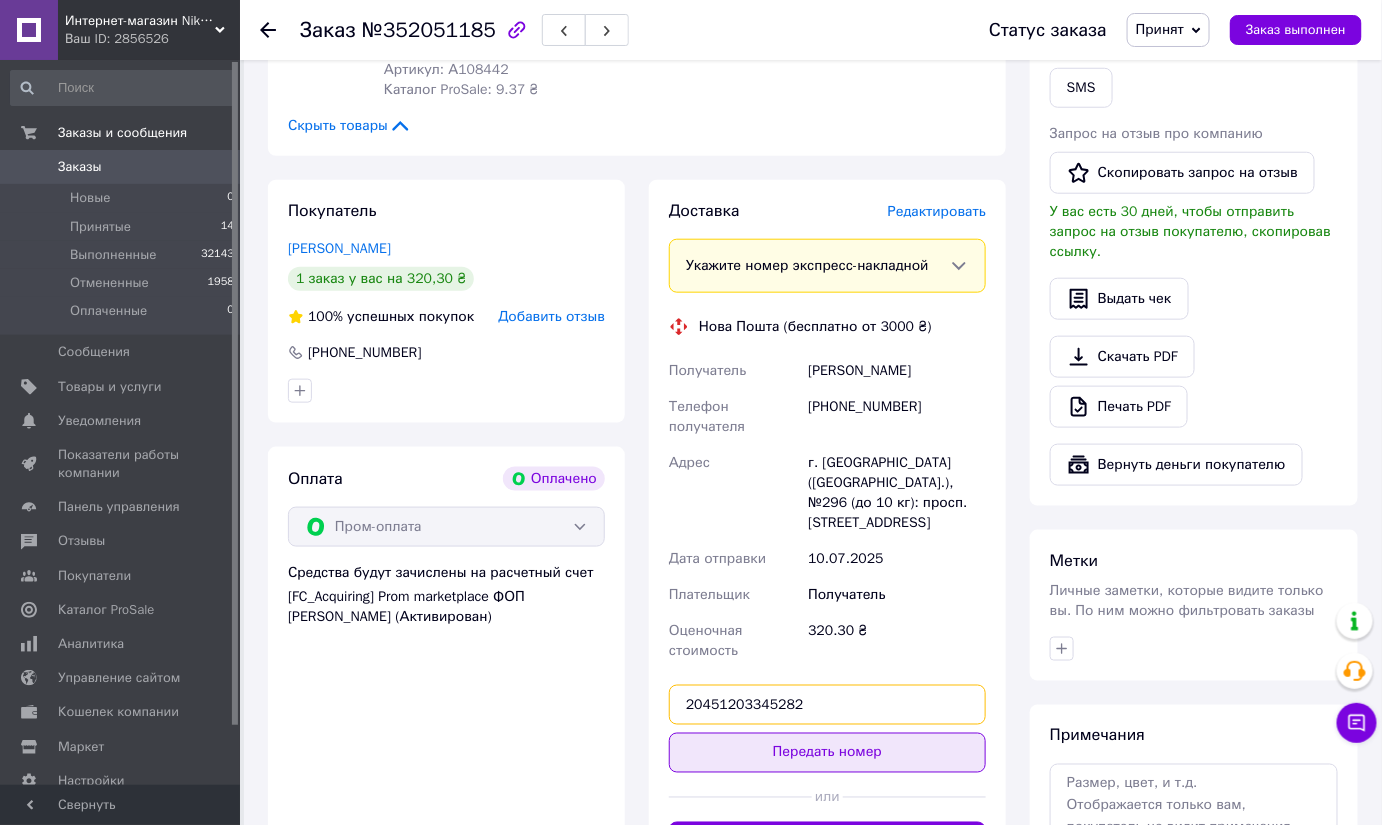 type on "20451203345282" 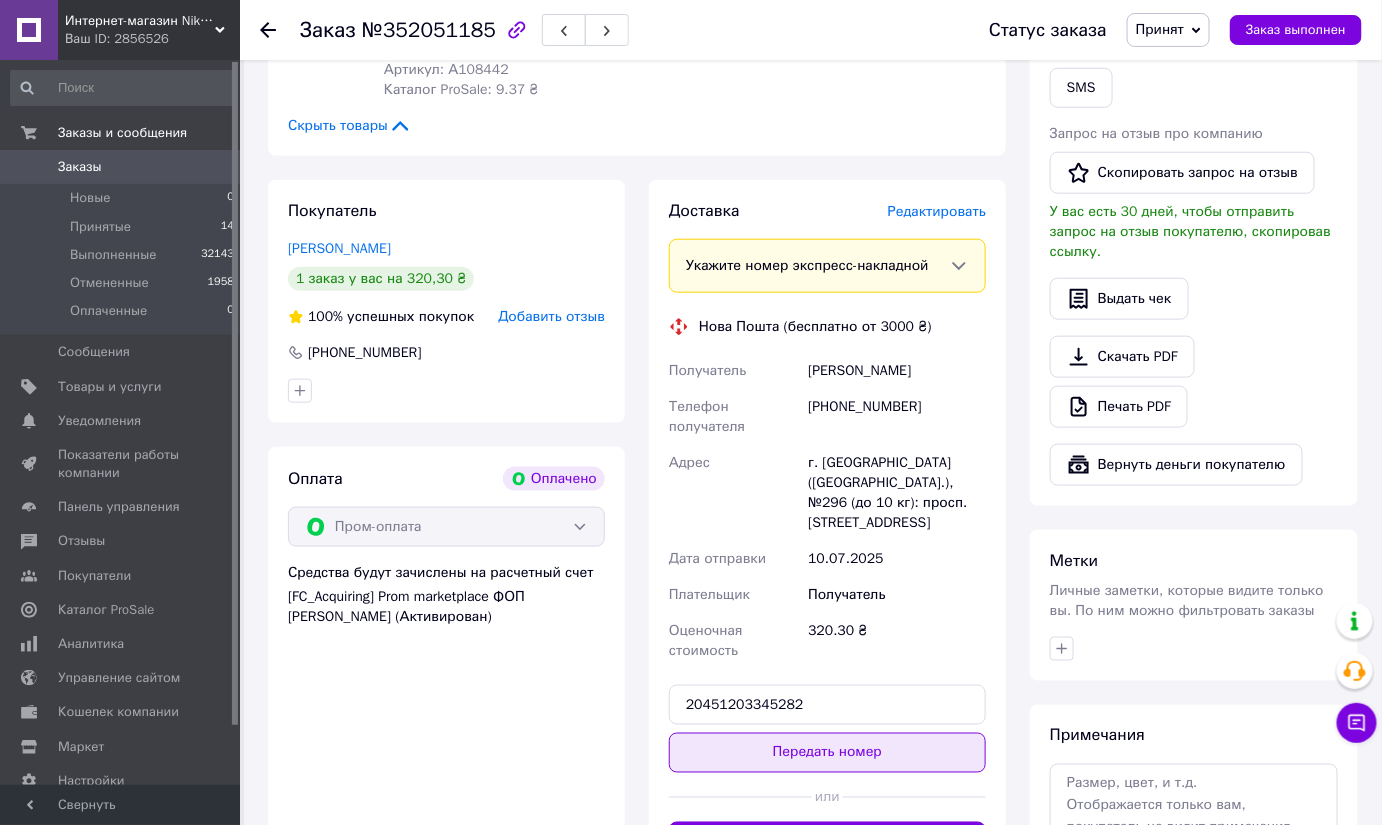 click on "Передать номер" at bounding box center [827, 753] 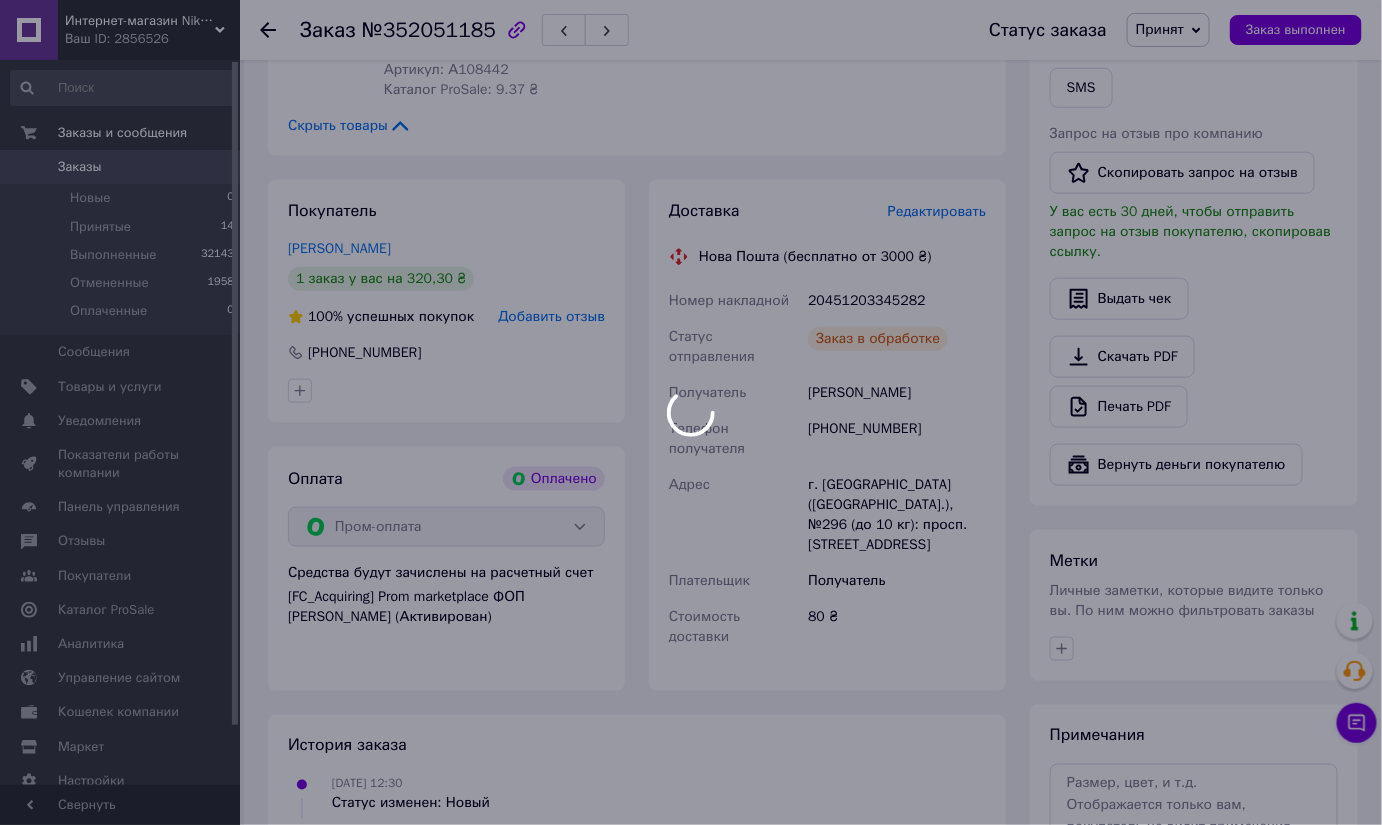 click at bounding box center [691, 412] 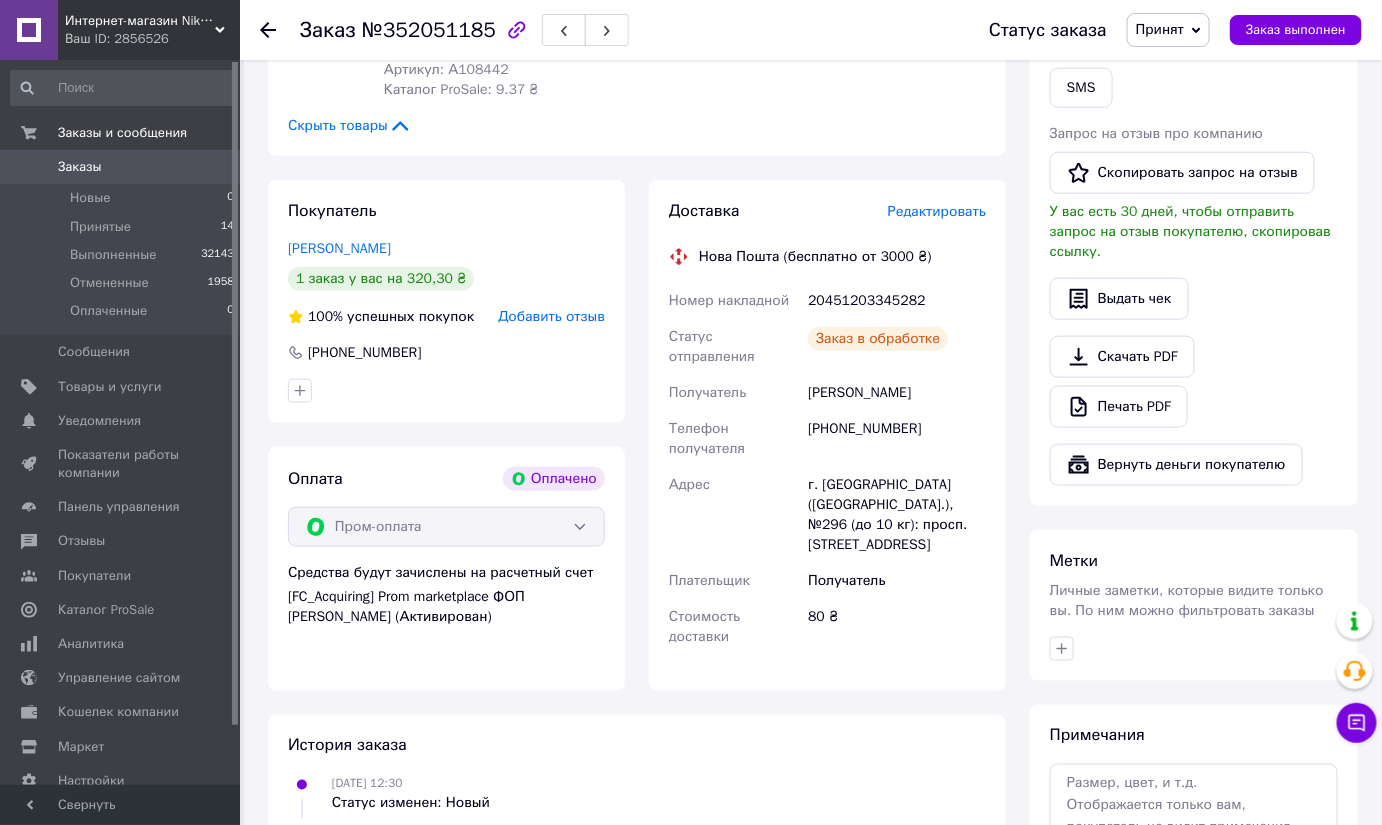 click on "Заказ выполнен" at bounding box center [1296, 30] 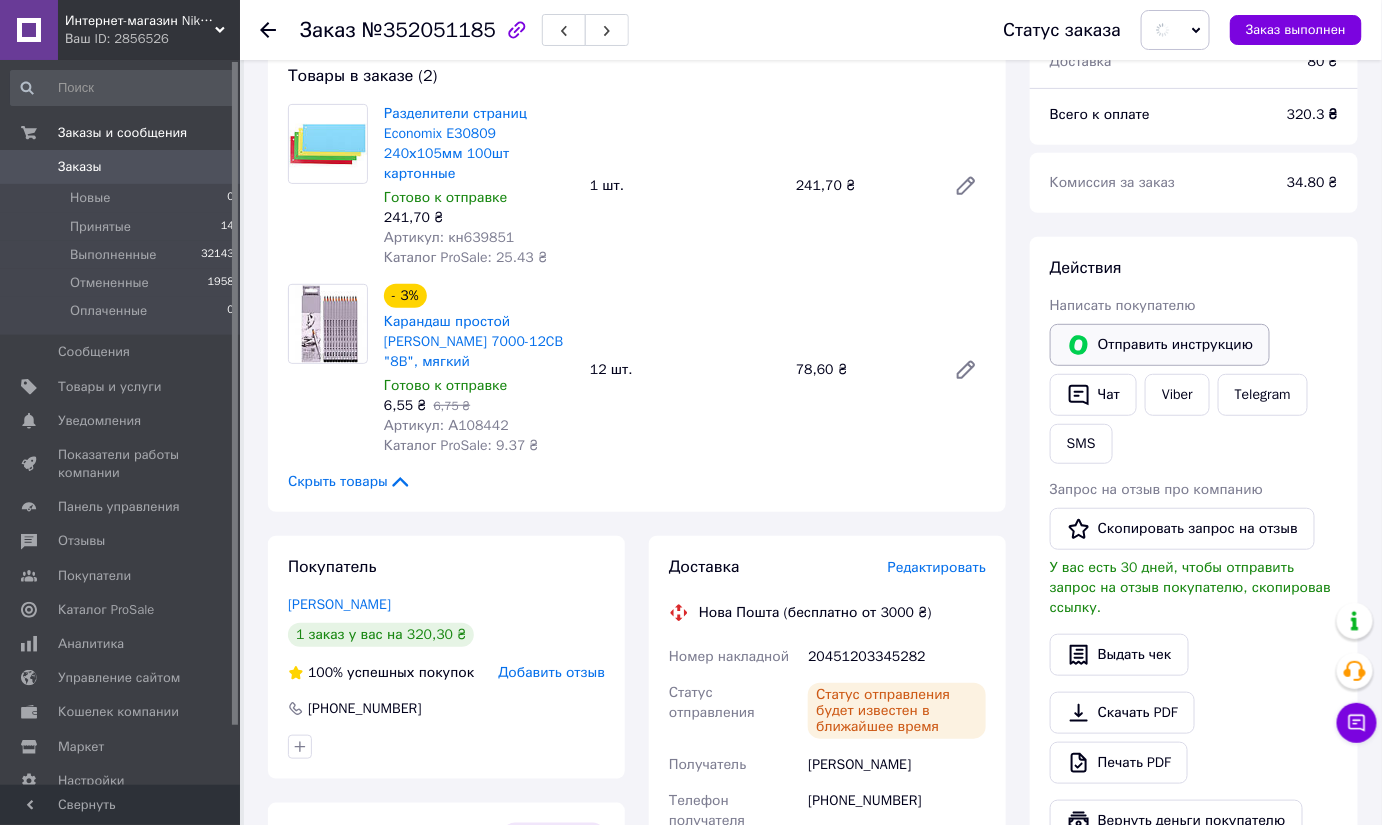 scroll, scrollTop: 181, scrollLeft: 0, axis: vertical 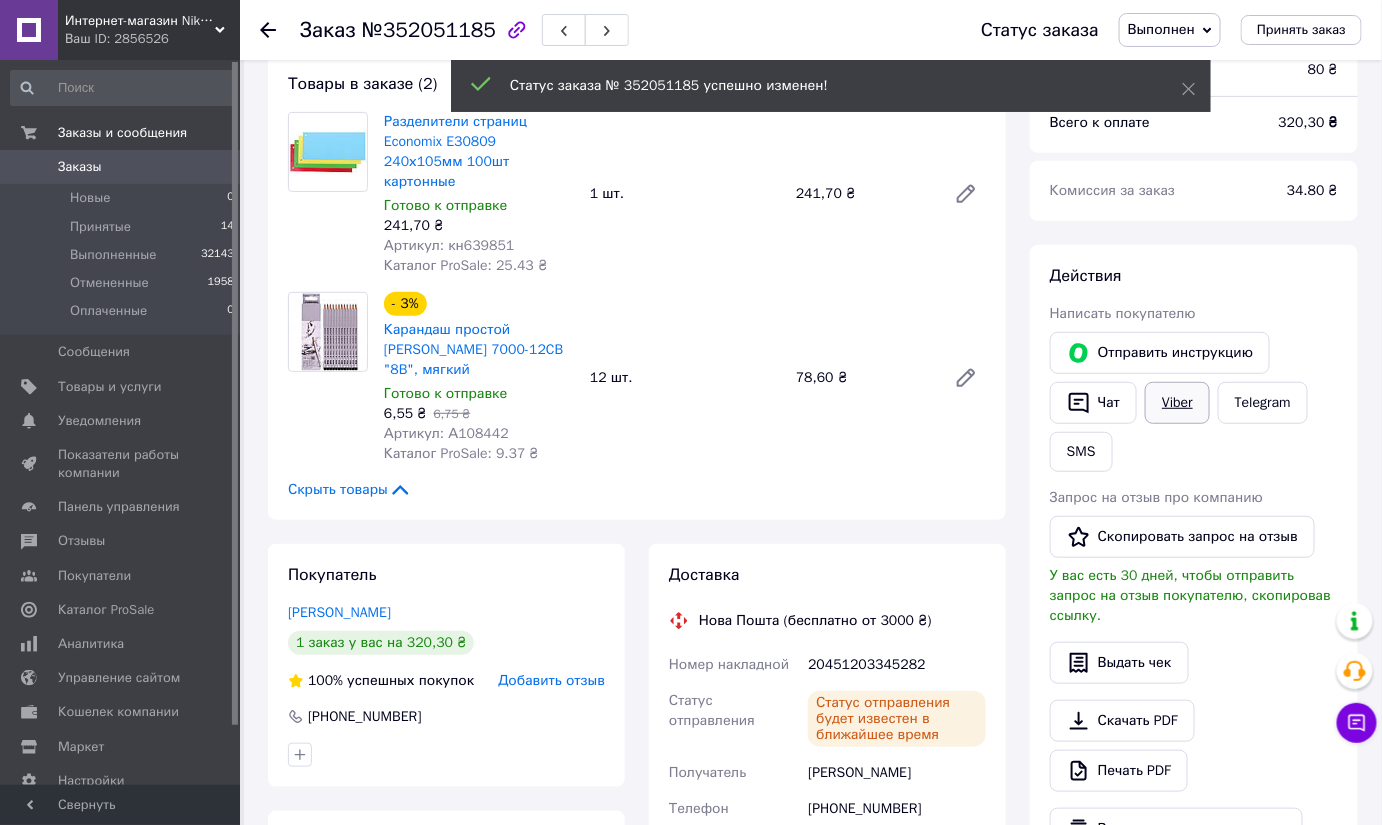 click on "Viber" at bounding box center [1177, 403] 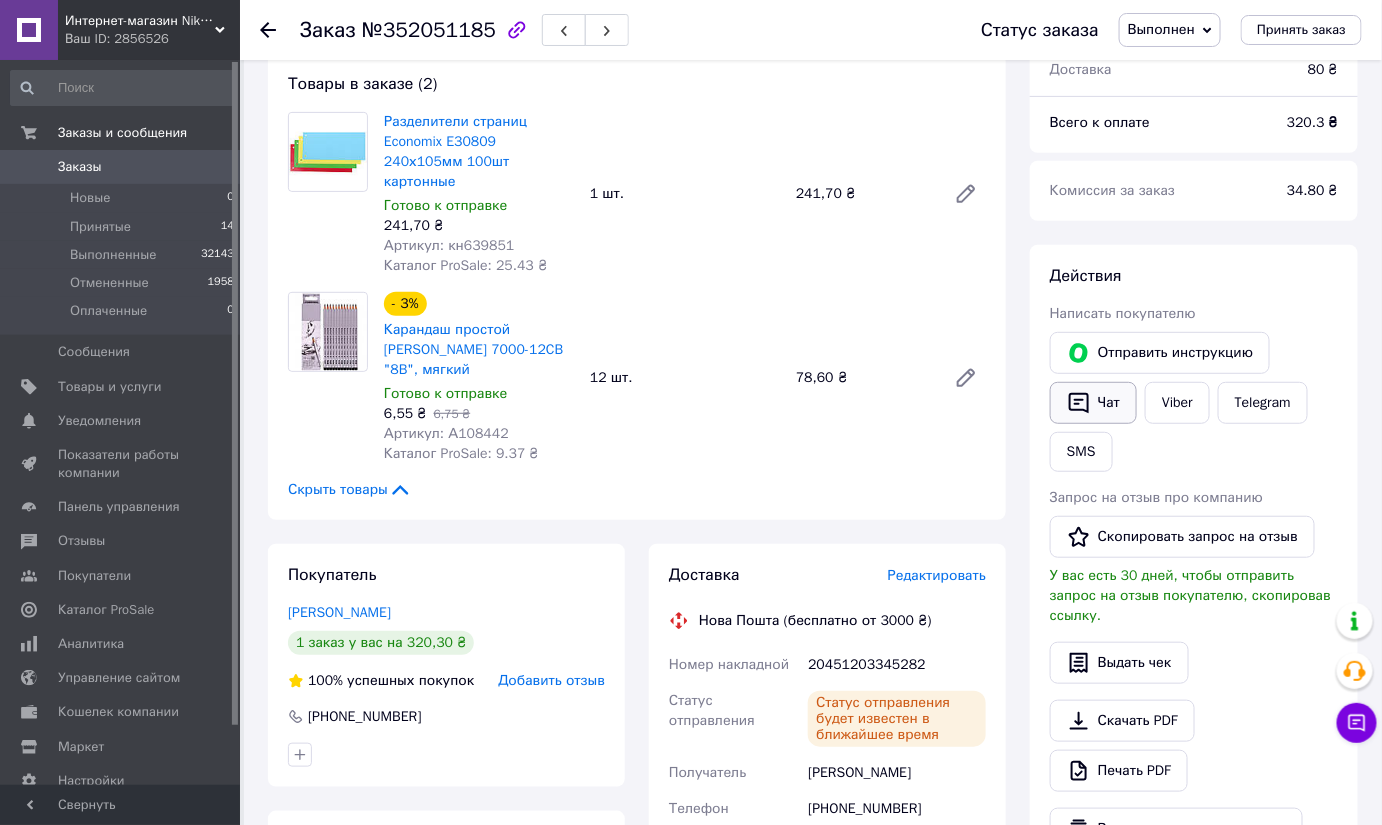 click on "Чат" at bounding box center (1093, 403) 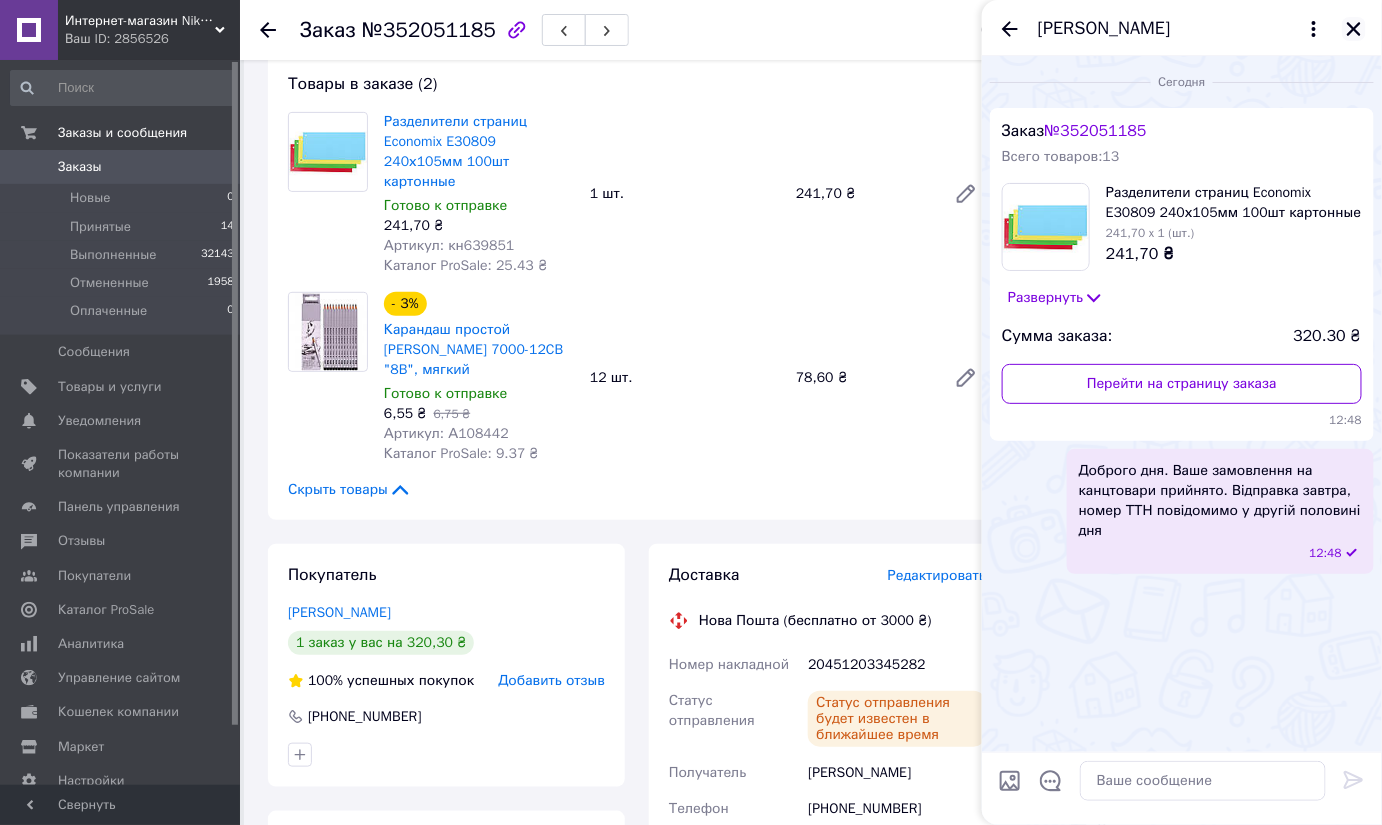 click 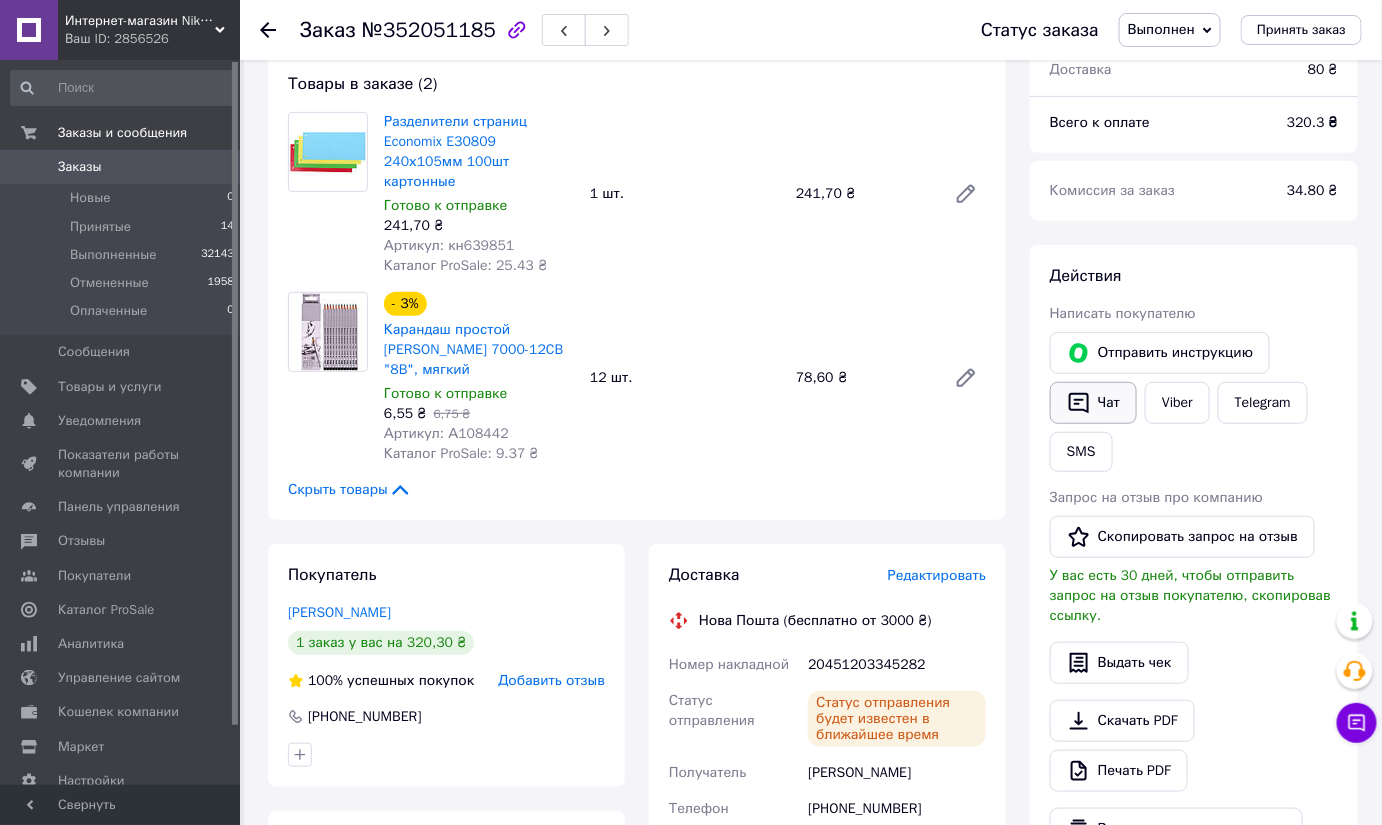 click on "Чат" at bounding box center (1093, 403) 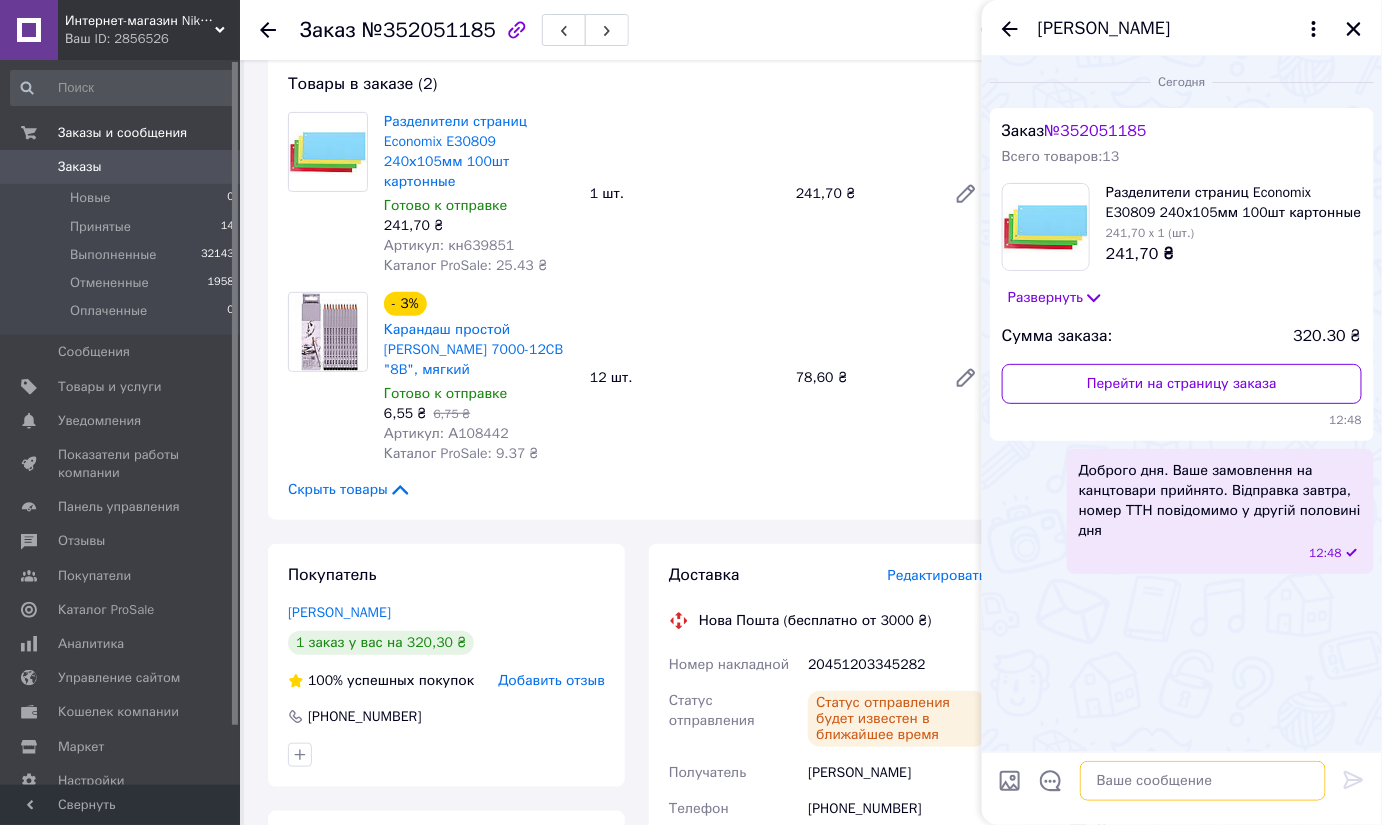 click at bounding box center (1203, 781) 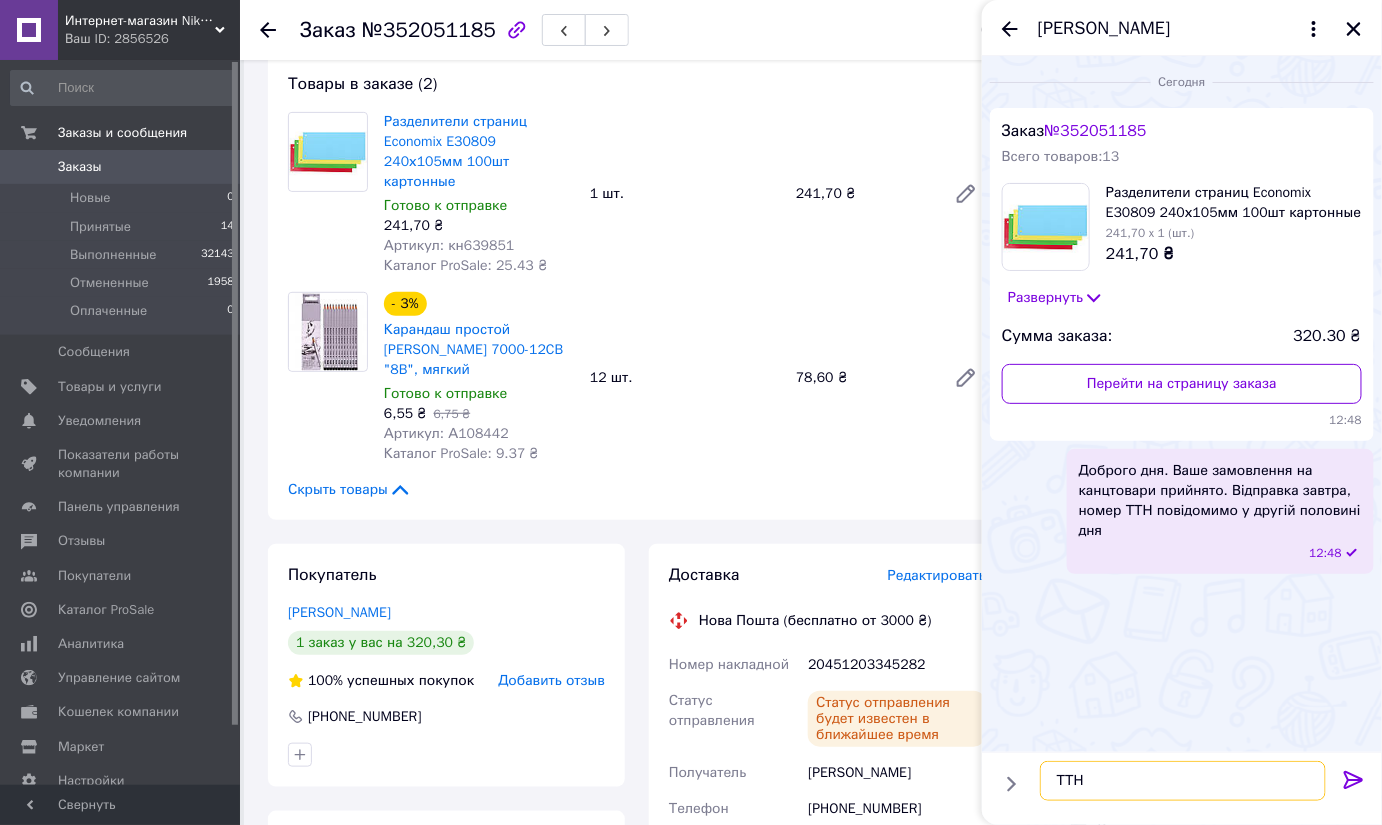 paste on "20451203345282" 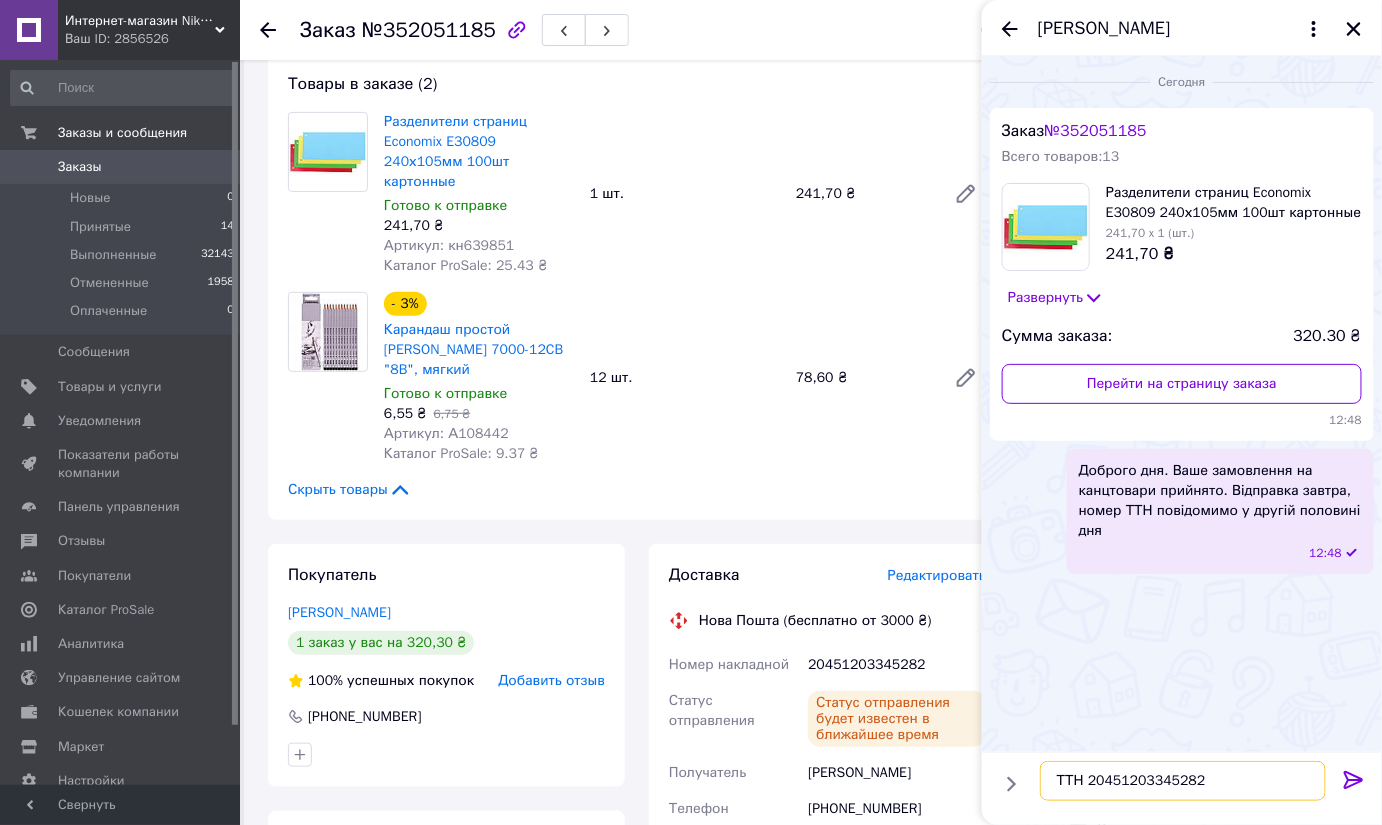 type 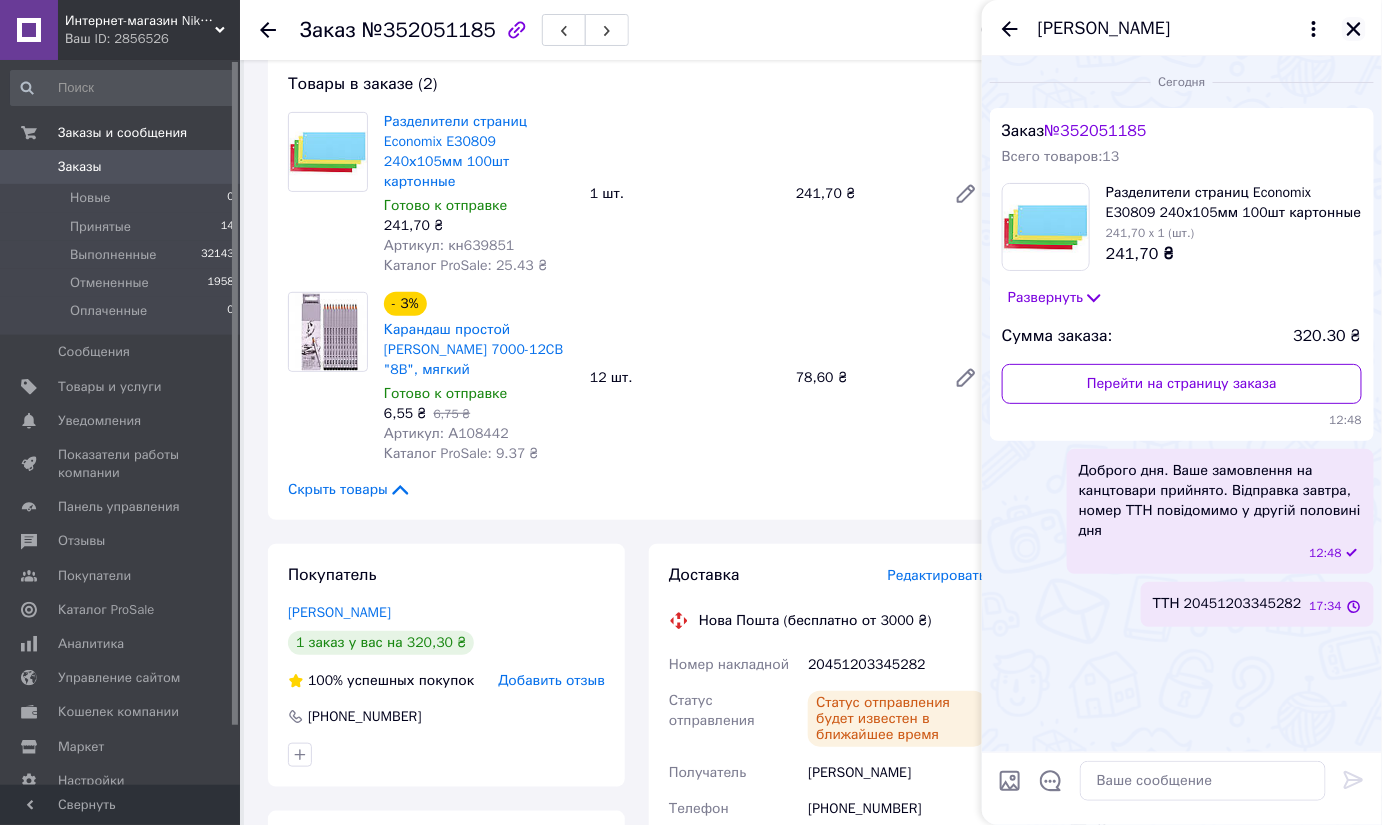 click 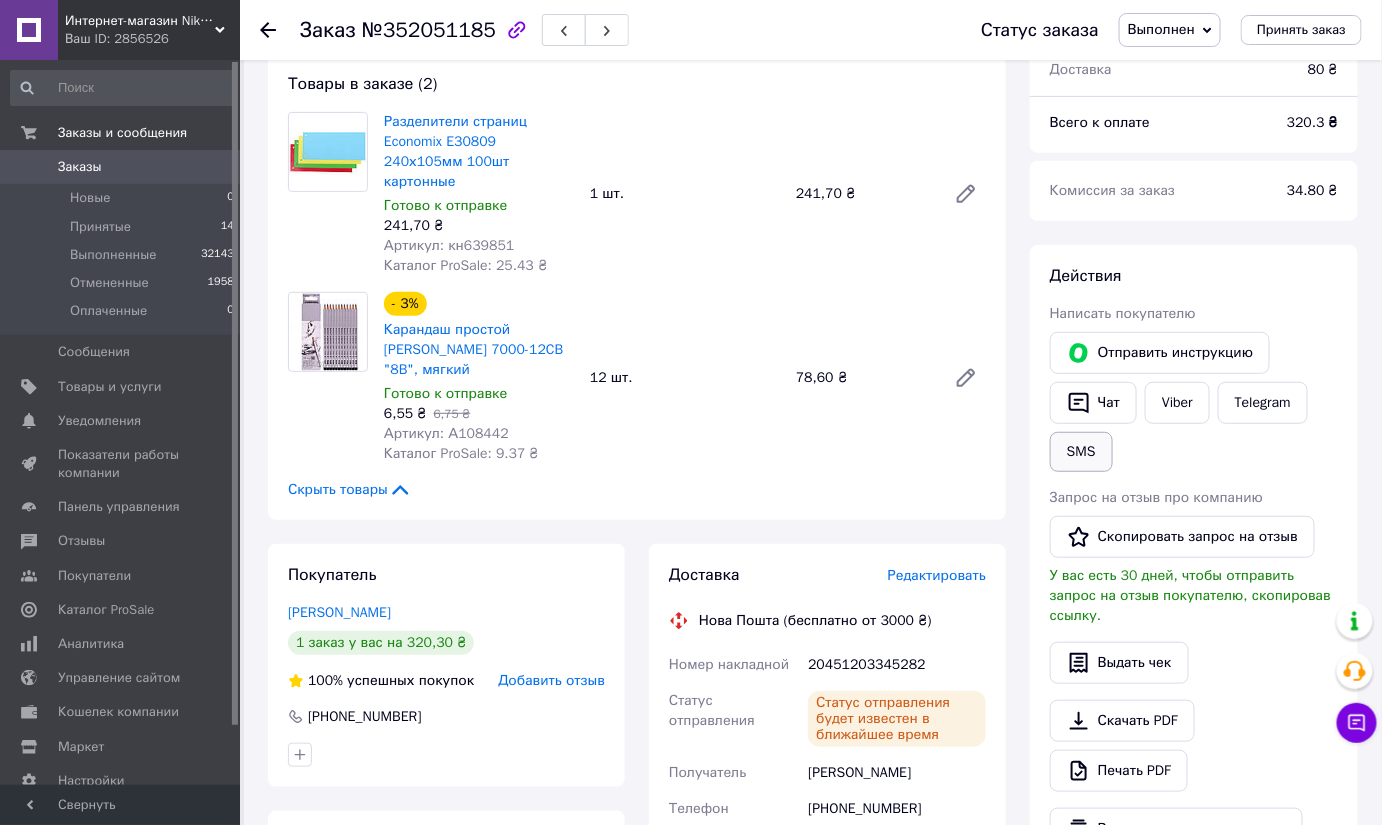 click on "SMS" at bounding box center (1081, 452) 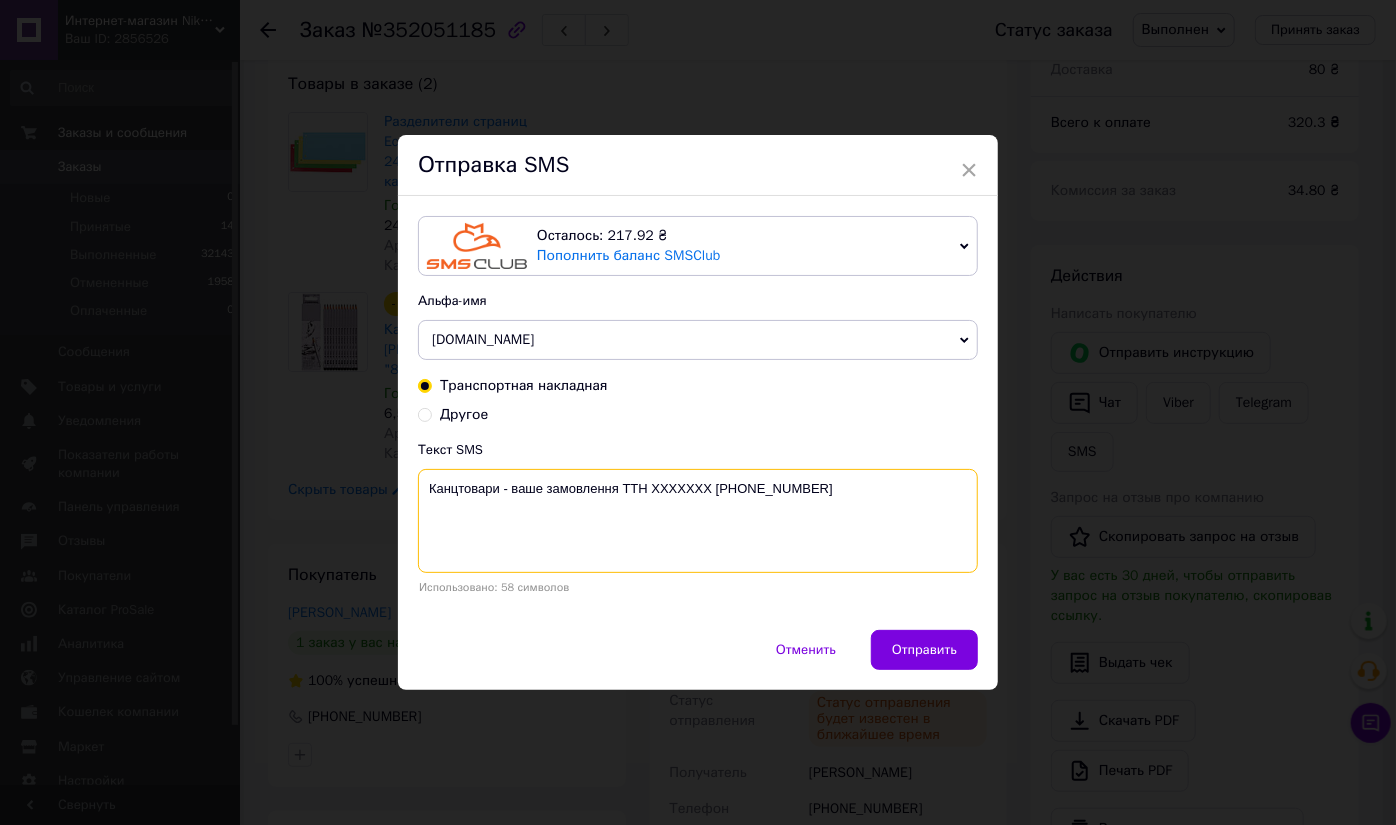 click on "Канцтовари - ваше замовлення ТТН XXXXXXX +38-073-901-87-00" at bounding box center [698, 521] 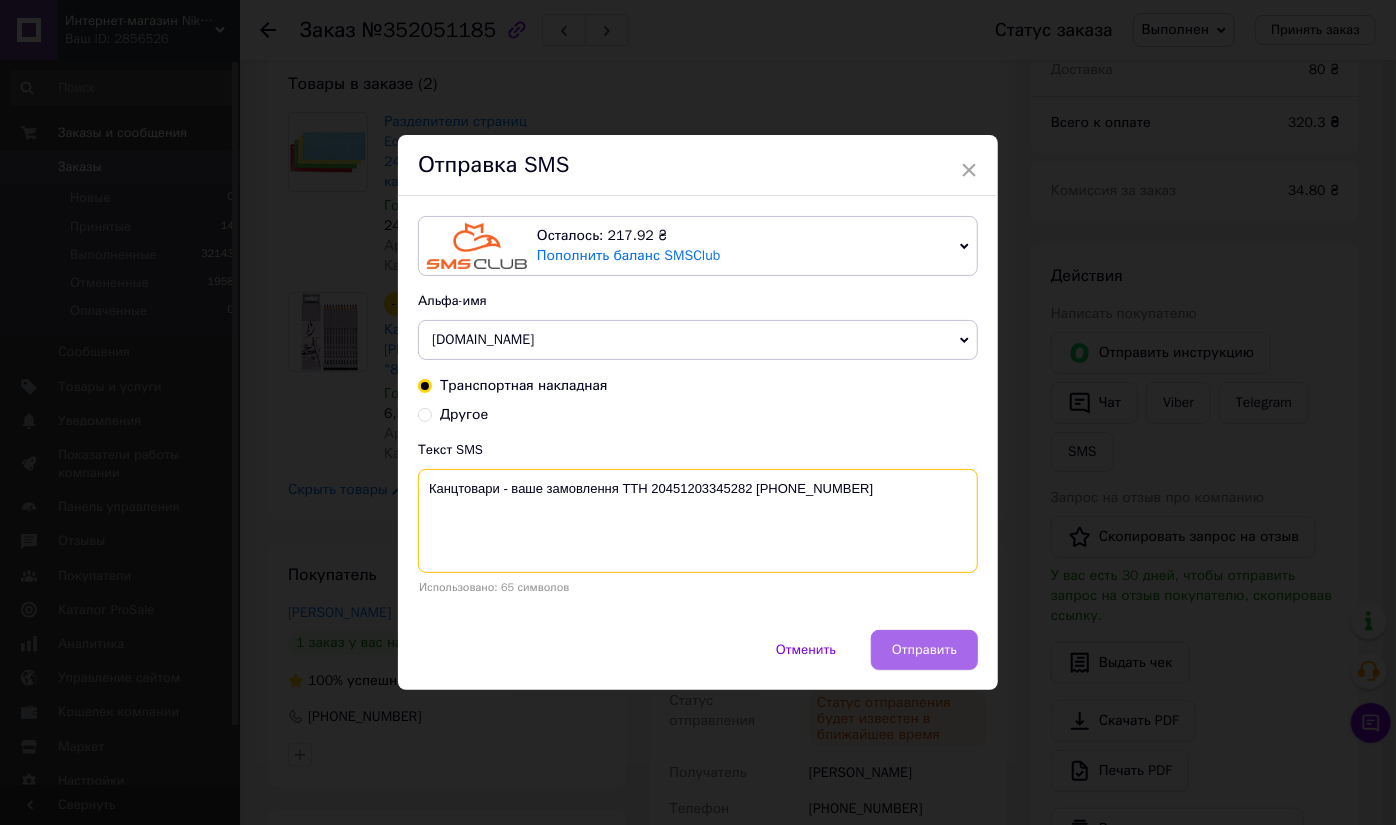 type on "Канцтовари - ваше замовлення ТТН 20451203345282 +38-073-901-87-00" 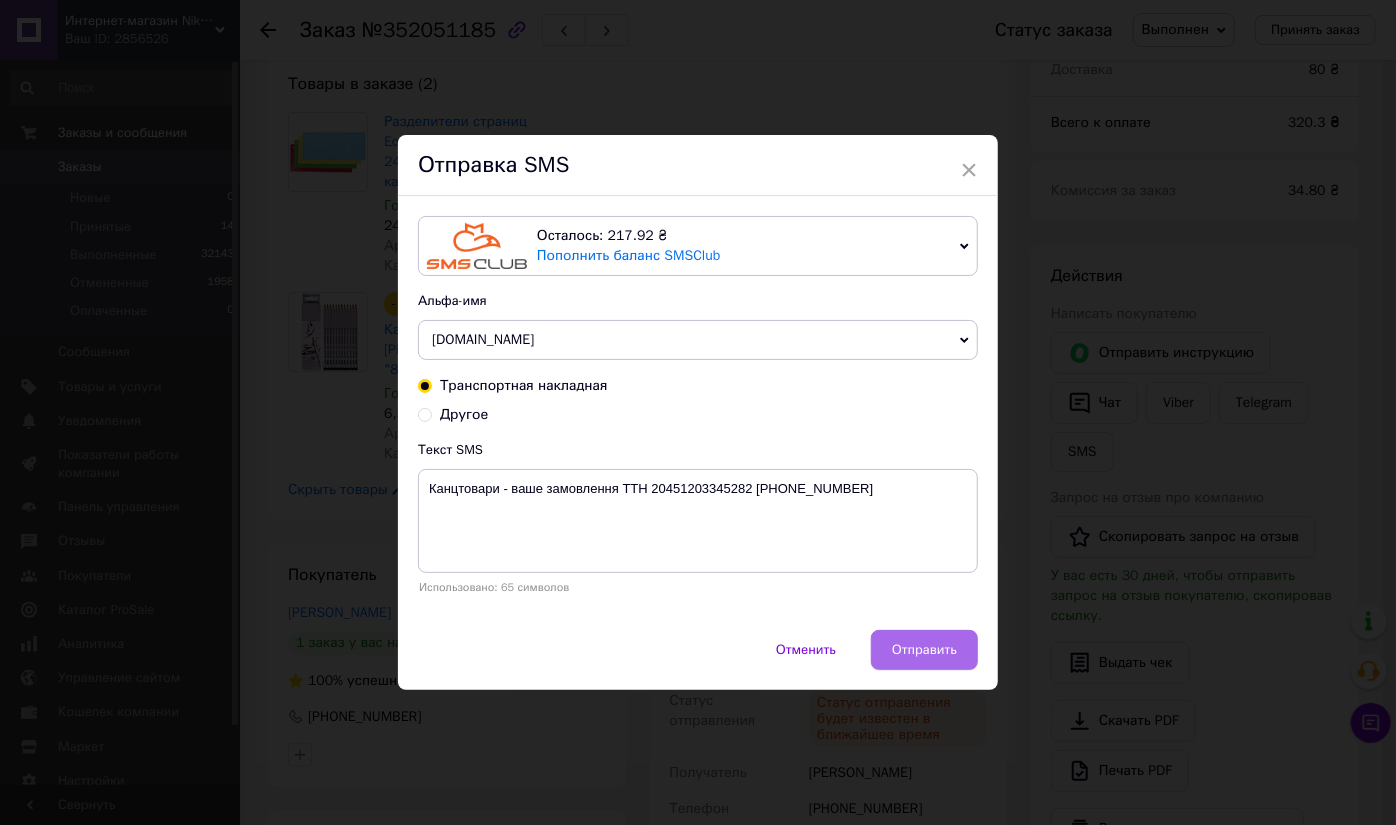 click on "Отправить" at bounding box center (924, 650) 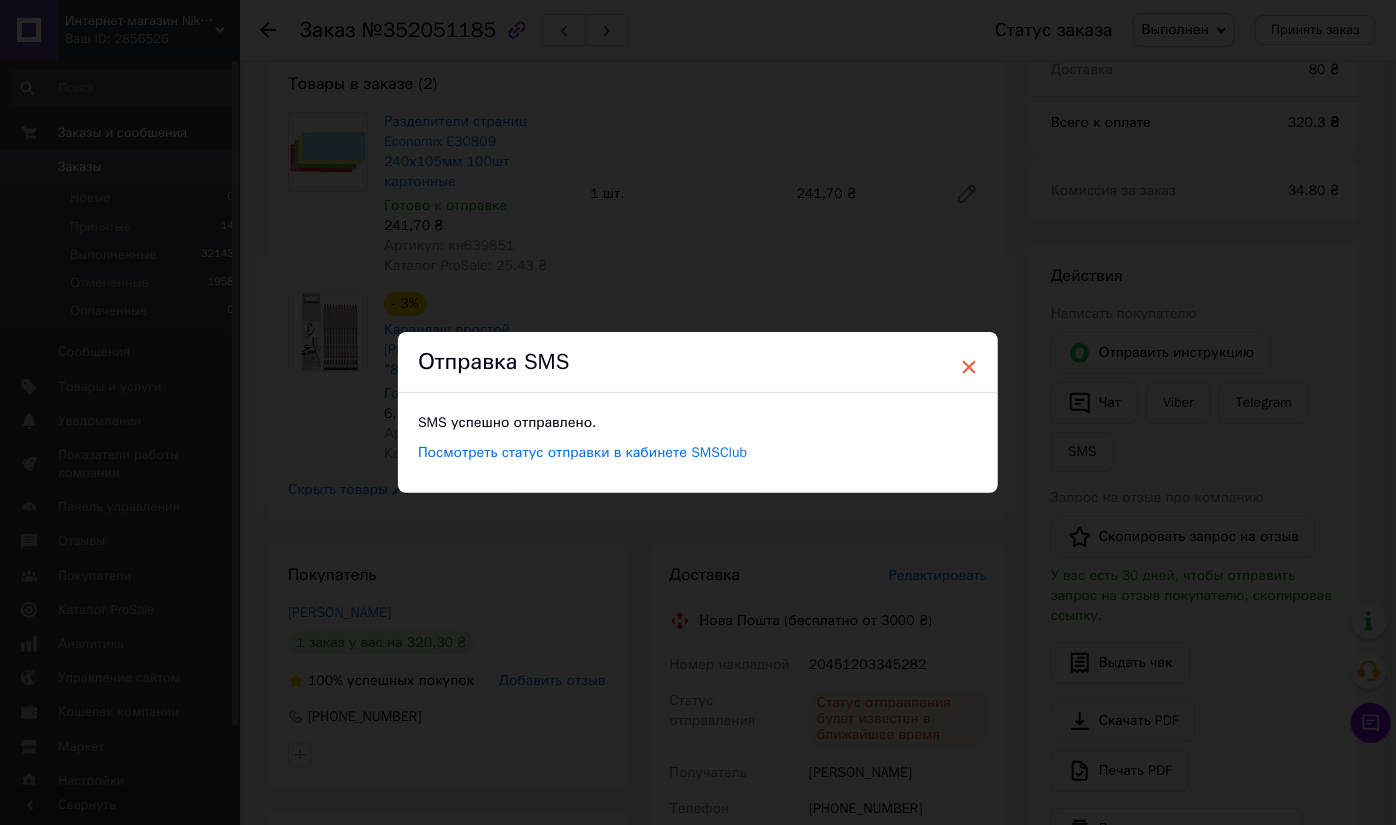 click on "×" at bounding box center [969, 367] 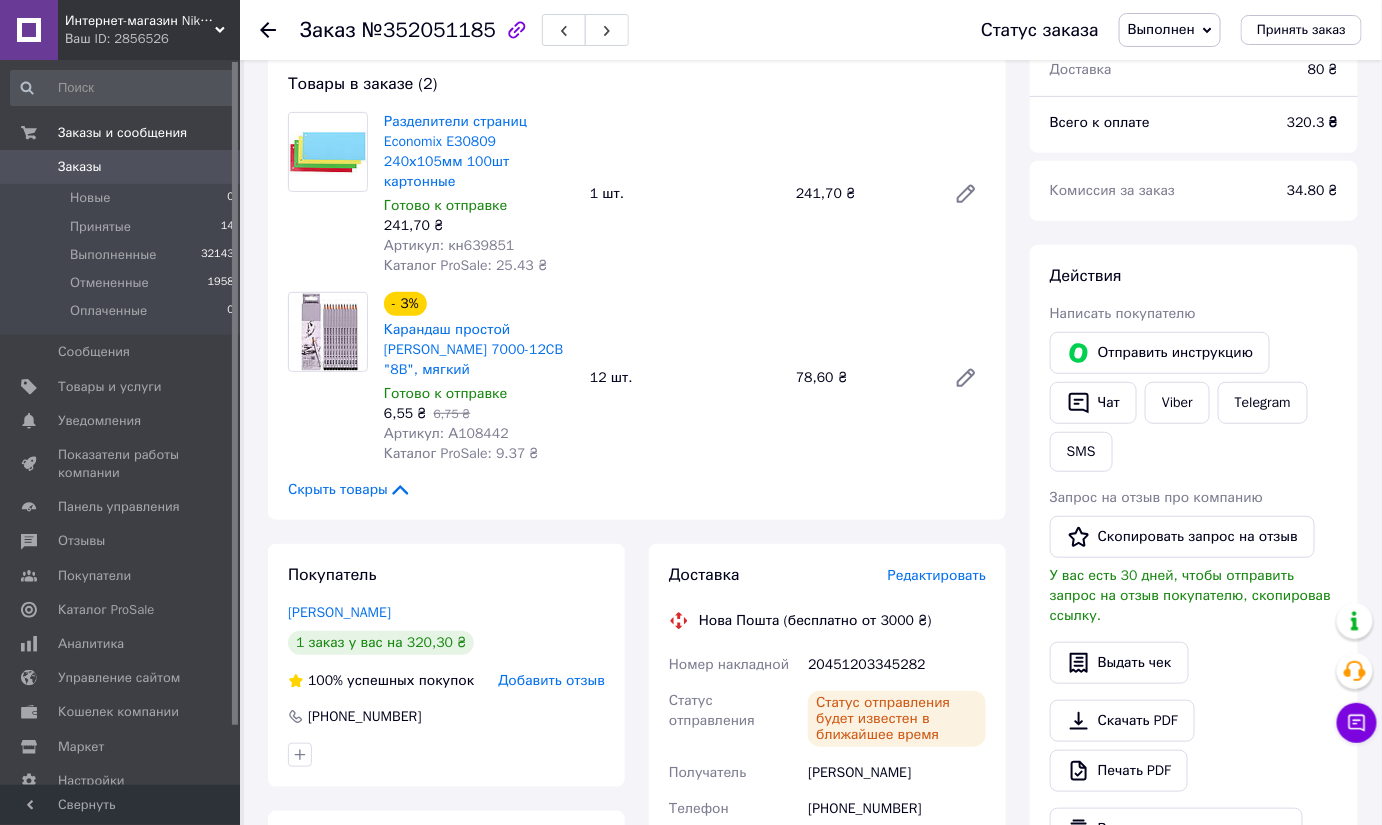 click on "Итого 2 товара 320,30 ₴ Доставка 80 ₴ Всего к оплате 320.3 ₴ Комиссия за заказ 34.80 ₴ Действия Написать покупателю   Отправить инструкцию   Чат Viber Telegram SMS Запрос на отзыв про компанию   Скопировать запрос на отзыв У вас есть 30 дней, чтобы отправить запрос на отзыв покупателю, скопировав ссылку.   Выдать чек   Скачать PDF   Печать PDF   Вернуть деньги покупателю Метки Личные заметки, которые видите только вы. По ним можно фильтровать заказы Примечания Осталось 300 символов Очистить Сохранить" at bounding box center [1194, 685] 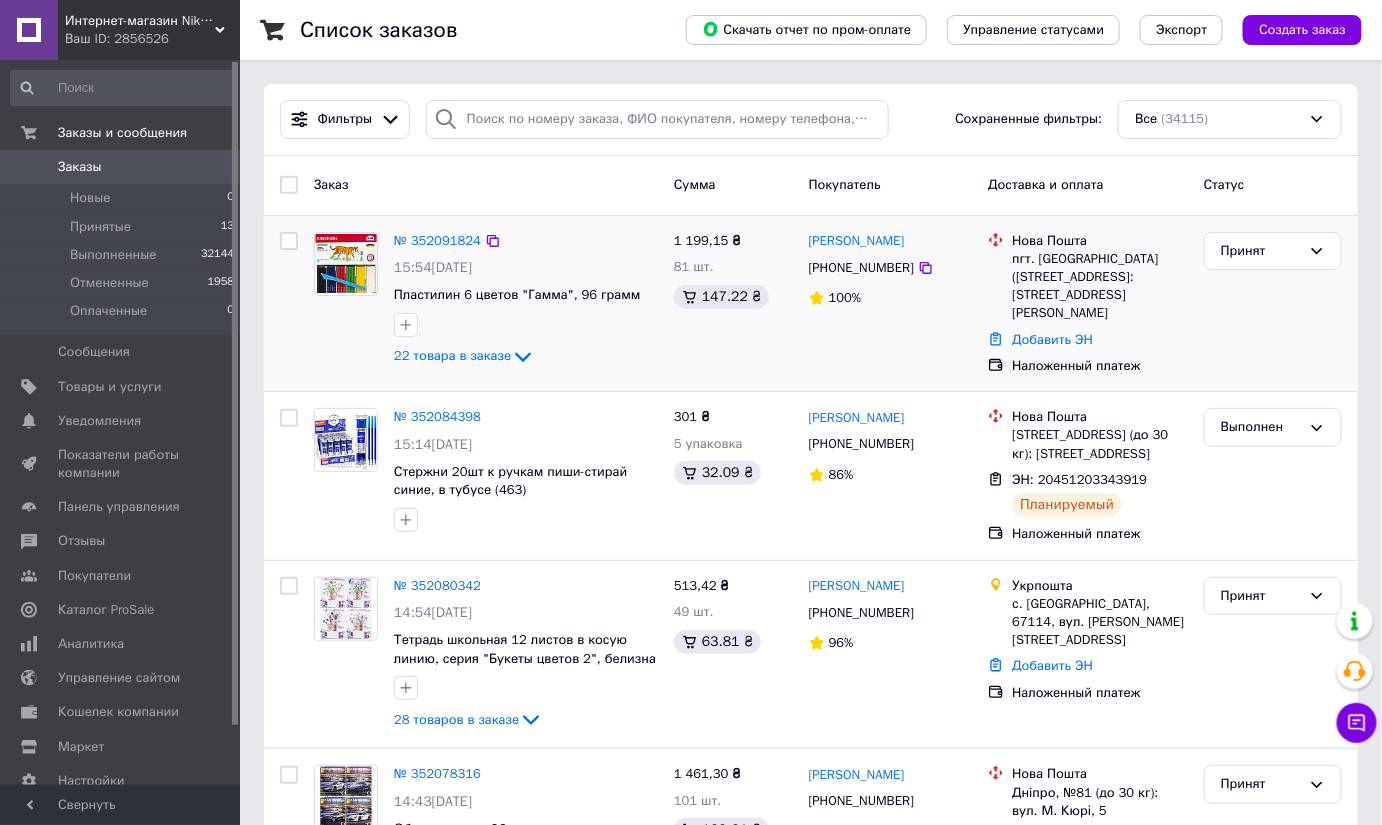 scroll, scrollTop: 1952, scrollLeft: 0, axis: vertical 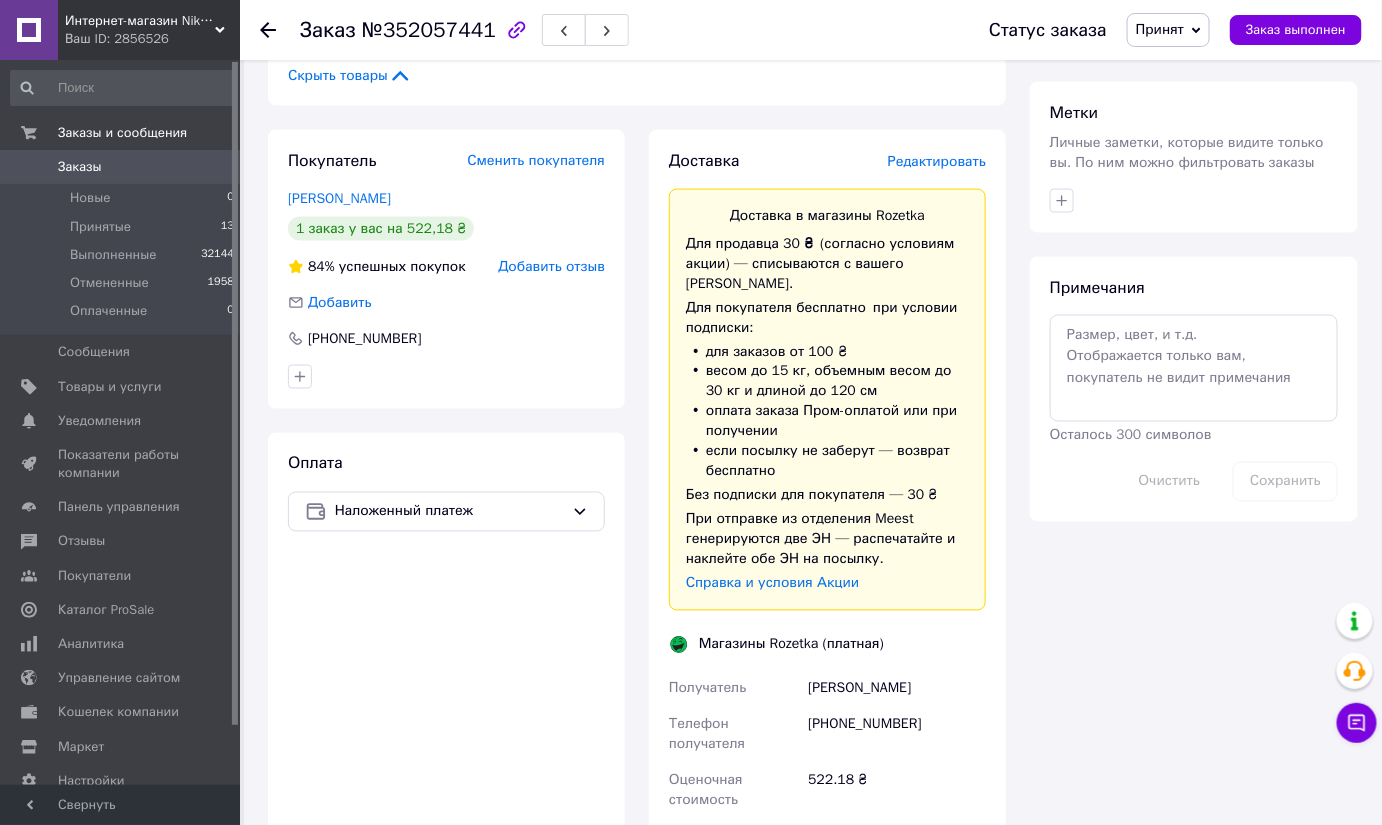 click on "Редактировать" at bounding box center (937, 161) 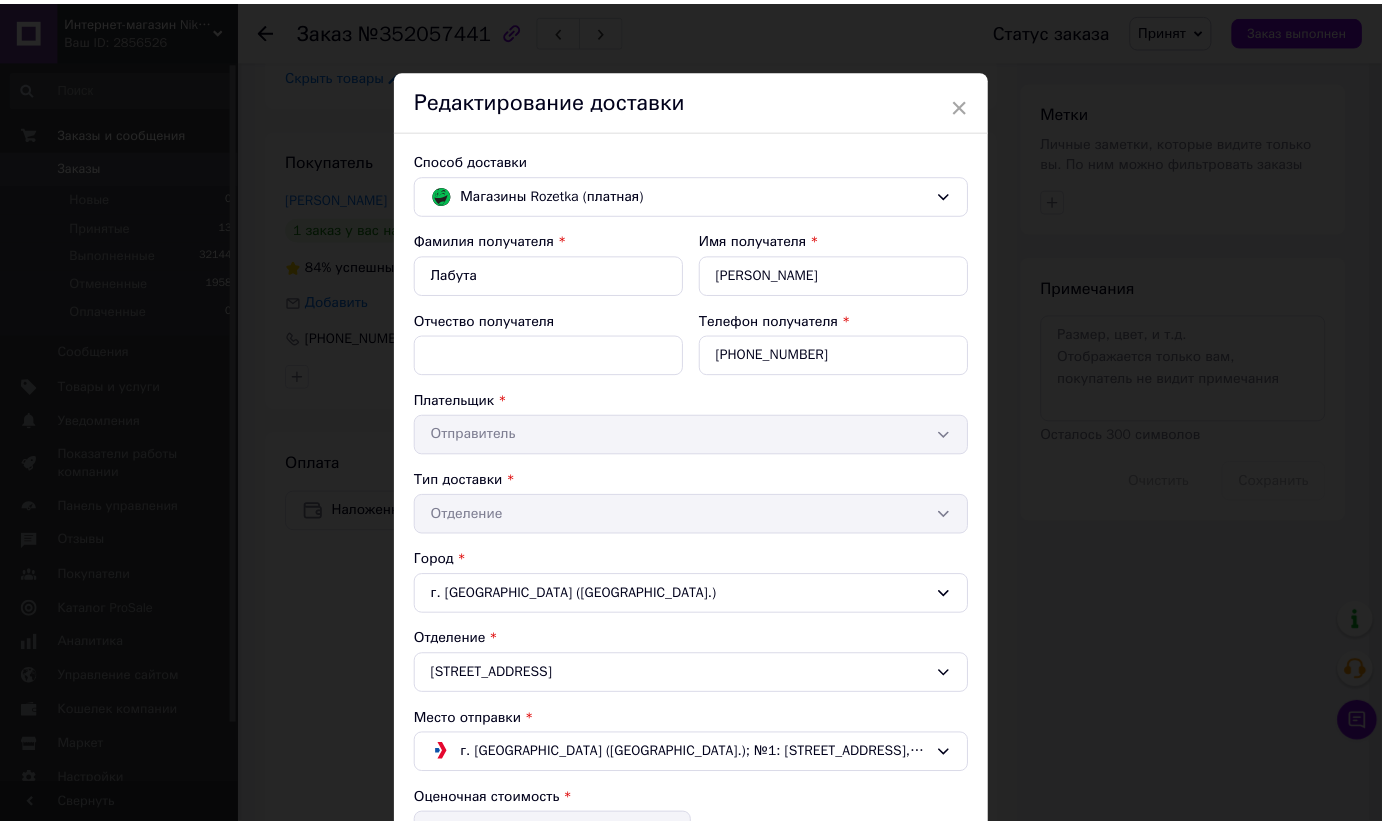 scroll, scrollTop: 292, scrollLeft: 0, axis: vertical 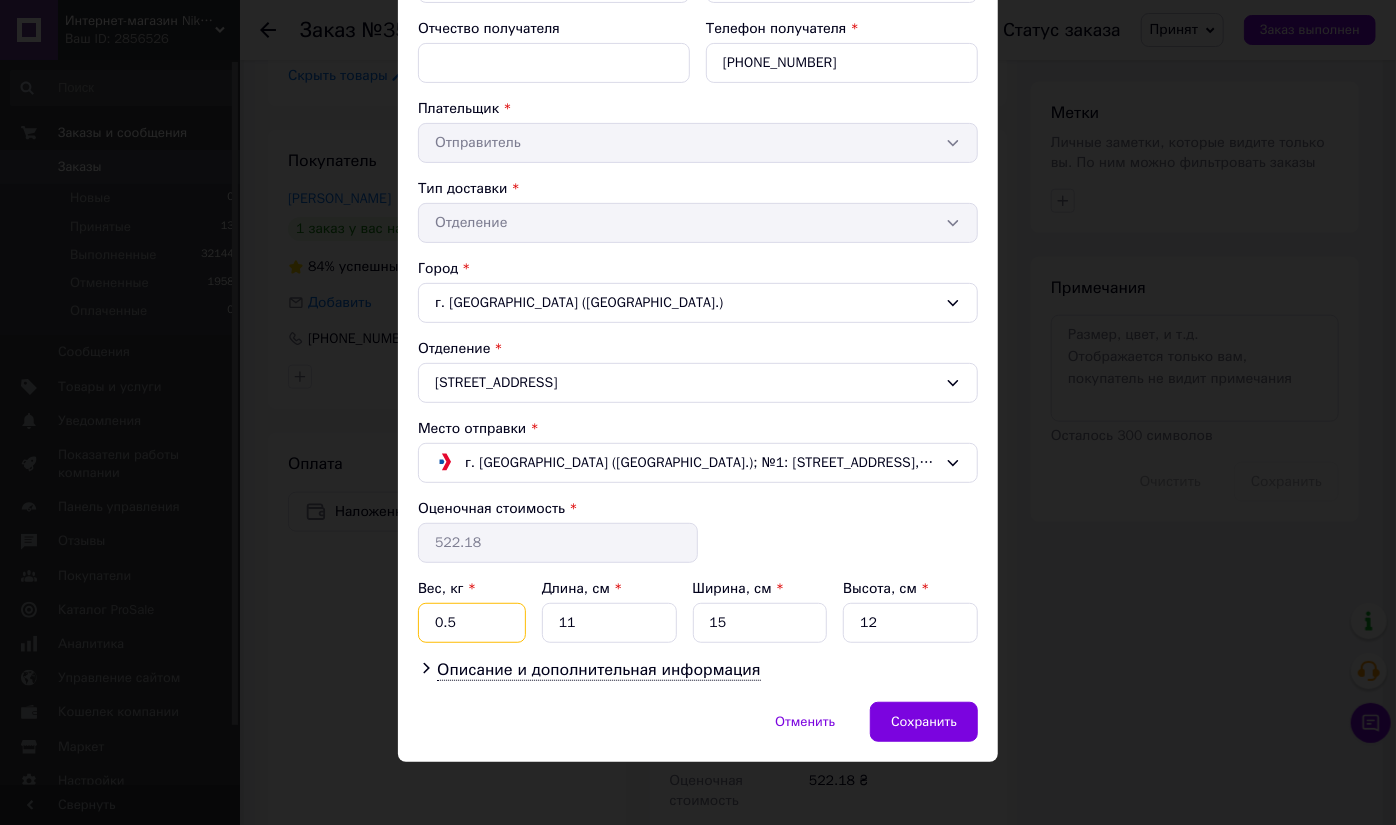 drag, startPoint x: 468, startPoint y: 616, endPoint x: 418, endPoint y: 613, distance: 50.08992 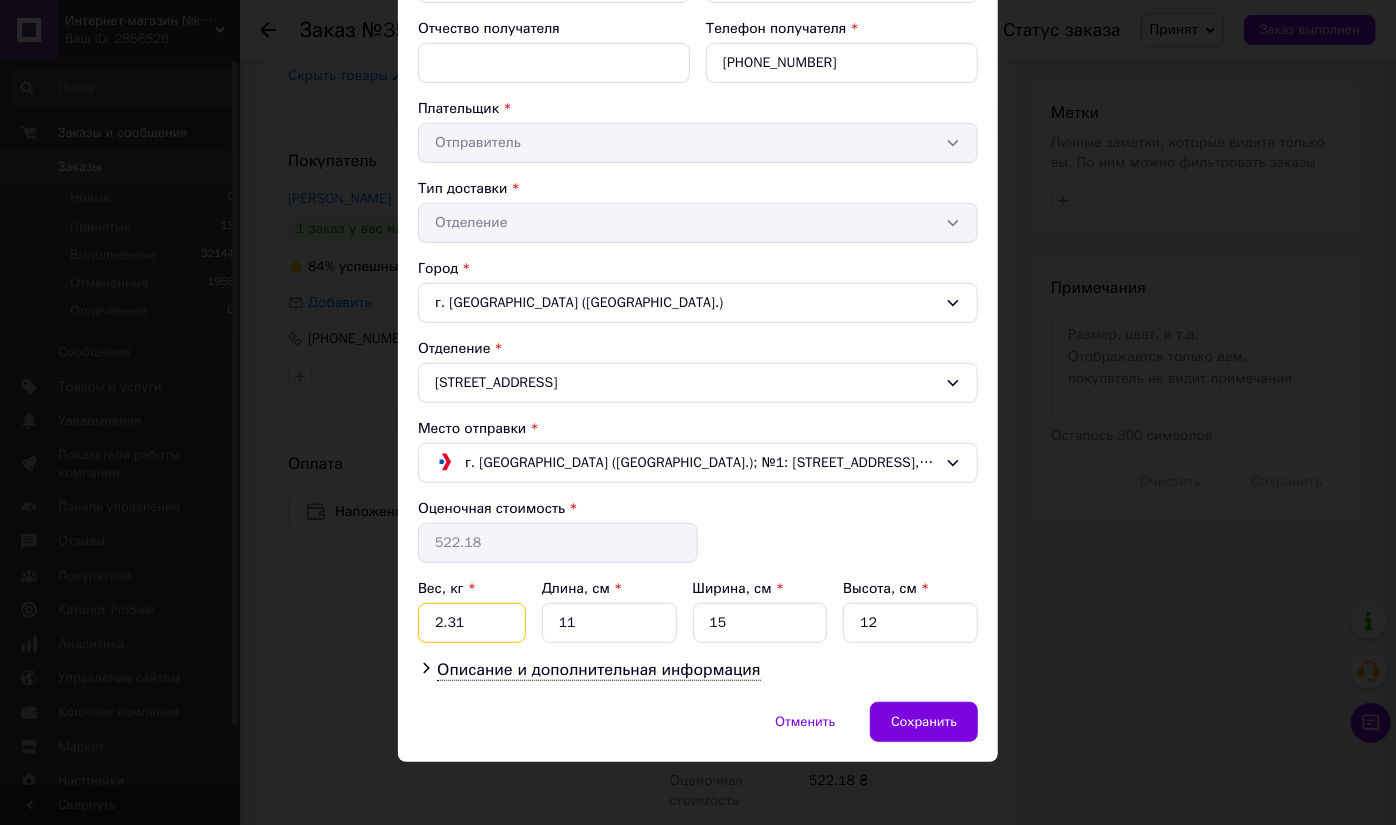 type on "2.31" 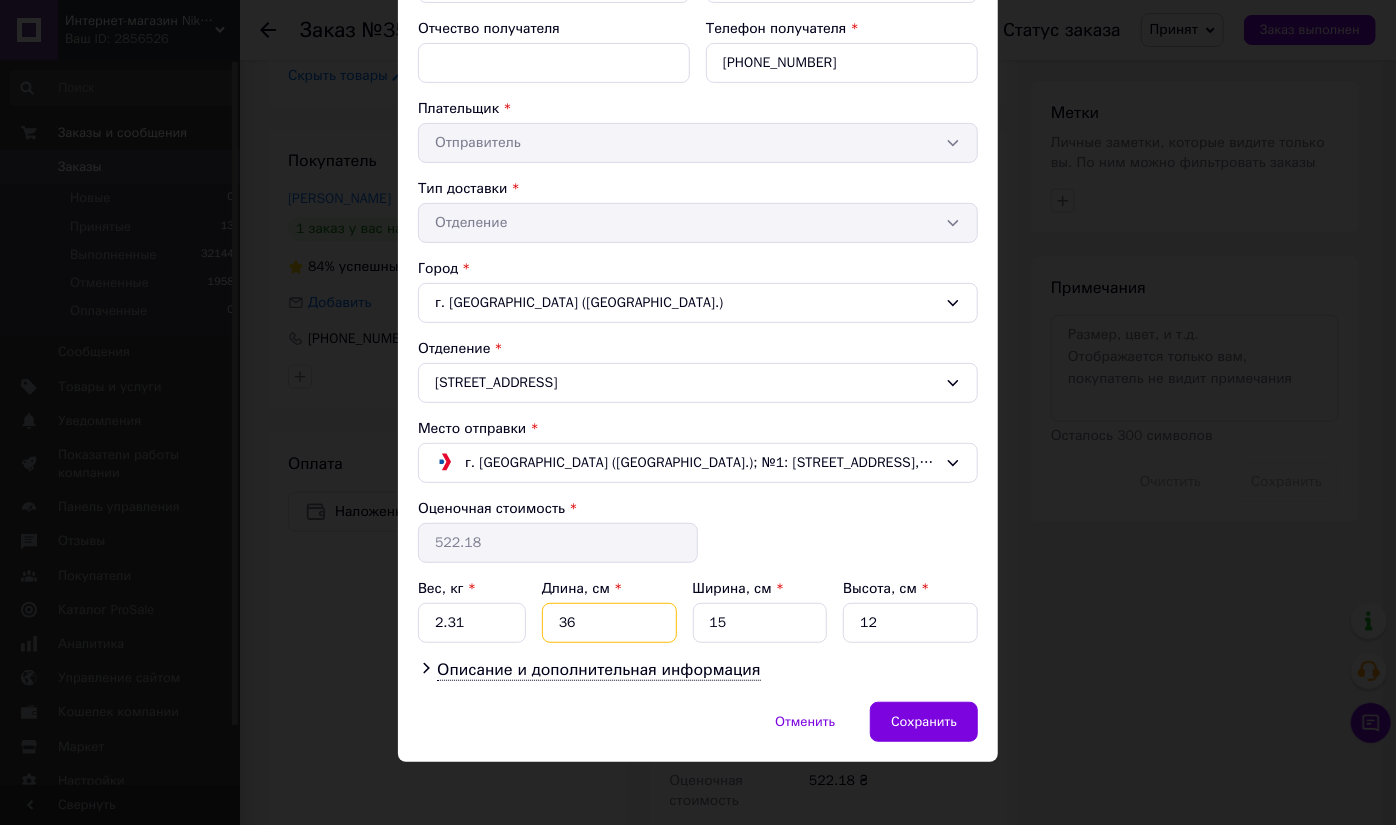 type on "36" 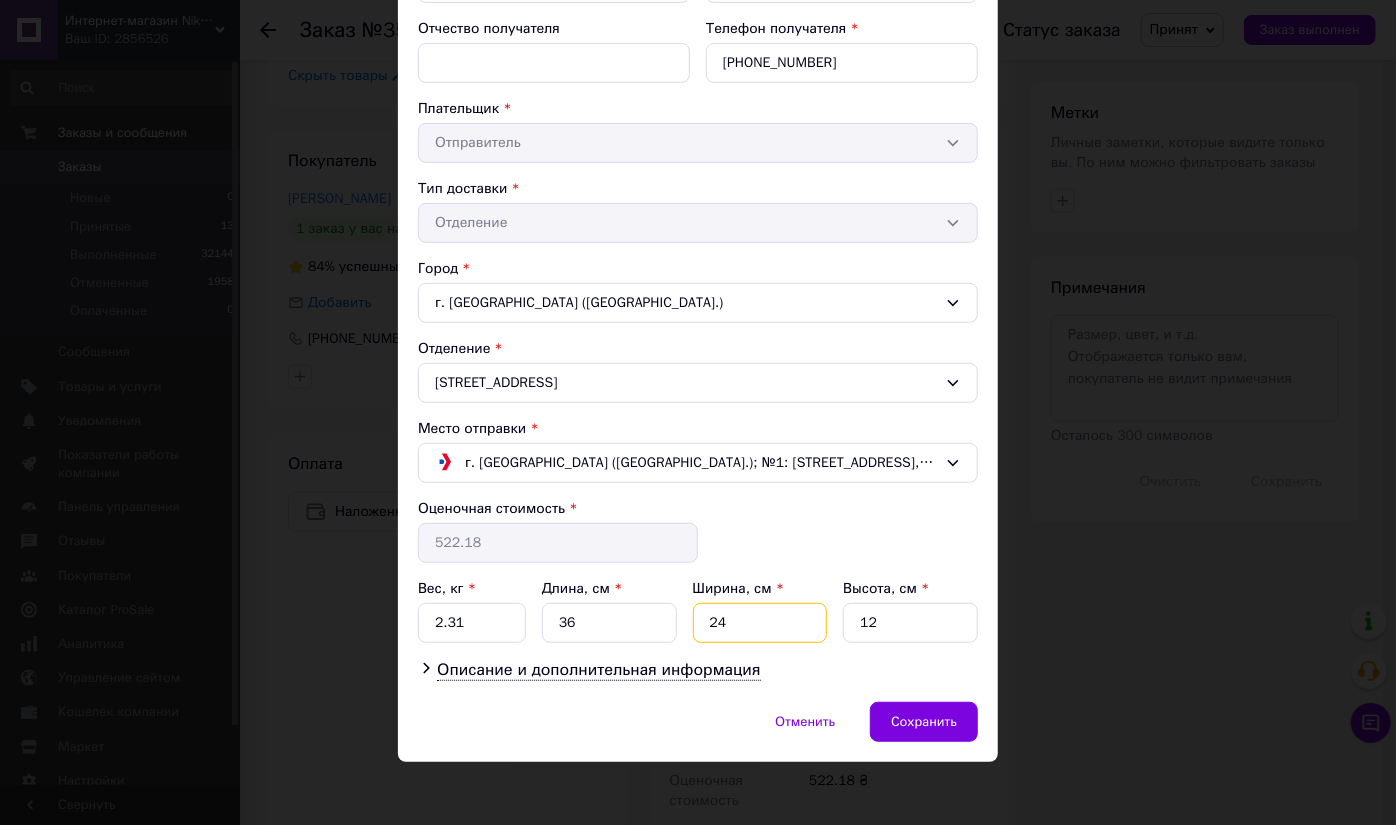 type on "24" 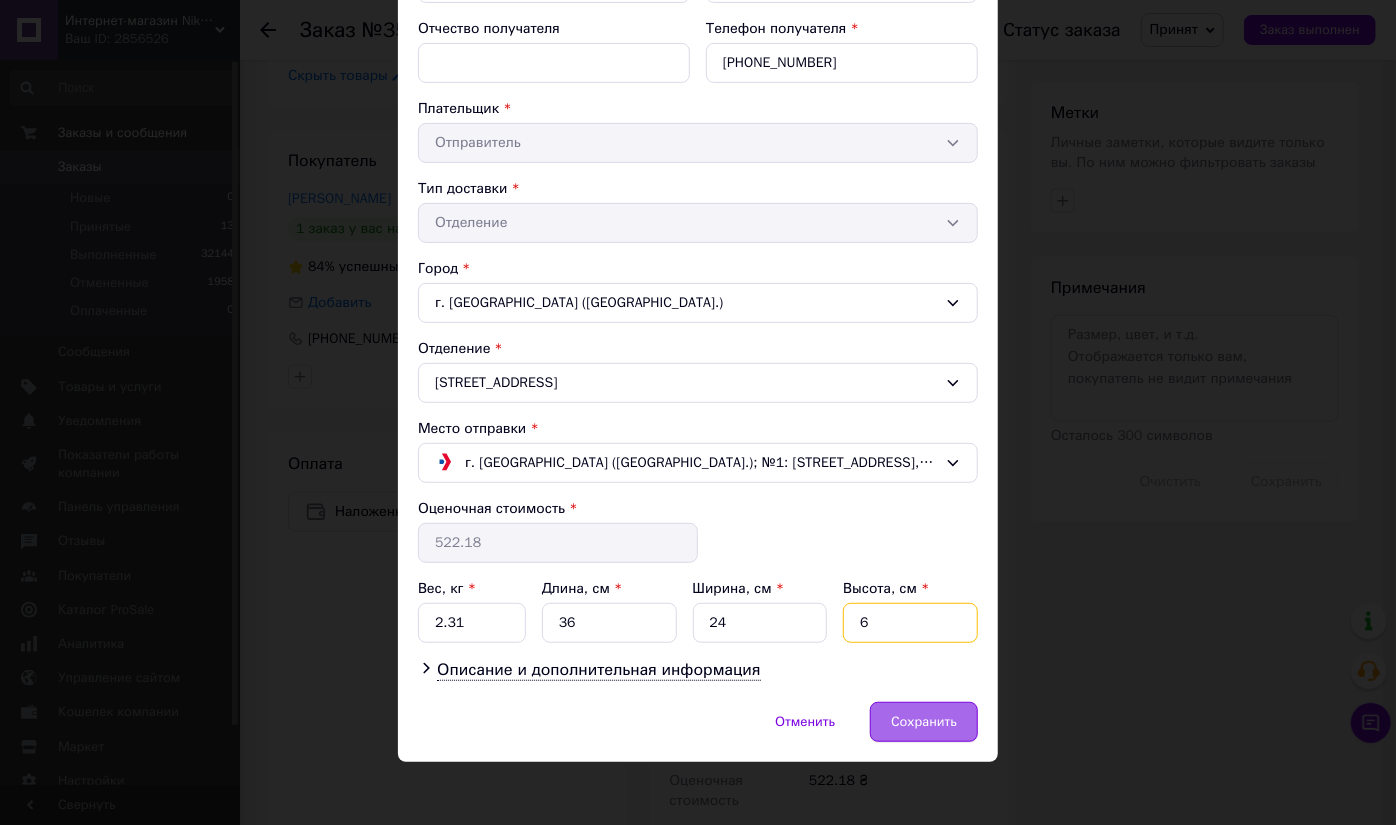 type on "6" 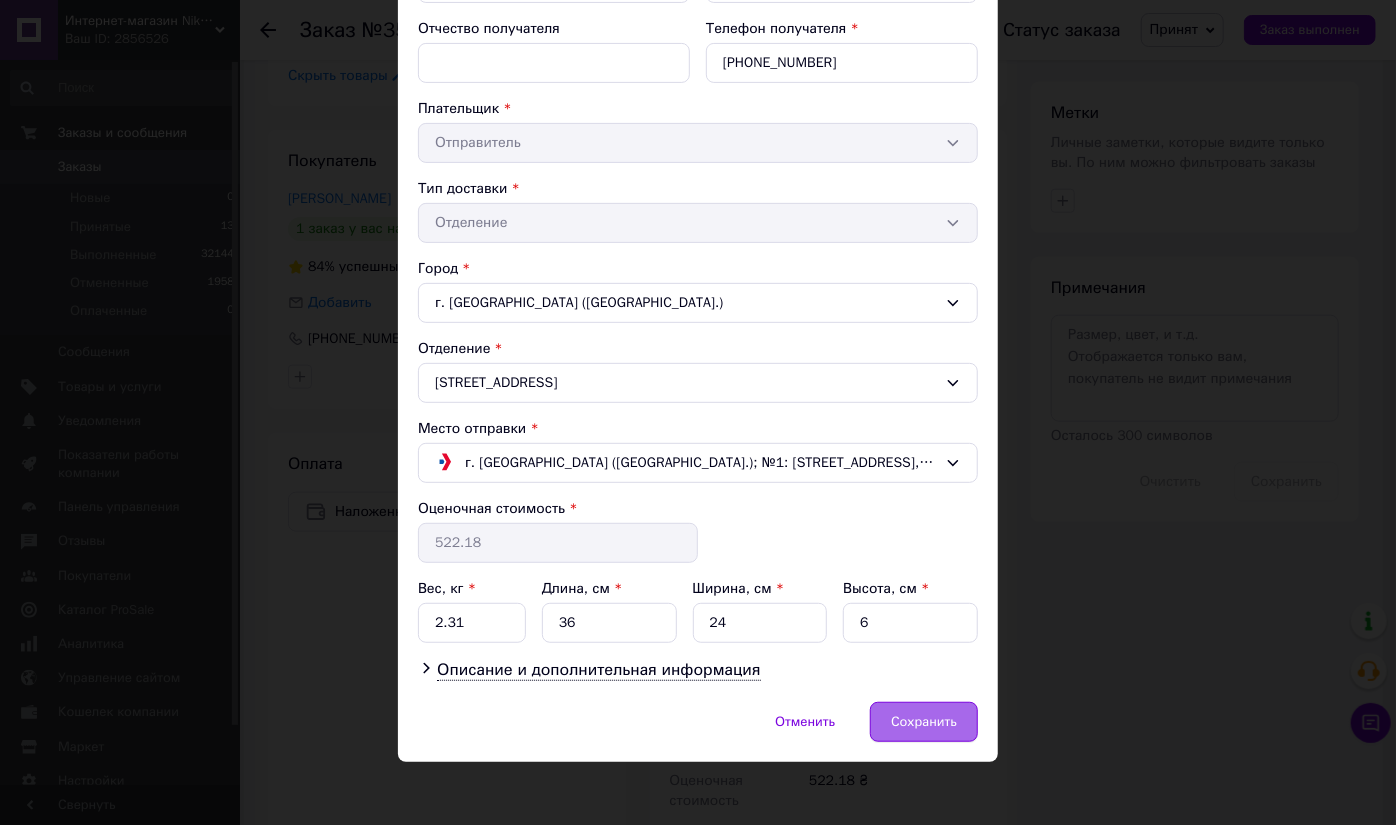 click on "Сохранить" at bounding box center (924, 722) 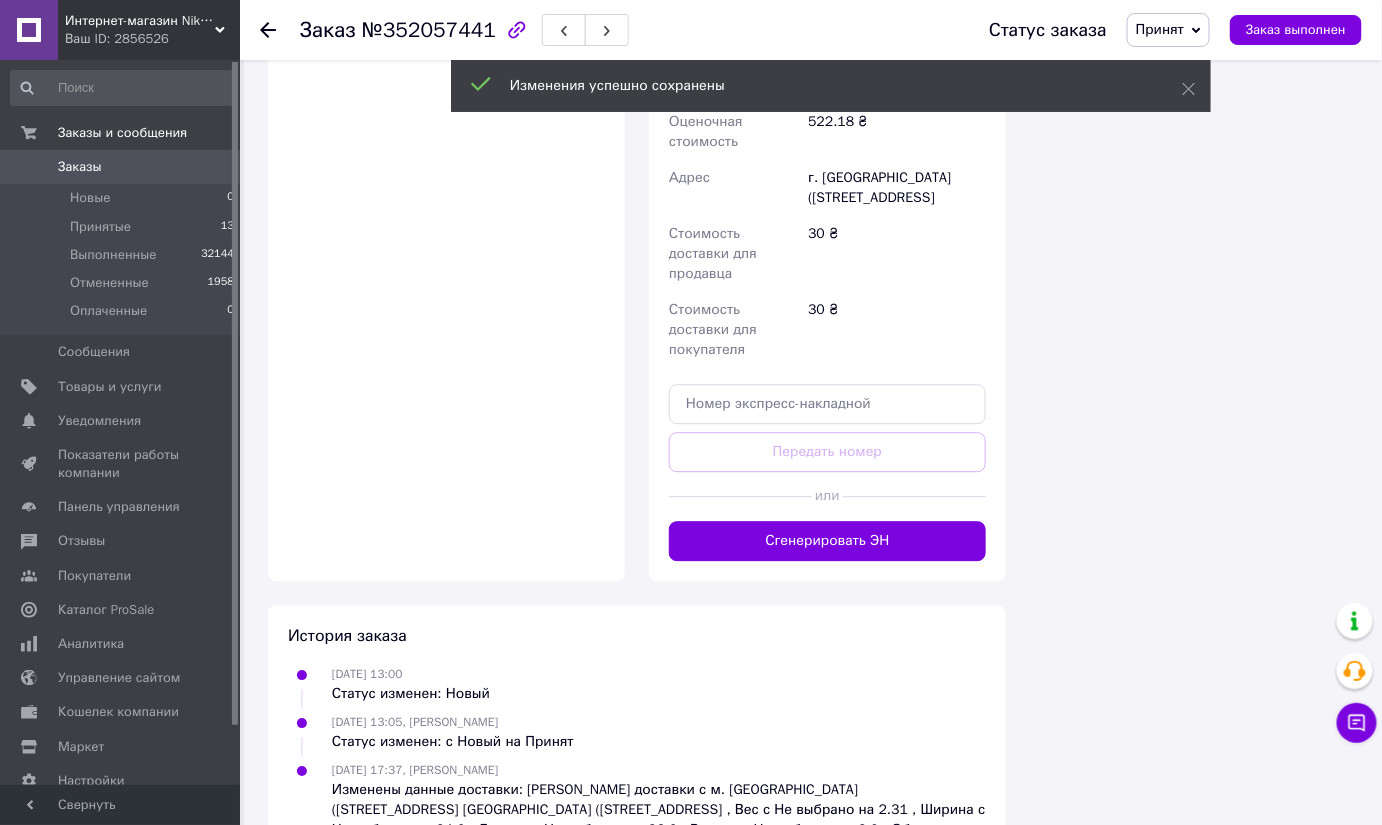 scroll, scrollTop: 1584, scrollLeft: 0, axis: vertical 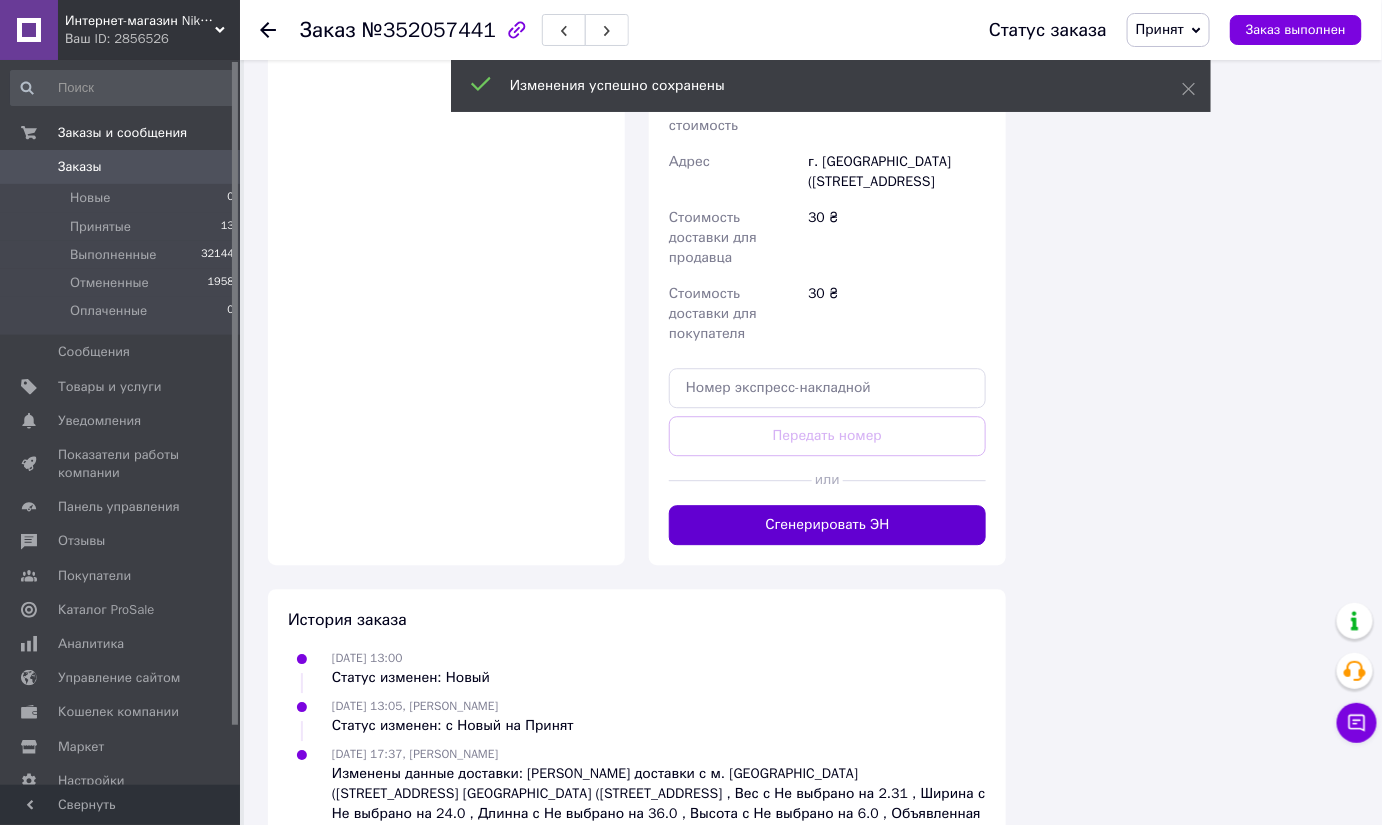 click on "Сгенерировать ЭН" at bounding box center (827, 525) 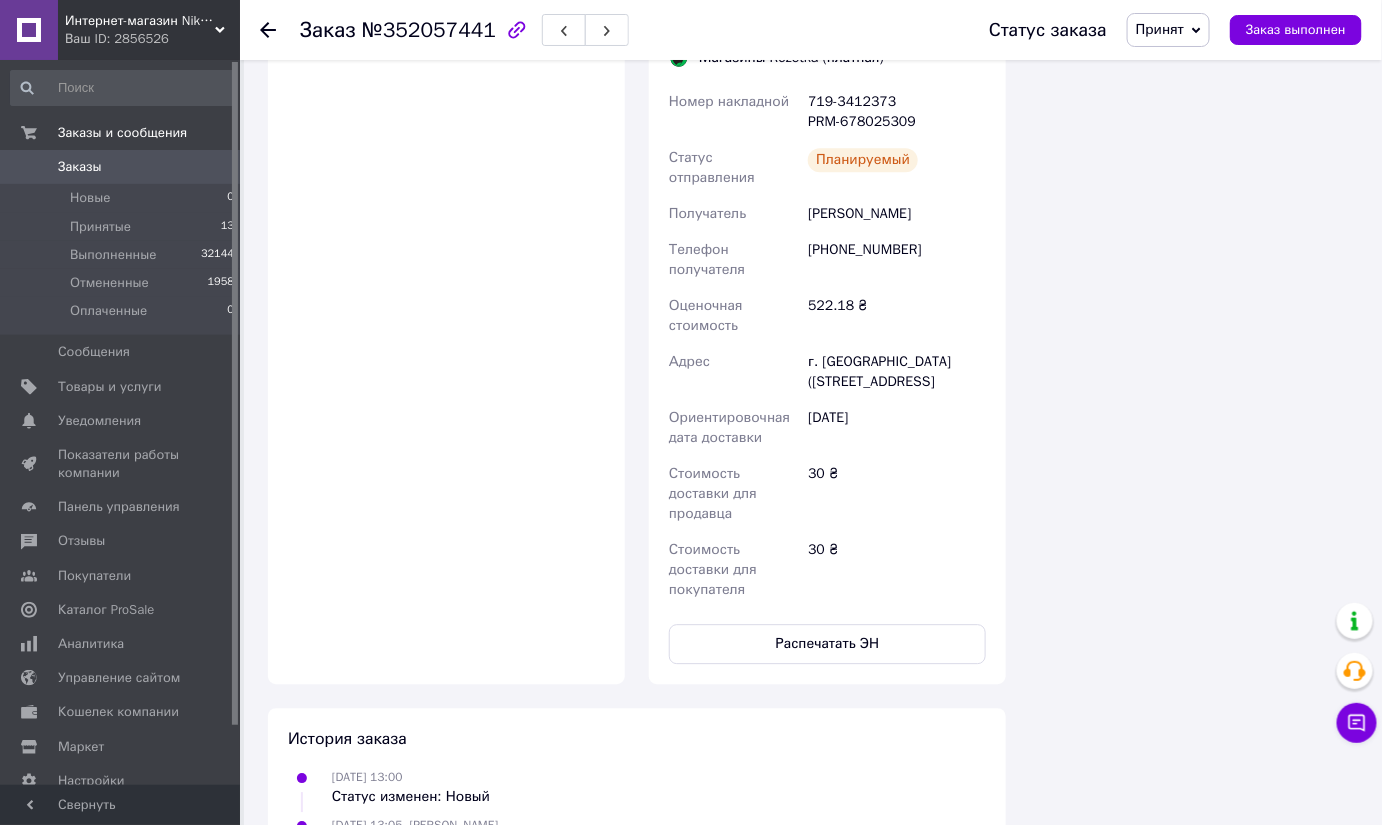 scroll, scrollTop: 1584, scrollLeft: 0, axis: vertical 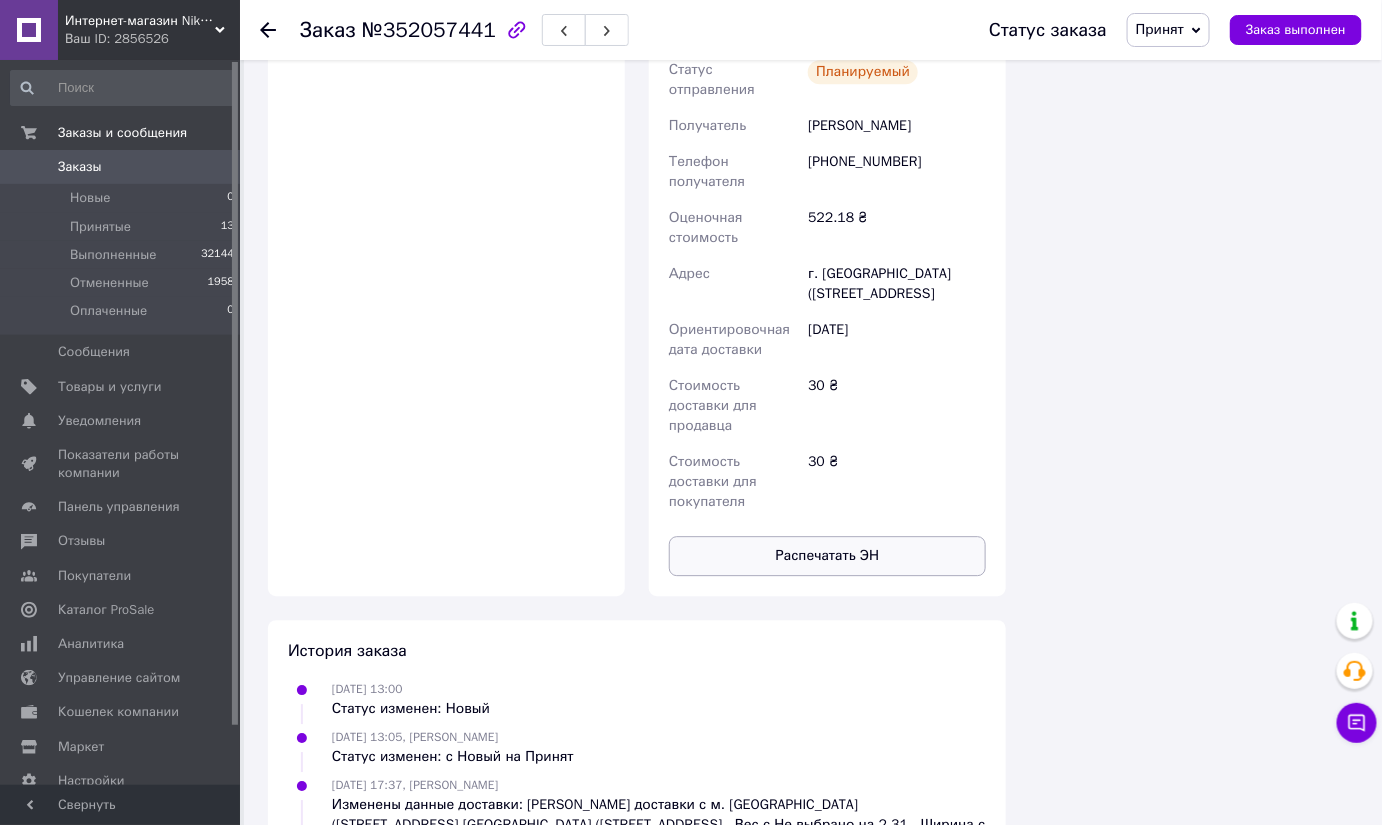 click on "Распечатать ЭН" at bounding box center [827, 556] 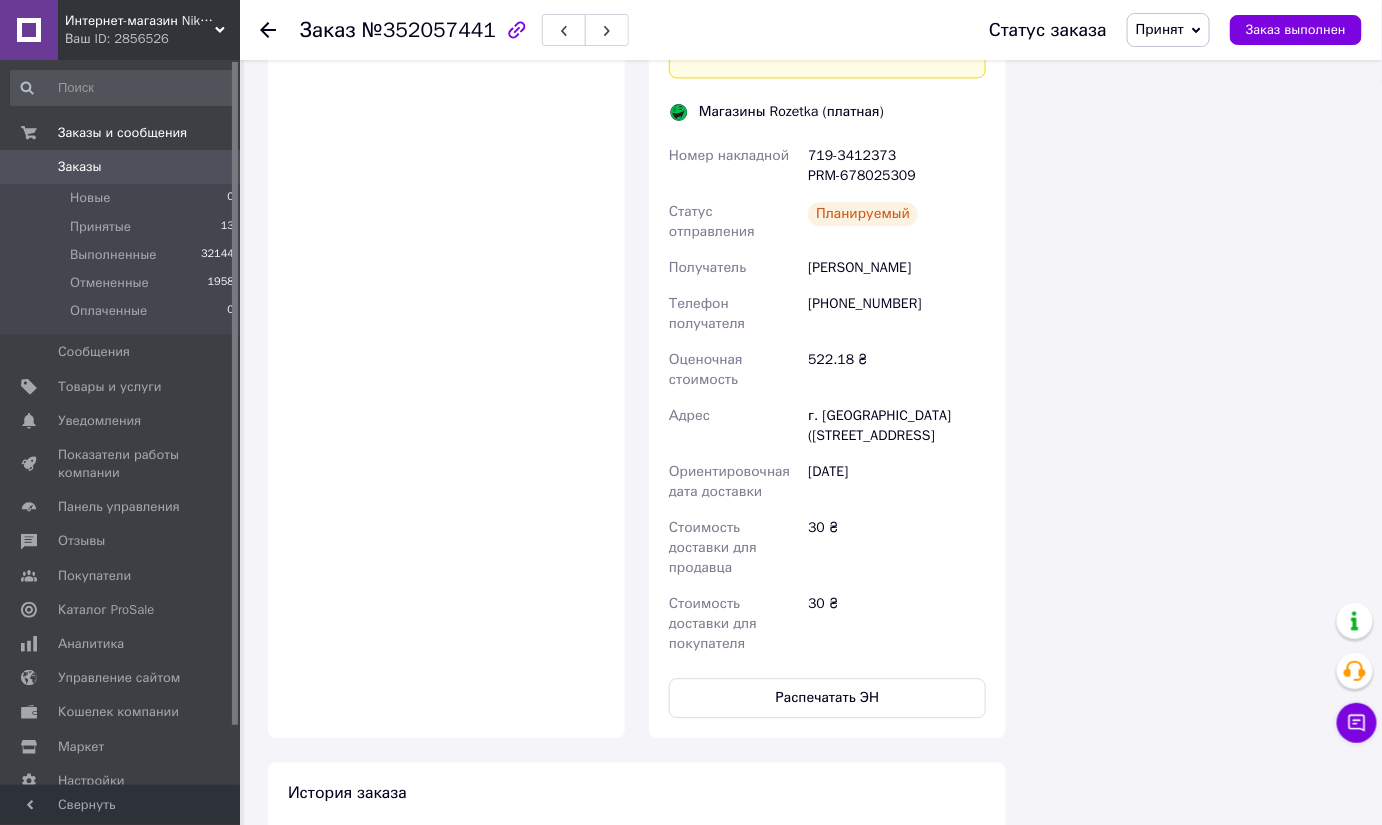 scroll, scrollTop: 1221, scrollLeft: 0, axis: vertical 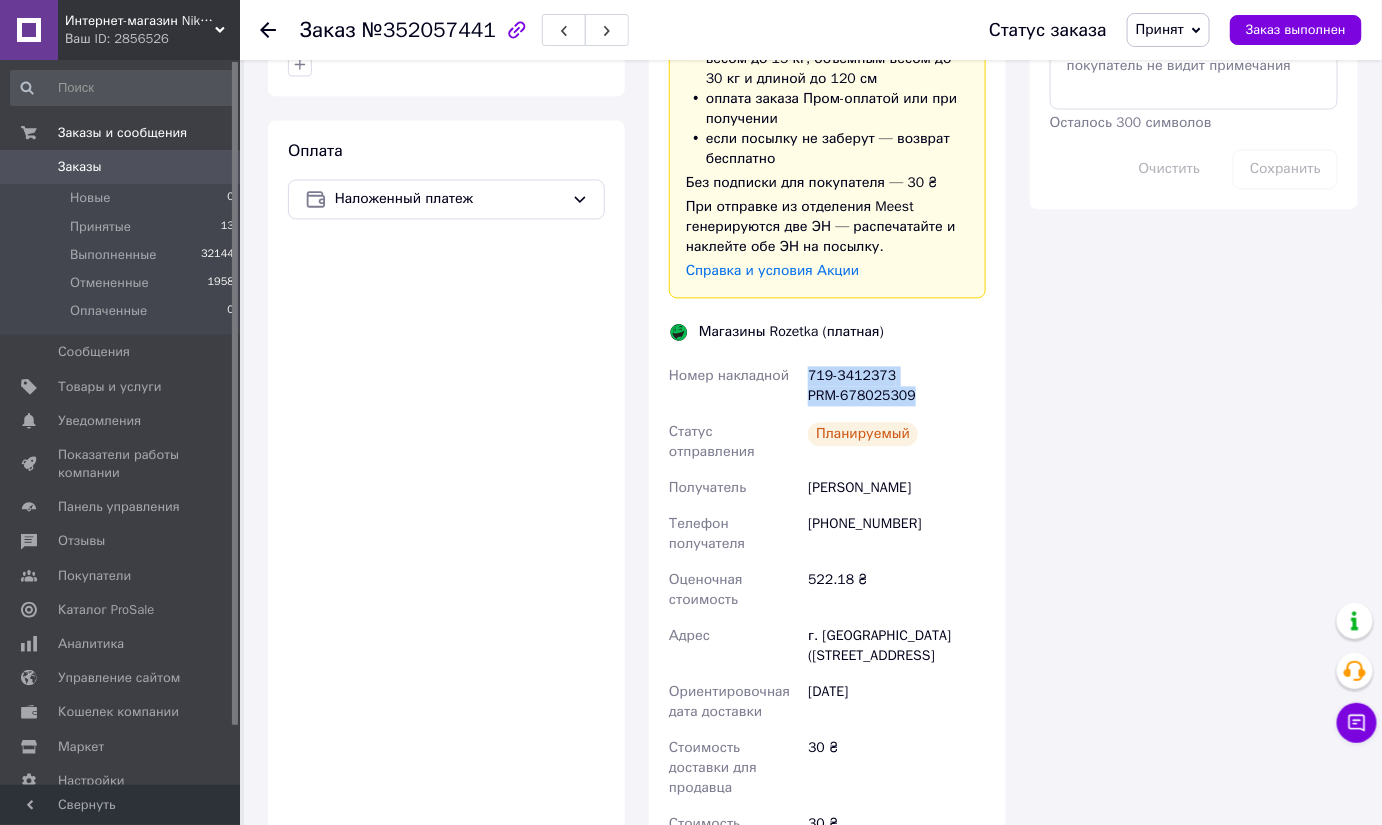 drag, startPoint x: 913, startPoint y: 372, endPoint x: 808, endPoint y: 359, distance: 105.801704 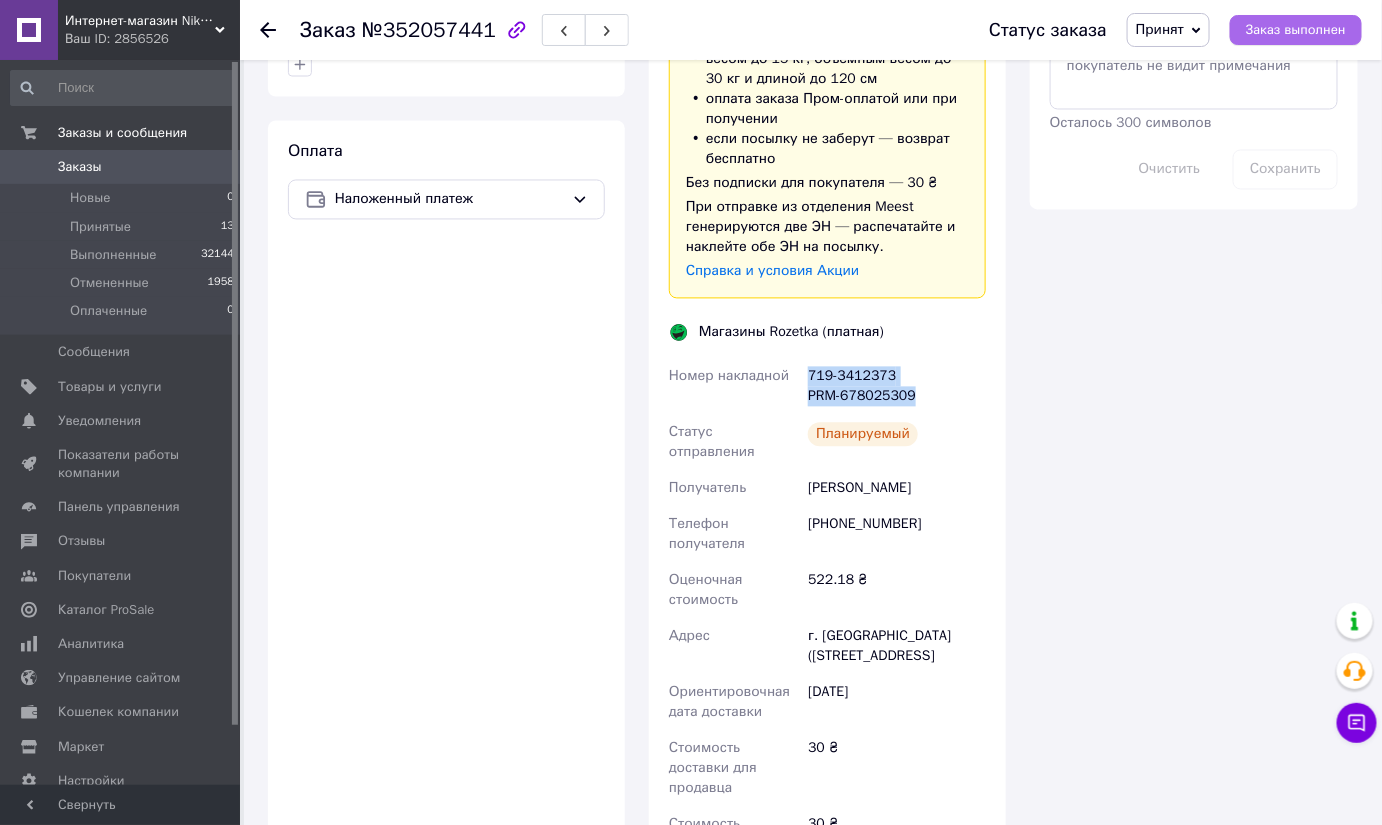 click on "Заказ выполнен" at bounding box center (1296, 30) 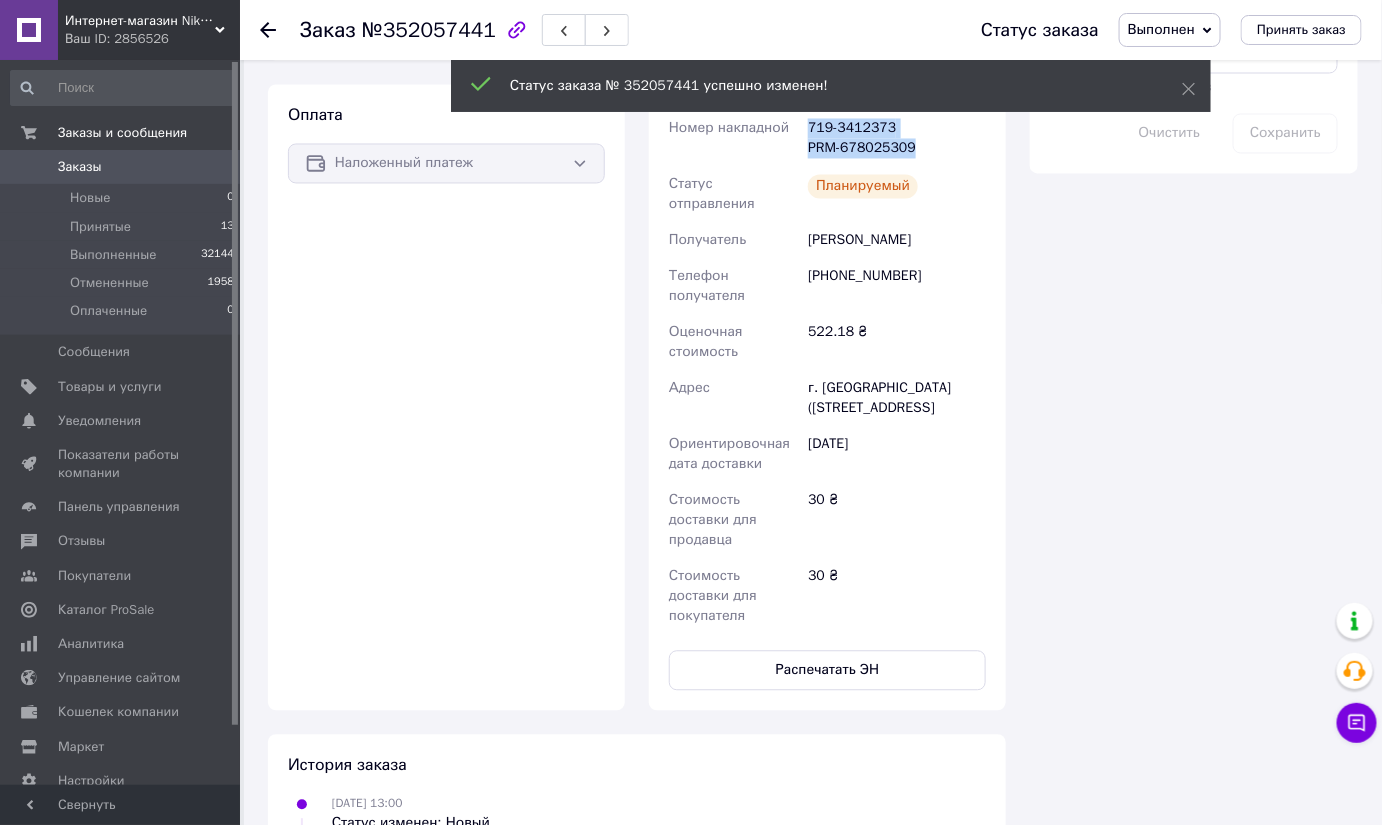 scroll, scrollTop: 1185, scrollLeft: 0, axis: vertical 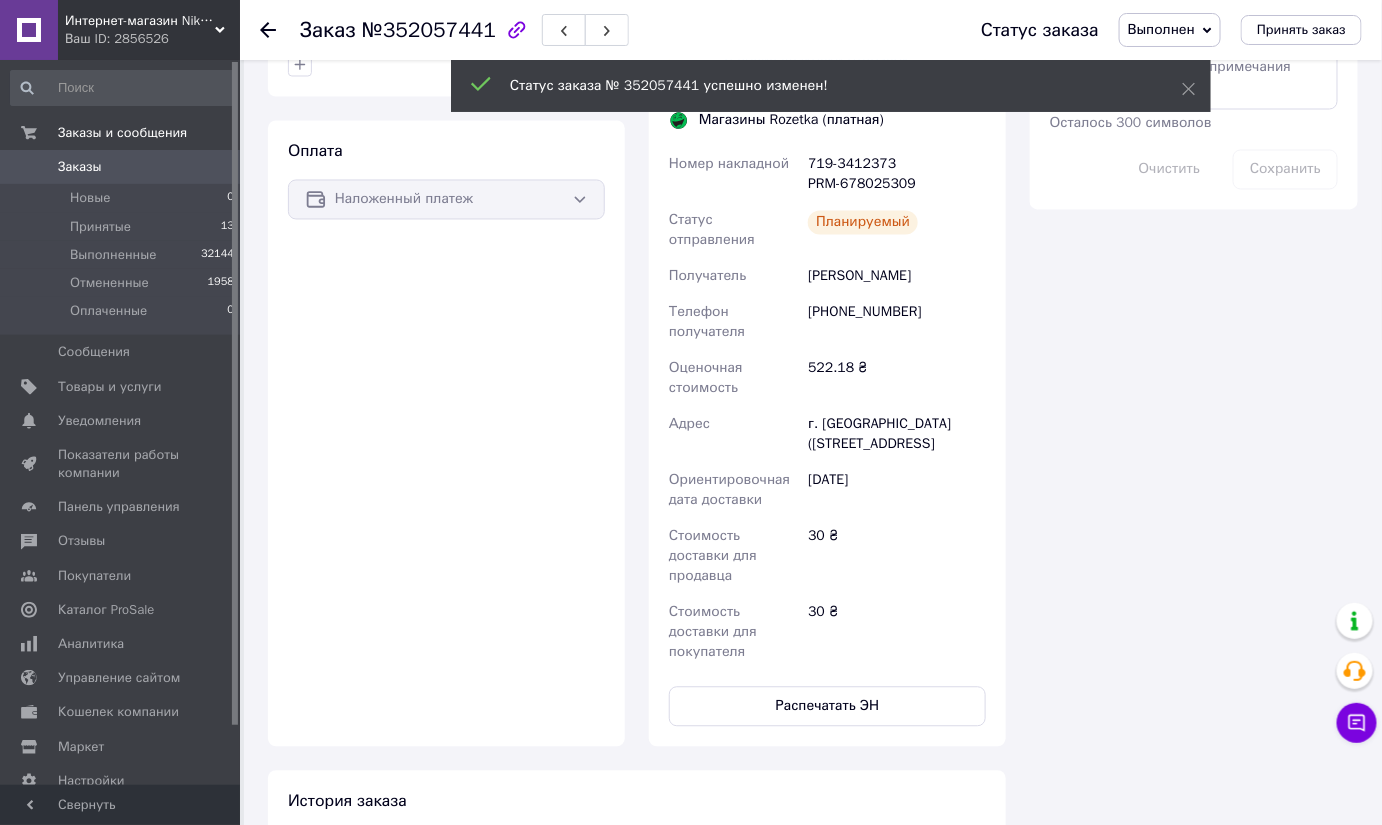 click on "Итого 4 товара 522,18 ₴ Доставка 30 ₴ Всего к оплате 522,18 ₴ Комиссия за заказ 62.43 ₴ Действия Написать покупателю   Чат Viber Telegram SMS Запрос на отзыв про компанию   Скопировать запрос на отзыв У вас есть 30 дней, чтобы отправить запрос на отзыв покупателю, скопировав ссылку.   Выдать чек   Скачать PDF   Печать PDF   Дублировать заказ Метки Личные заметки, которые видите только вы. По ним можно фильтровать заказы Примечания Осталось 300 символов Очистить Сохранить" at bounding box center [1194, -4] 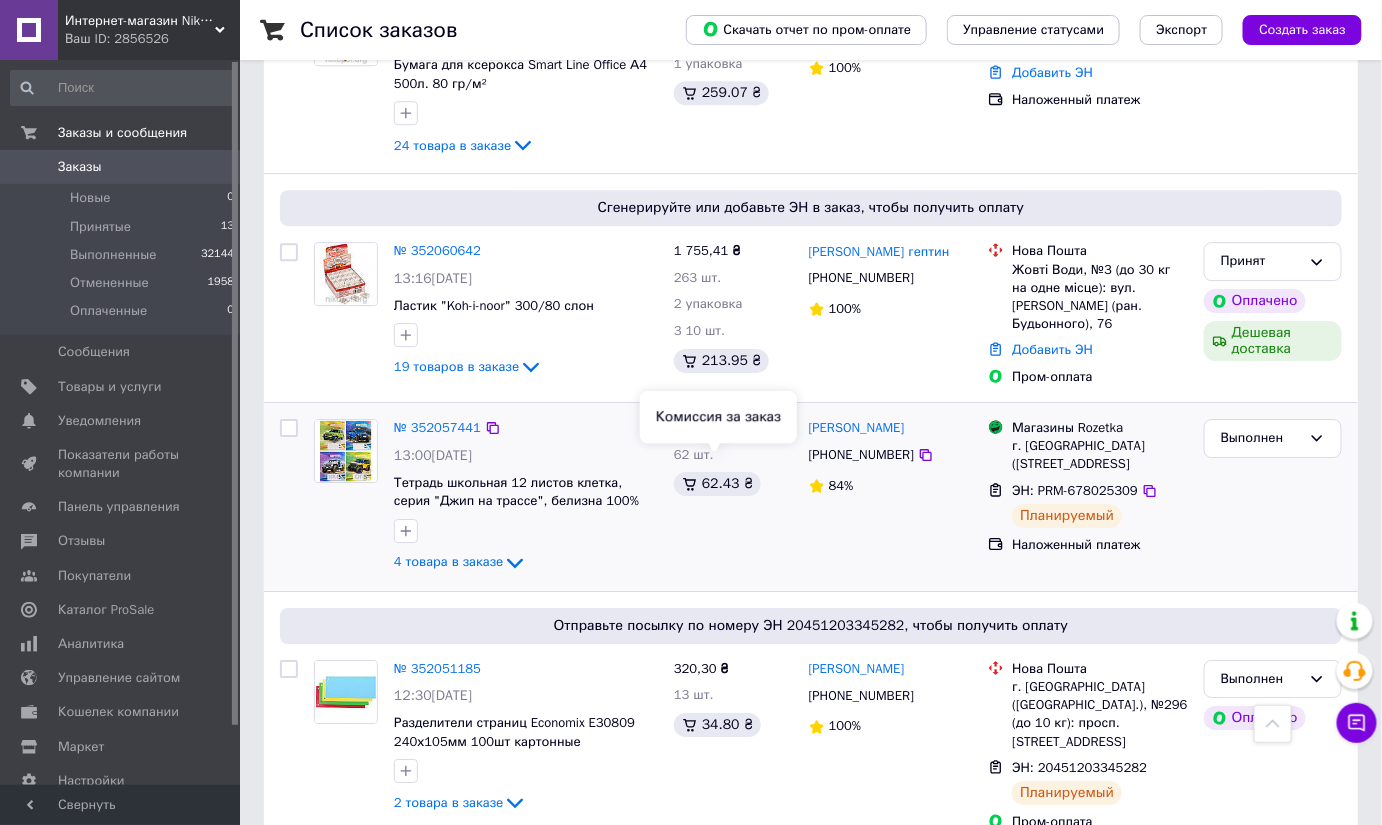 scroll, scrollTop: 569, scrollLeft: 0, axis: vertical 